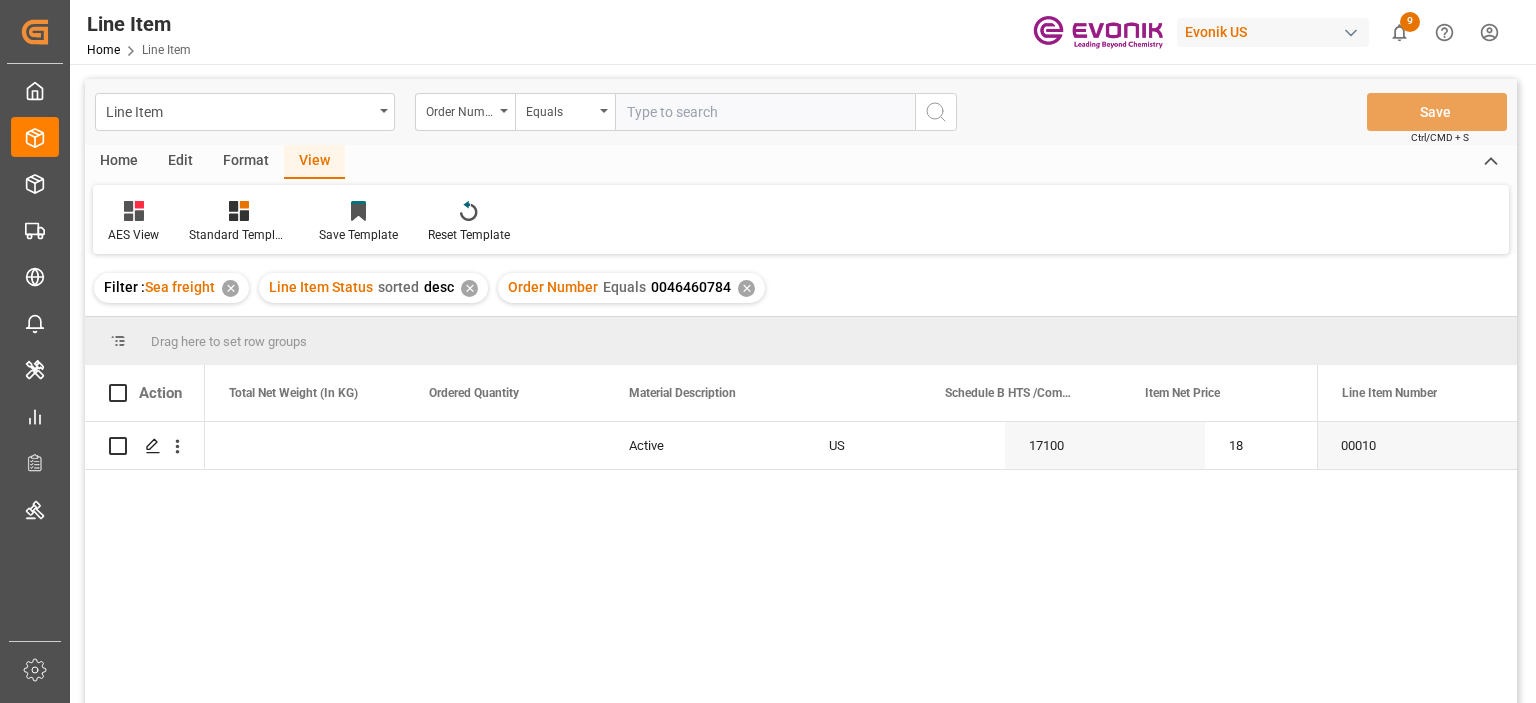 scroll, scrollTop: 0, scrollLeft: 0, axis: both 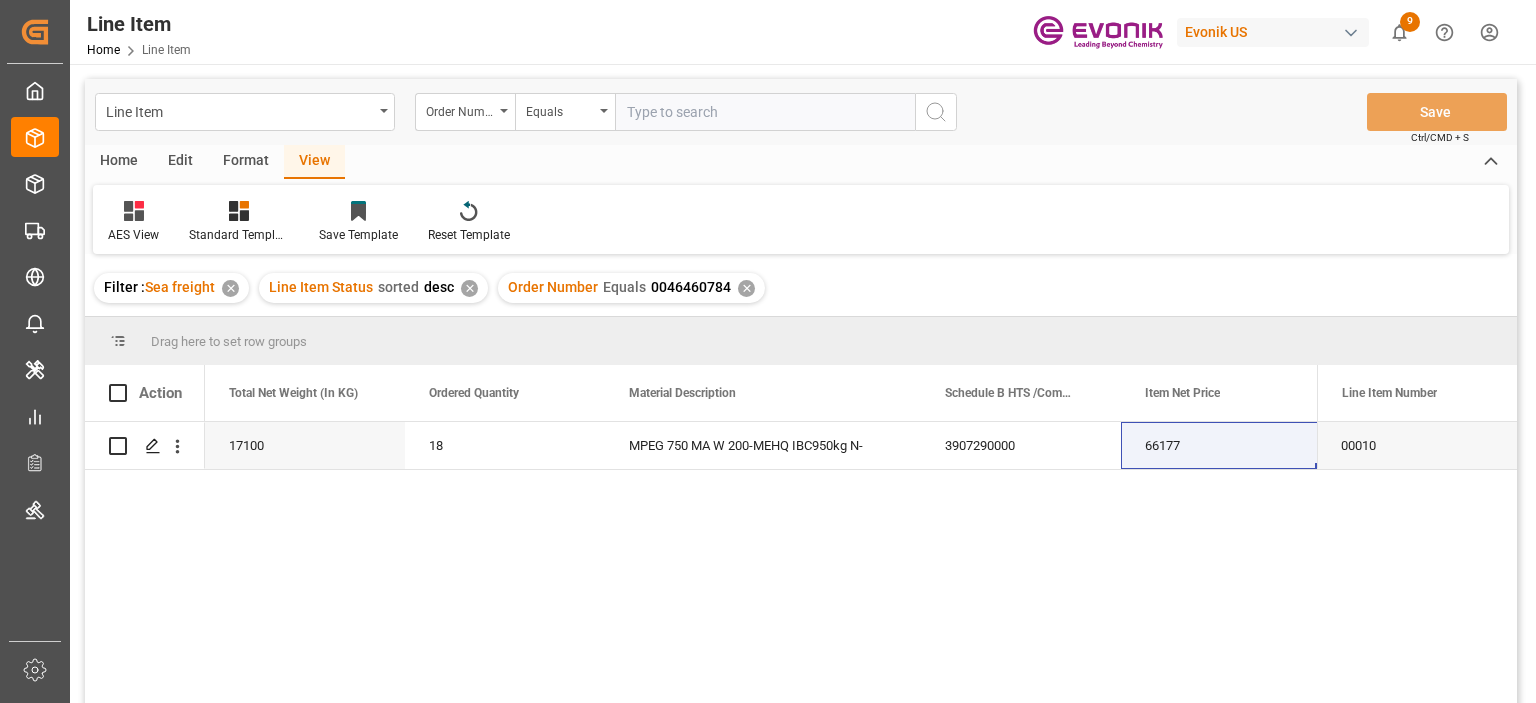 click at bounding box center [765, 112] 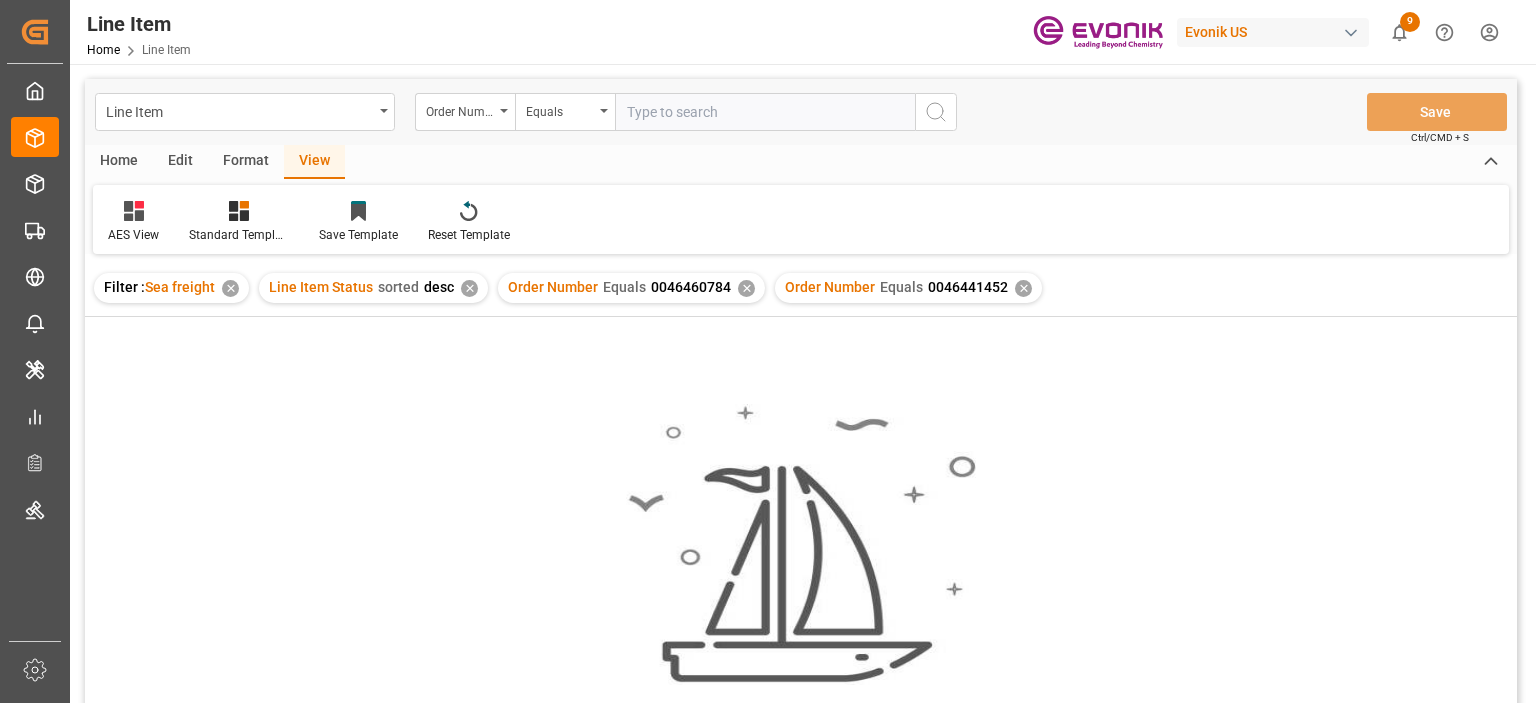 click on "✕" at bounding box center [746, 288] 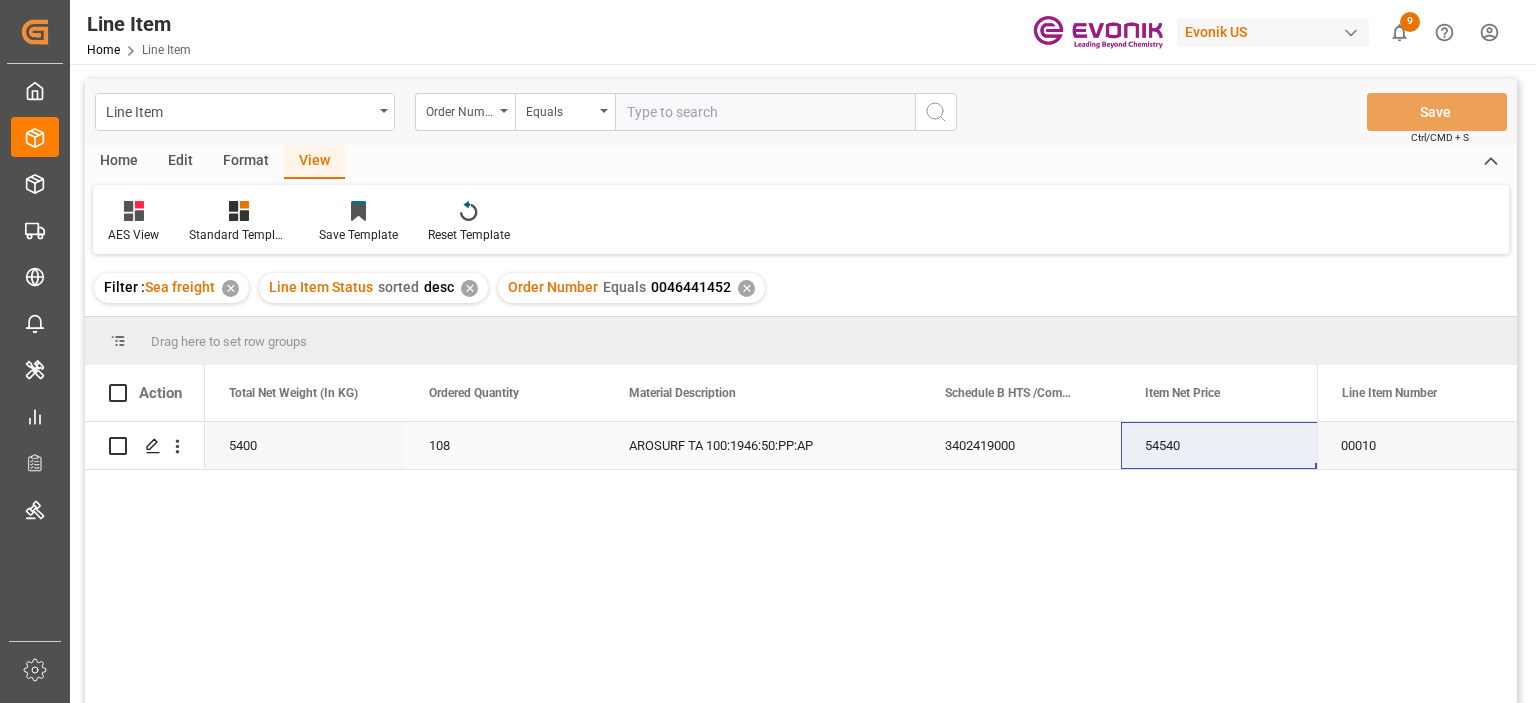 click on "5400" at bounding box center (305, 445) 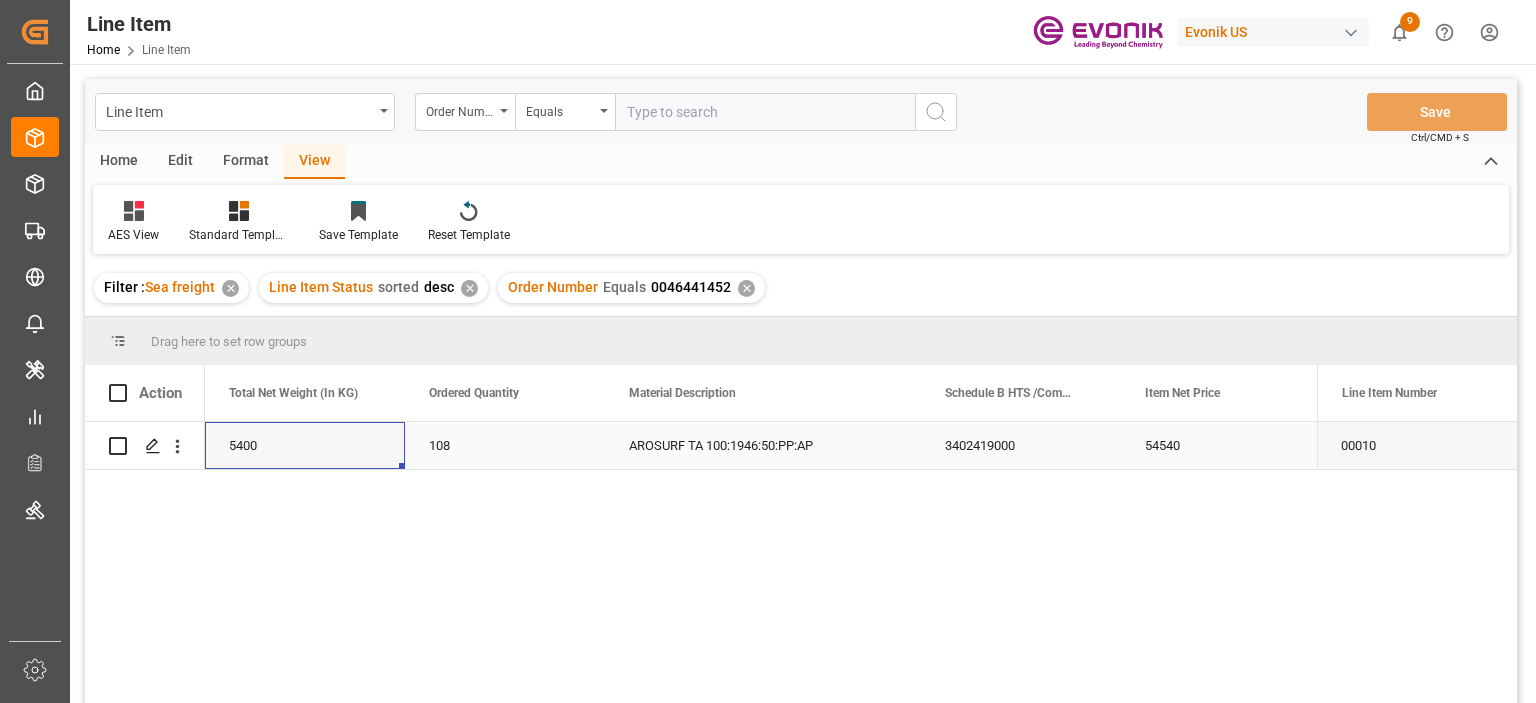 scroll, scrollTop: 0, scrollLeft: 600, axis: horizontal 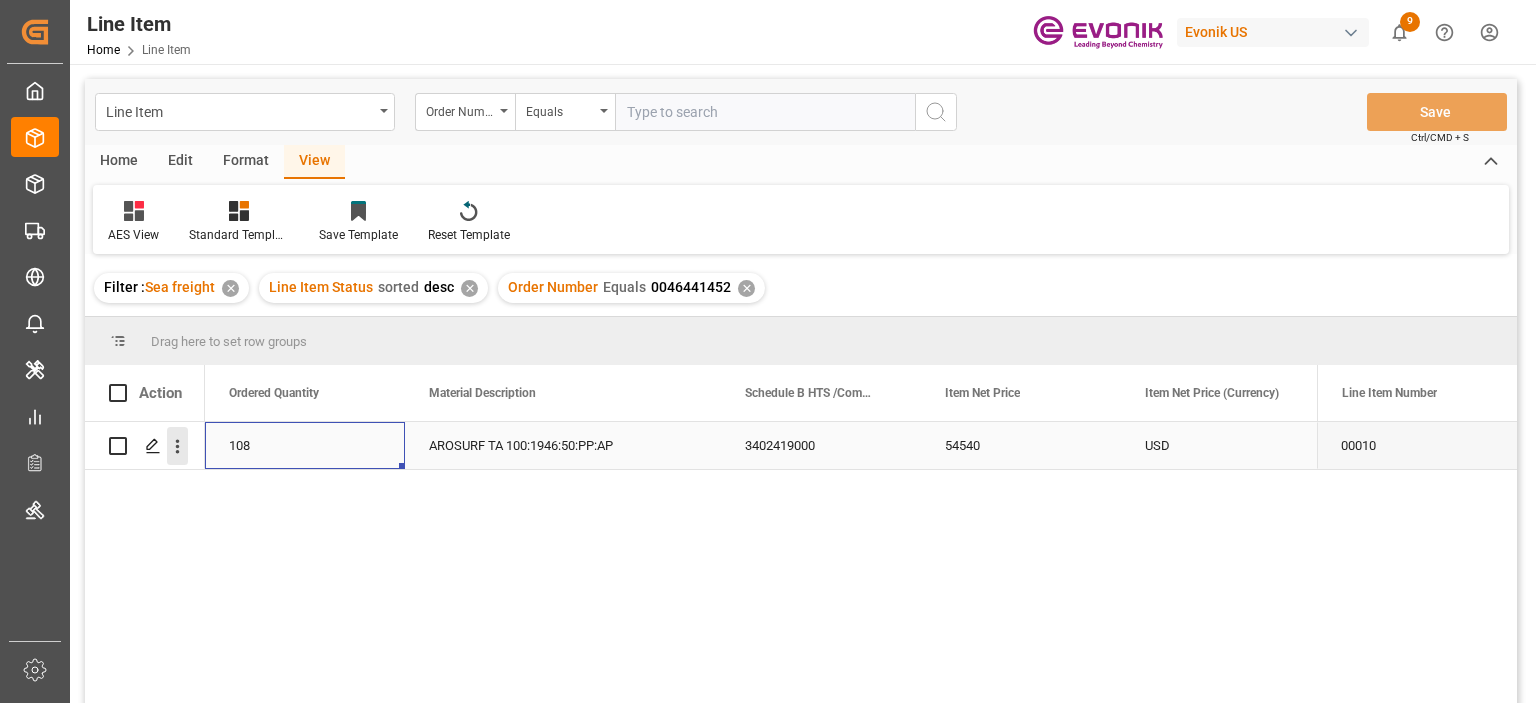 click 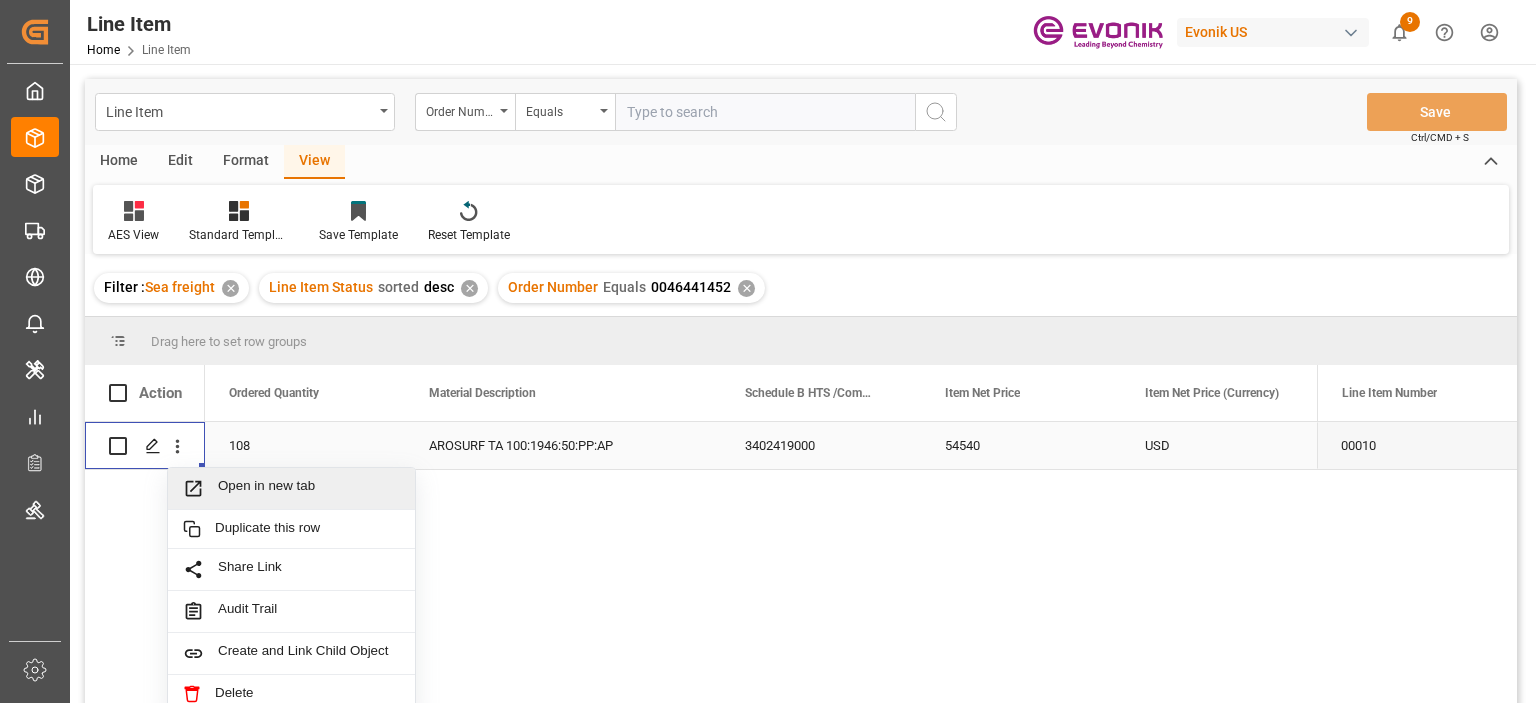 click on "Open in new tab" at bounding box center [291, 489] 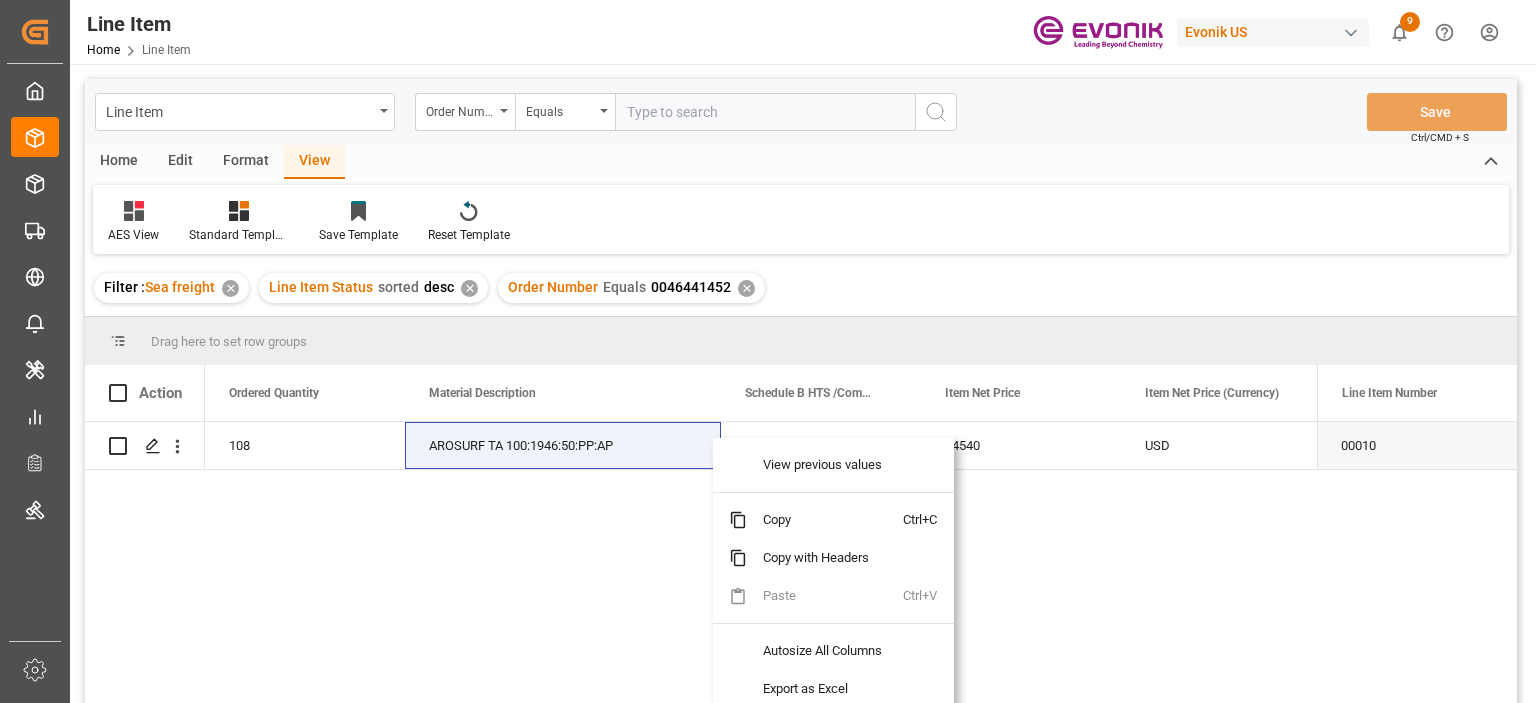 drag, startPoint x: 746, startPoint y: 443, endPoint x: 756, endPoint y: 439, distance: 10.770329 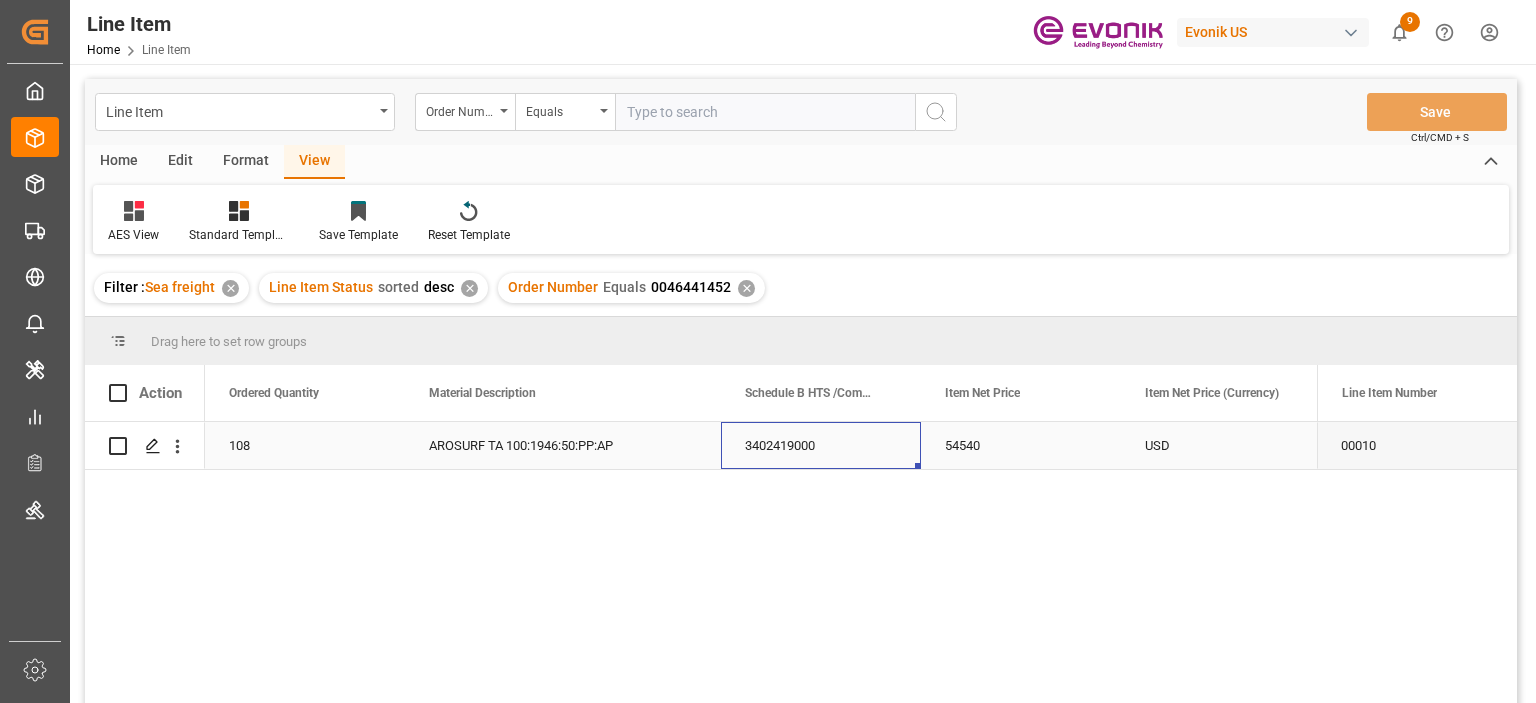 drag, startPoint x: 756, startPoint y: 439, endPoint x: 733, endPoint y: 425, distance: 26.925823 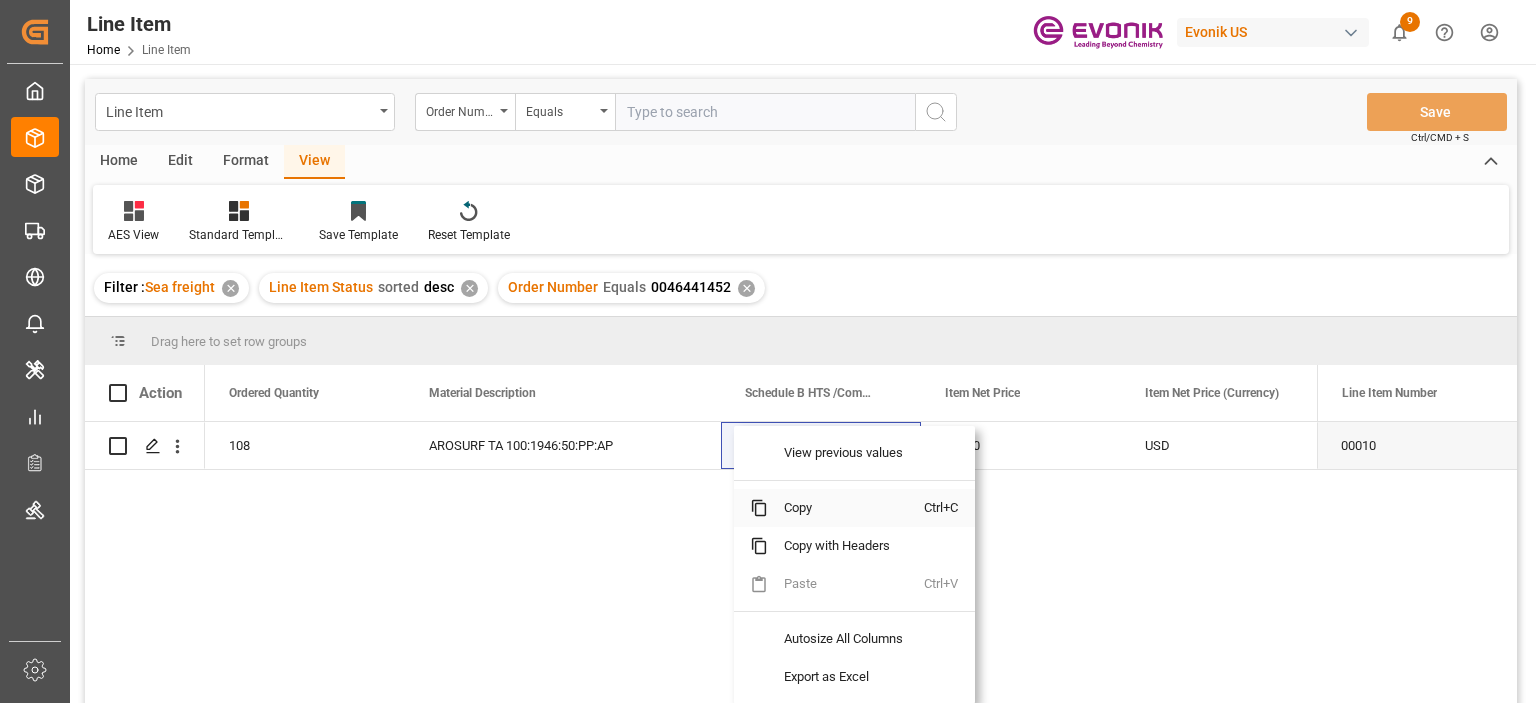 click on "Copy" at bounding box center (846, 508) 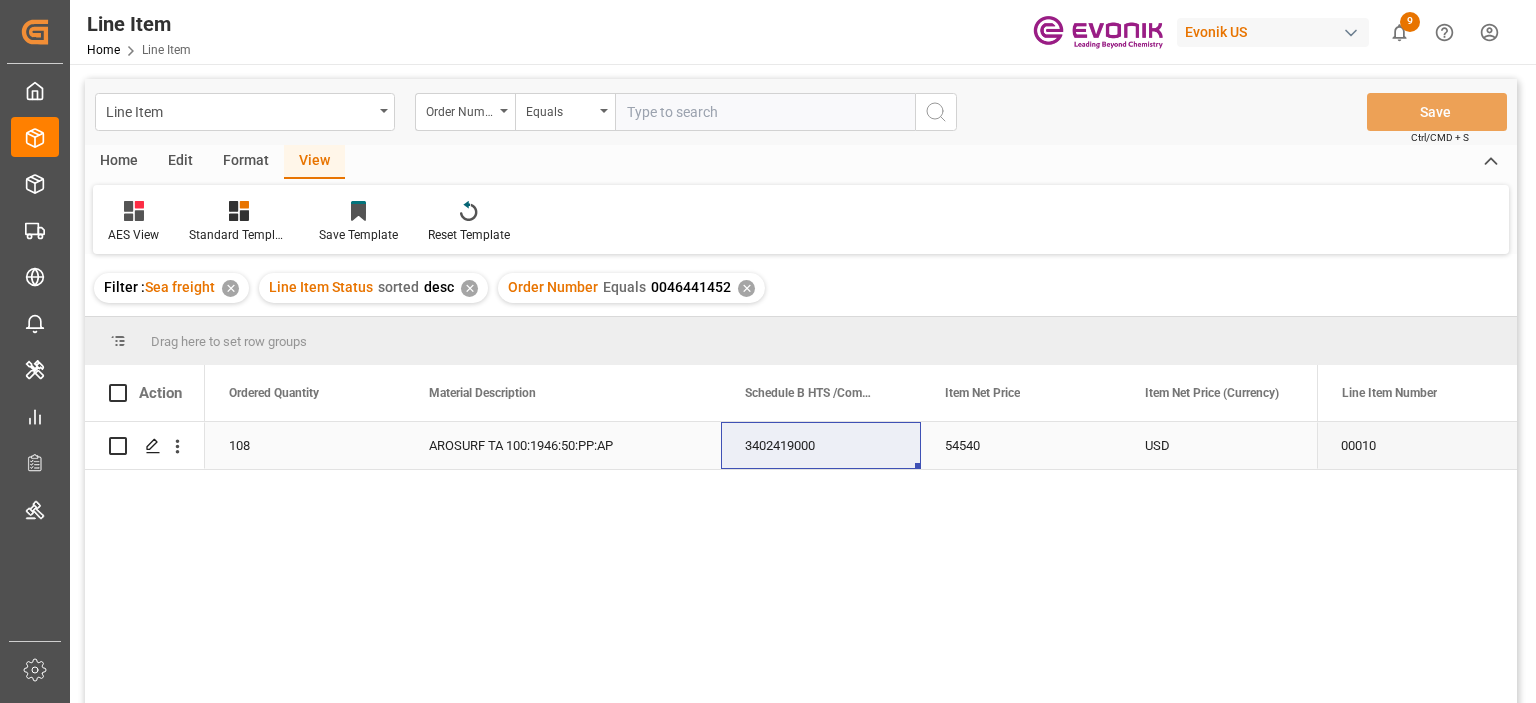 click on "108" at bounding box center (305, 445) 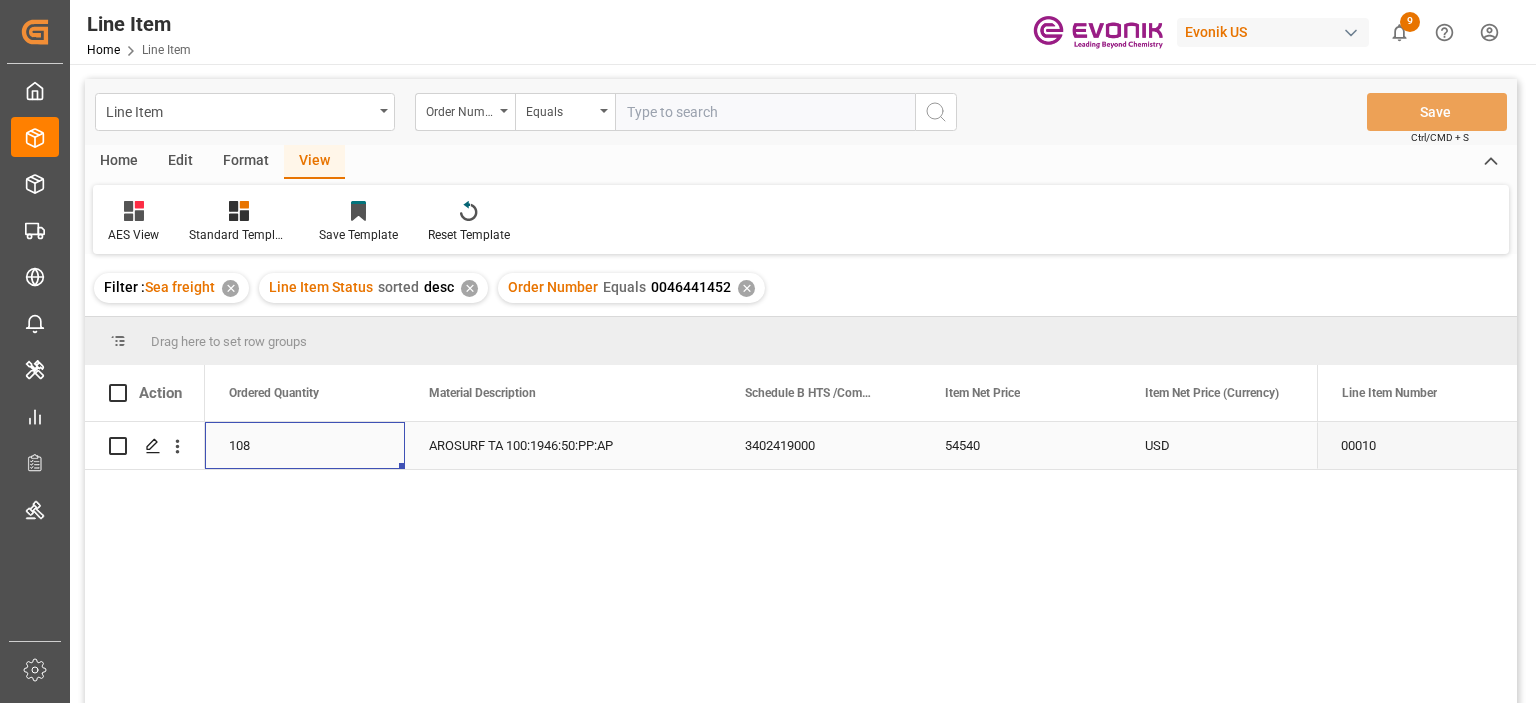 scroll, scrollTop: 0, scrollLeft: 800, axis: horizontal 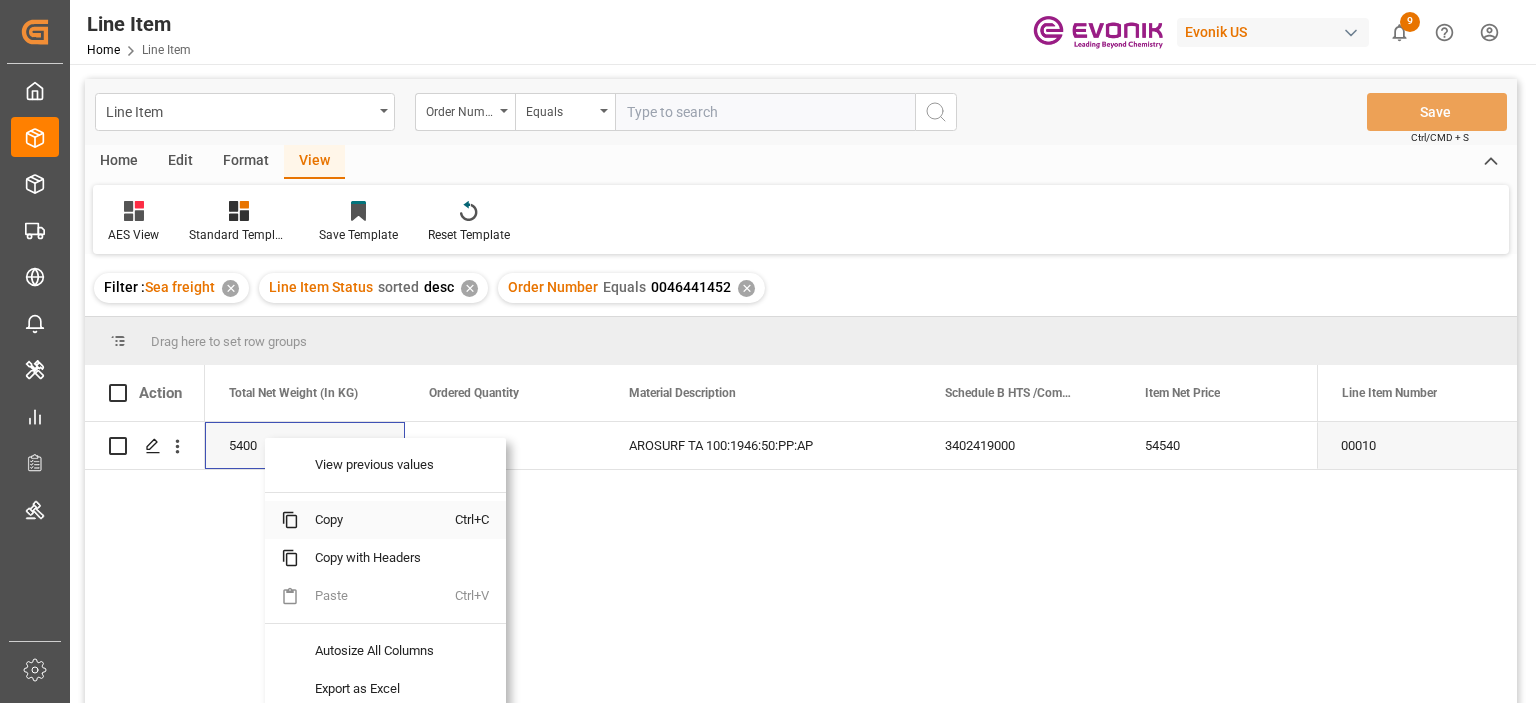 click on "Copy" at bounding box center [377, 520] 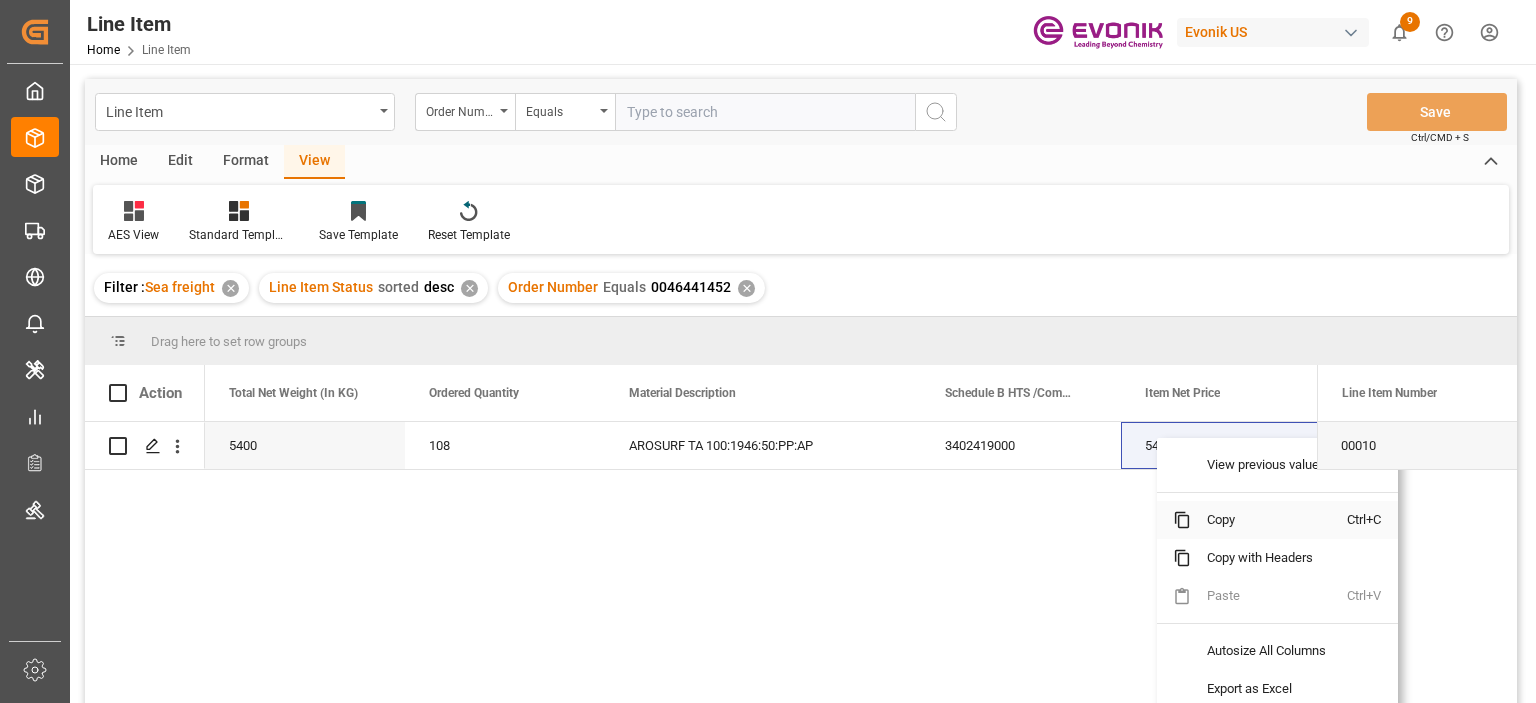 click on "Copy" at bounding box center [1269, 520] 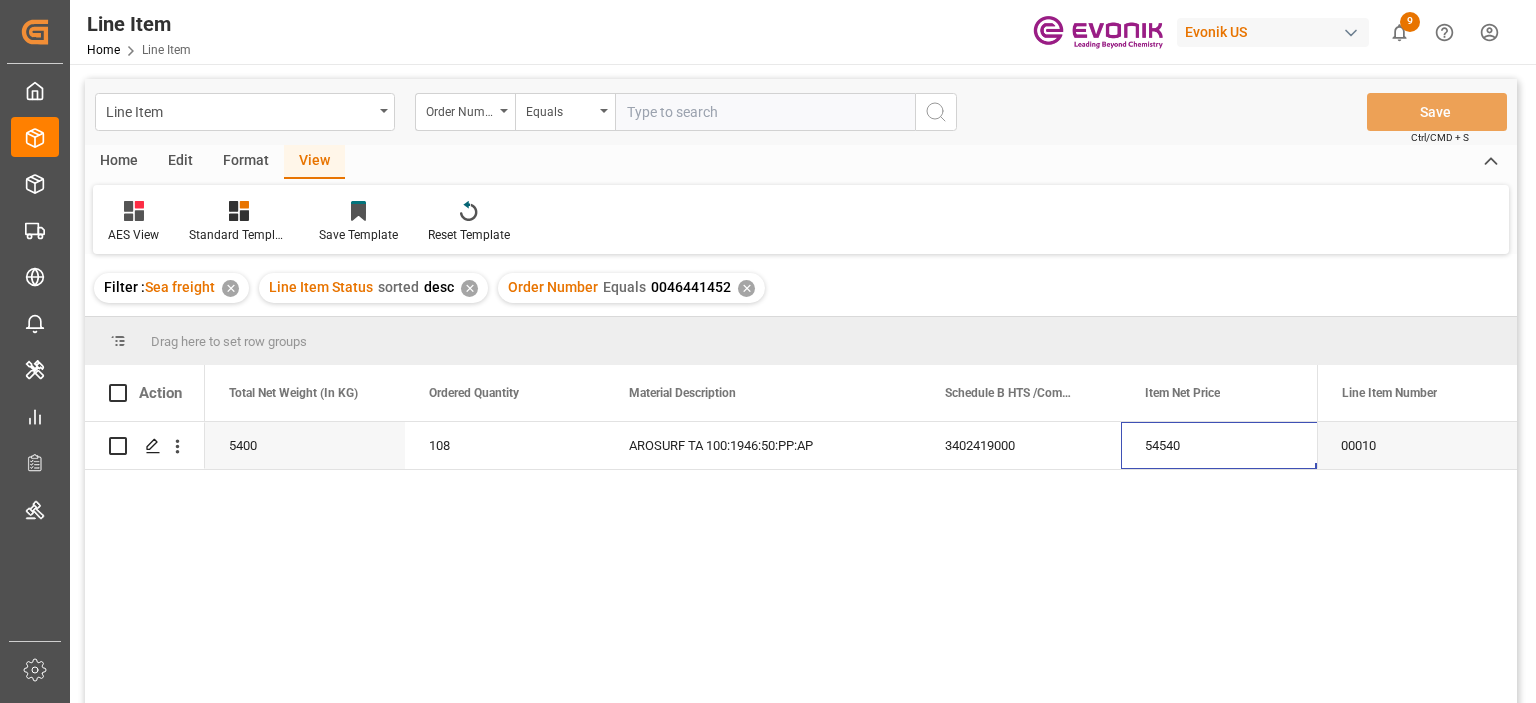 click at bounding box center (765, 112) 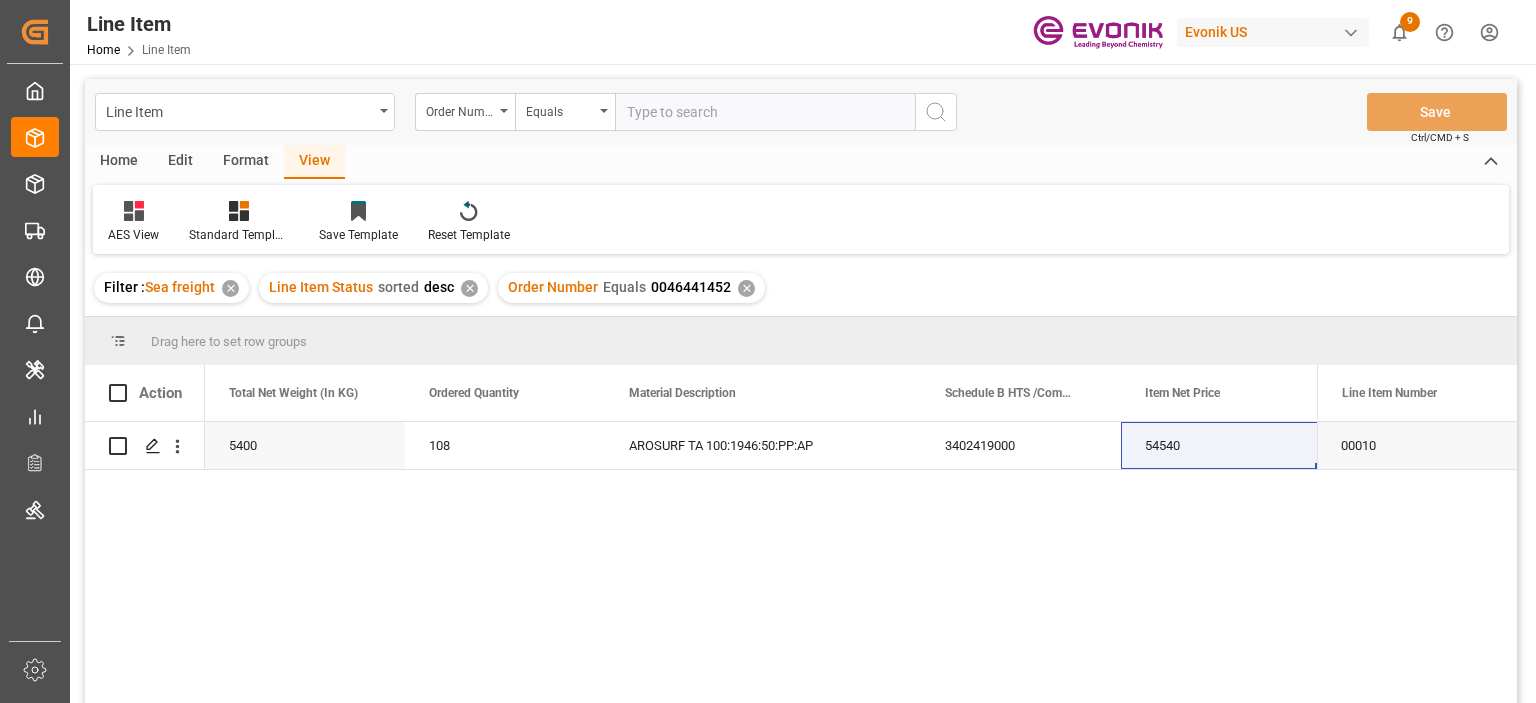 paste on "2006968915" 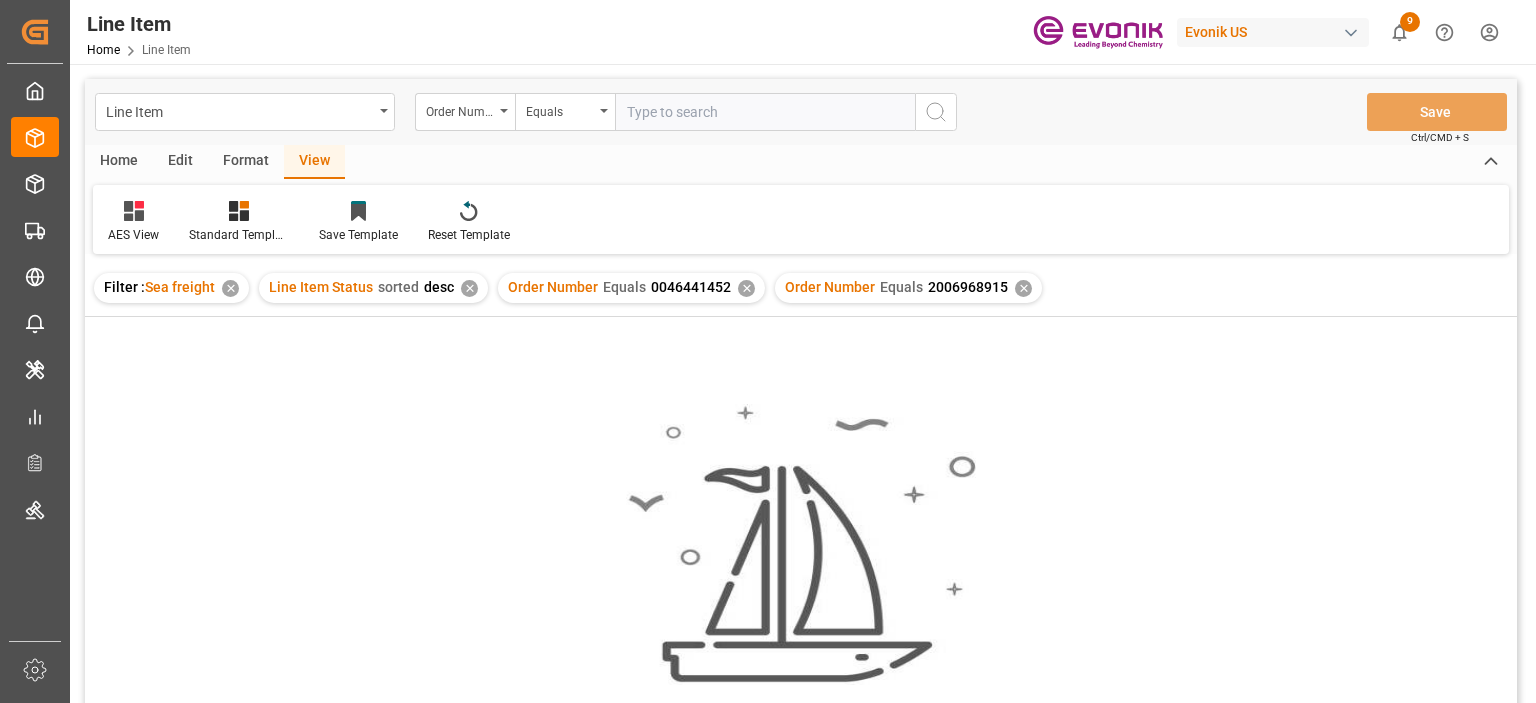 click on "✕" at bounding box center (746, 288) 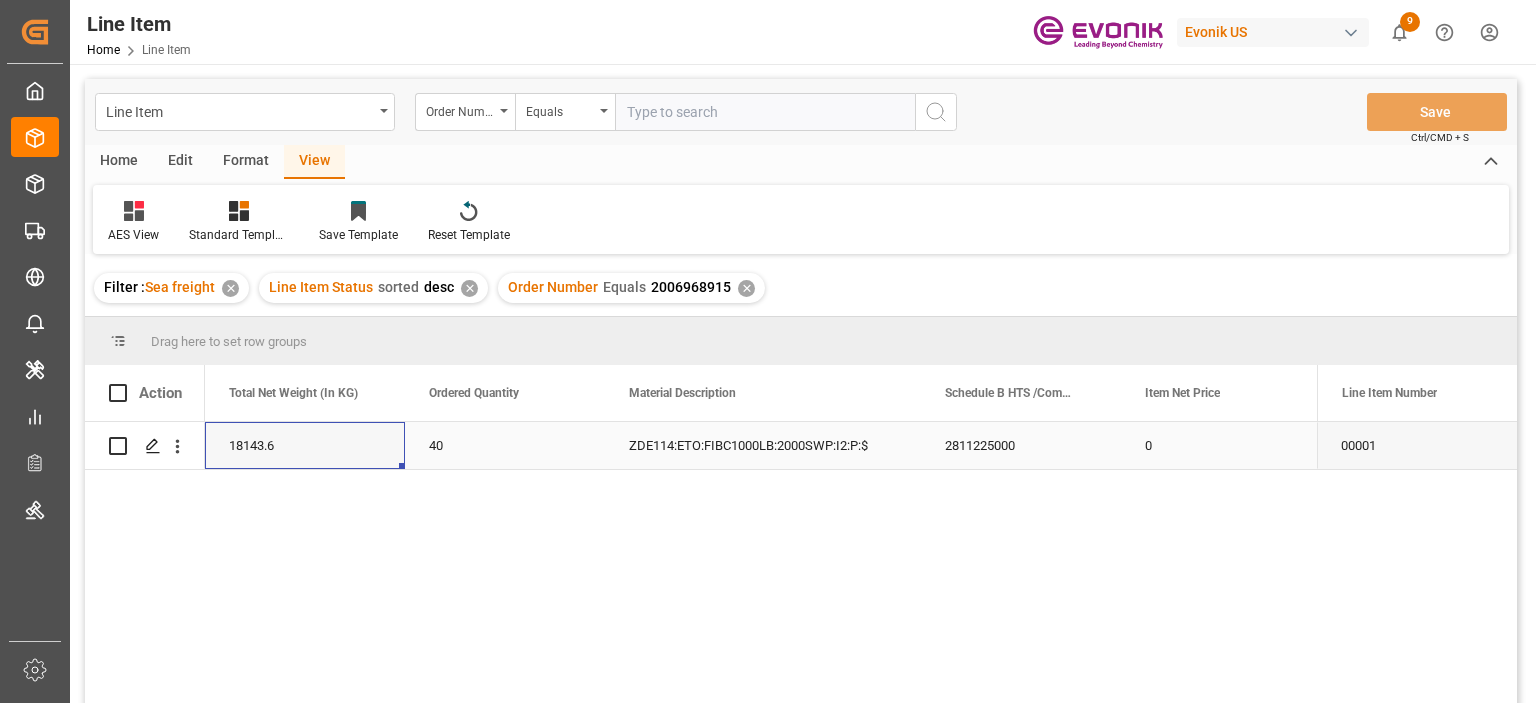 click on "18143.6" at bounding box center (305, 445) 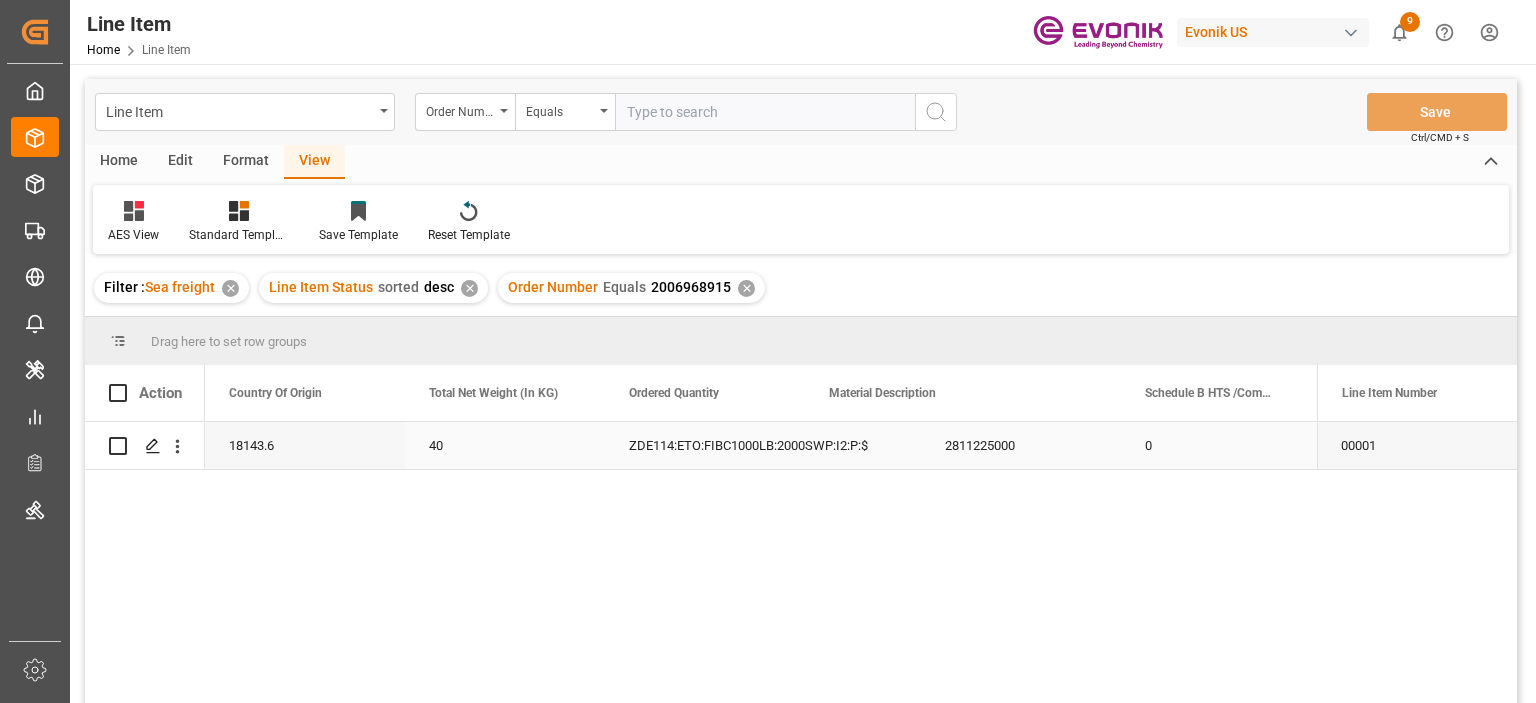 scroll, scrollTop: 0, scrollLeft: 600, axis: horizontal 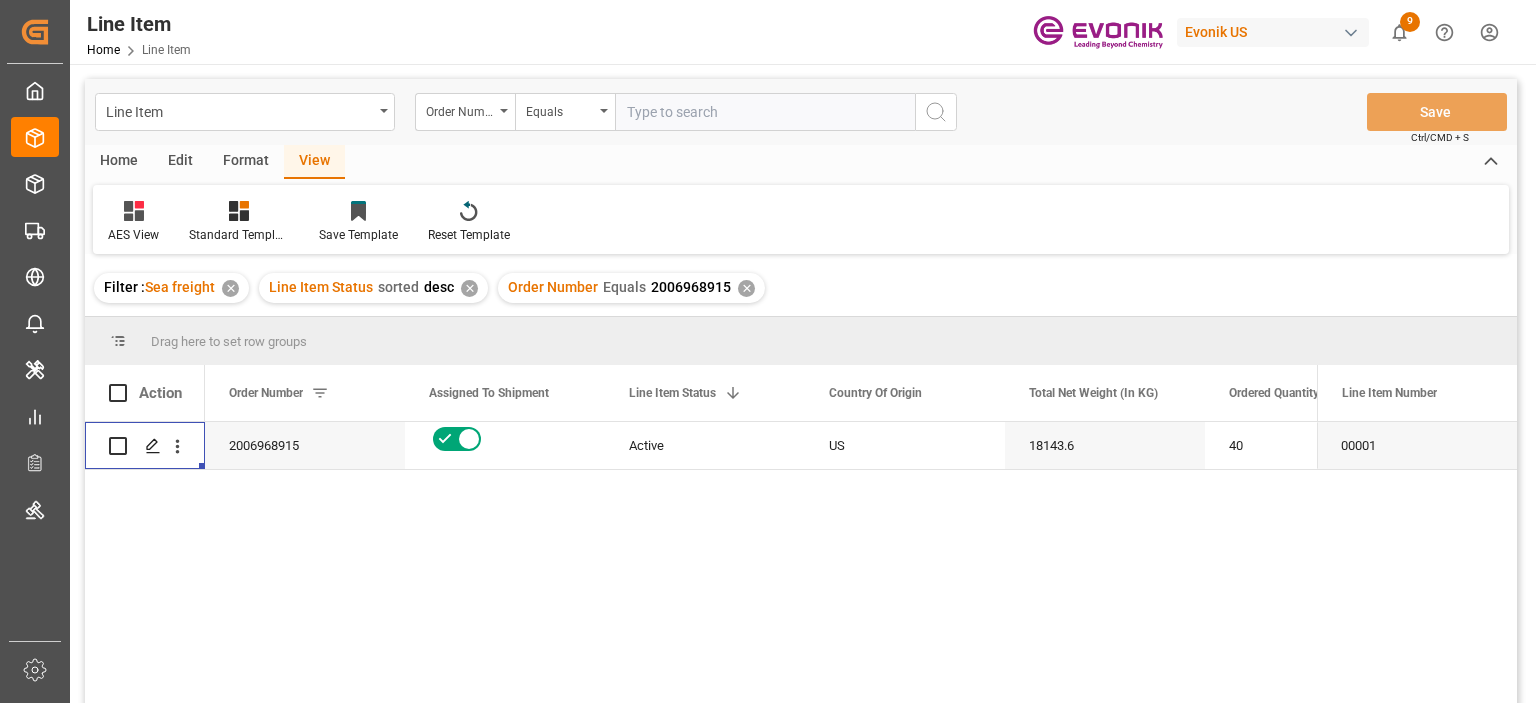 click at bounding box center [765, 112] 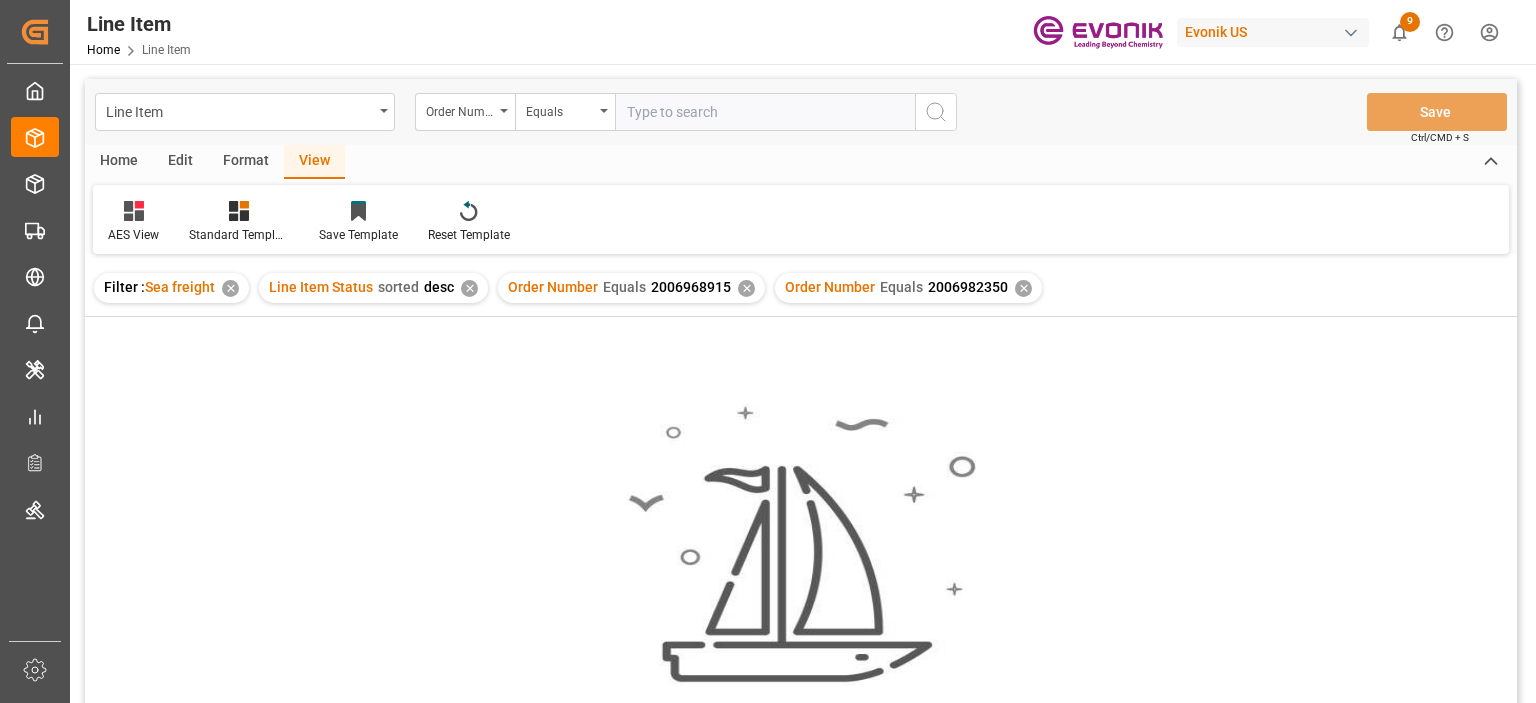 click on "✕" at bounding box center [746, 288] 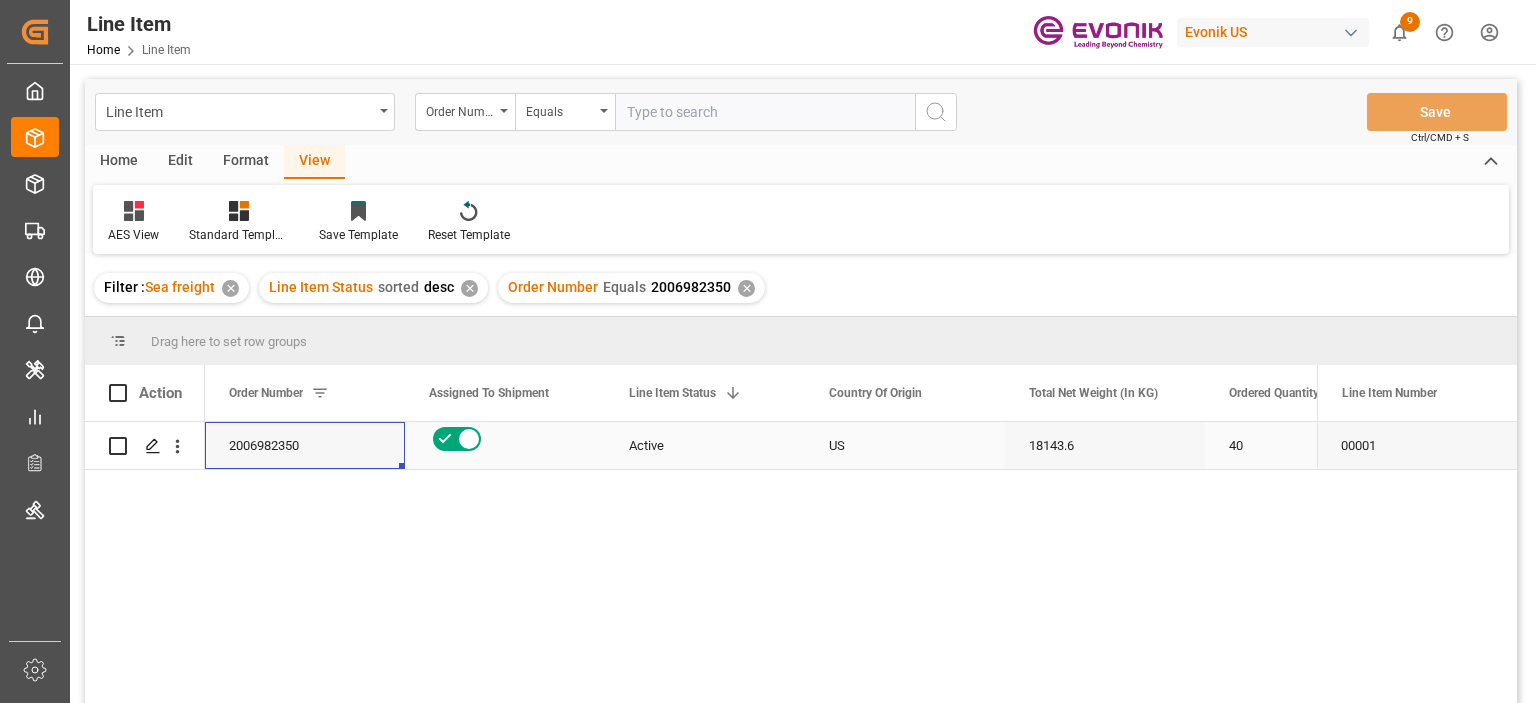 click on "2006982350" at bounding box center (305, 445) 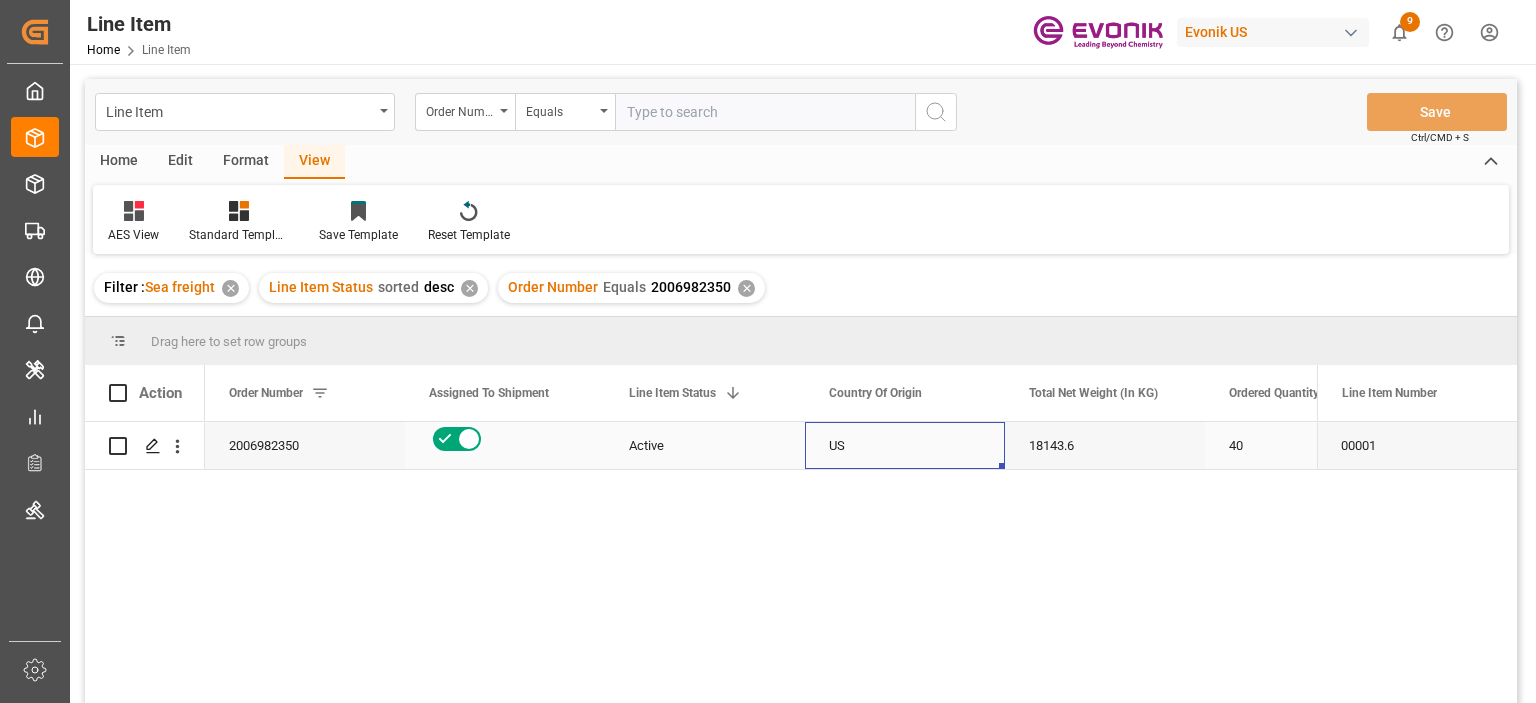 scroll, scrollTop: 0, scrollLeft: 94, axis: horizontal 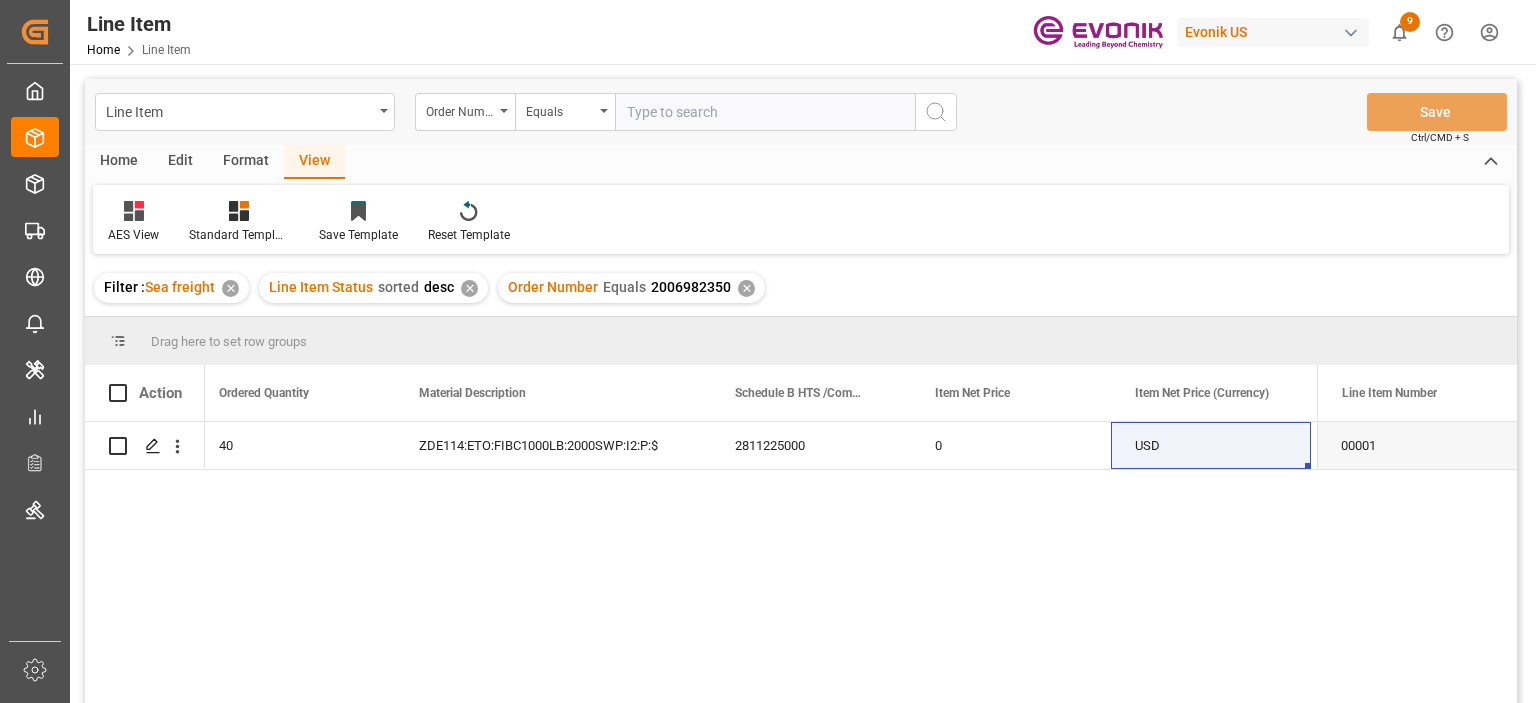 click at bounding box center (765, 112) 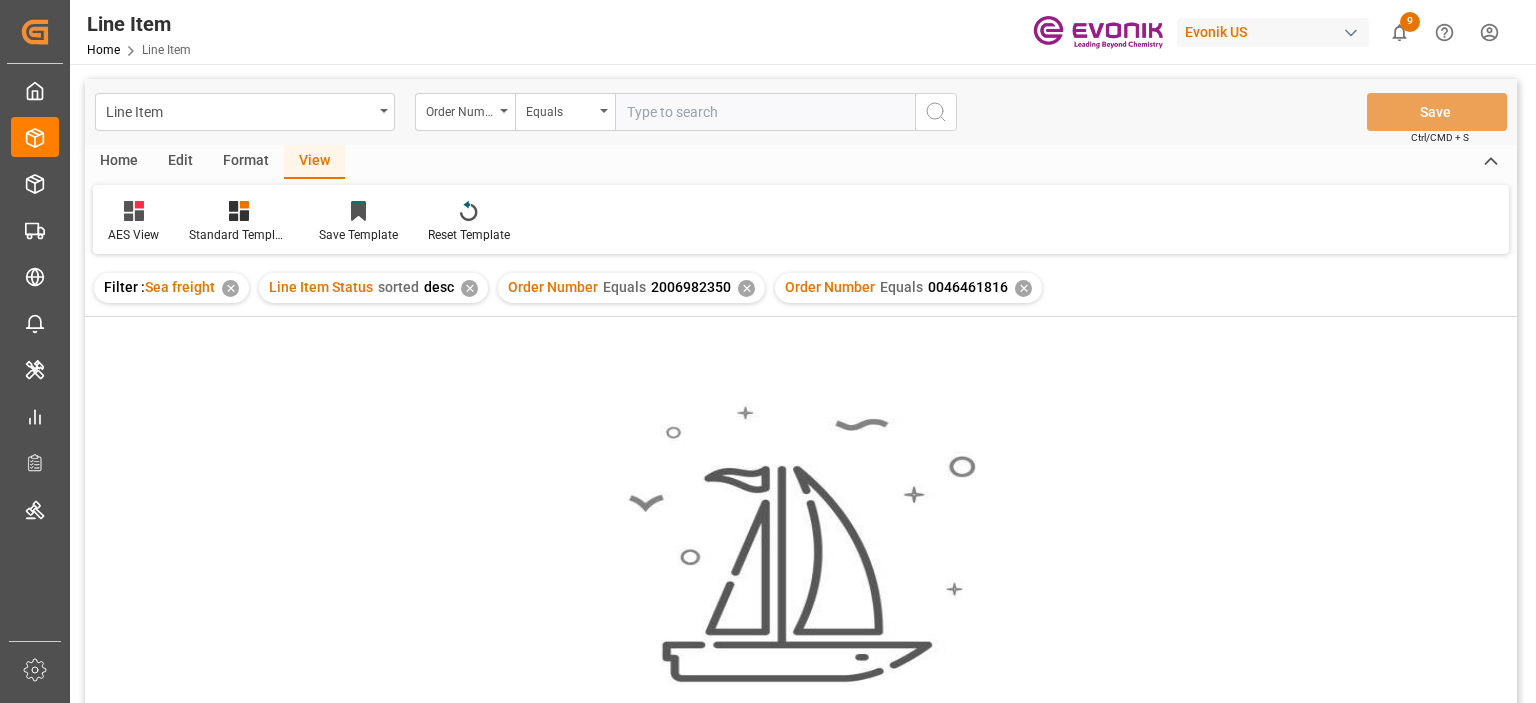 click on "✕" at bounding box center [746, 288] 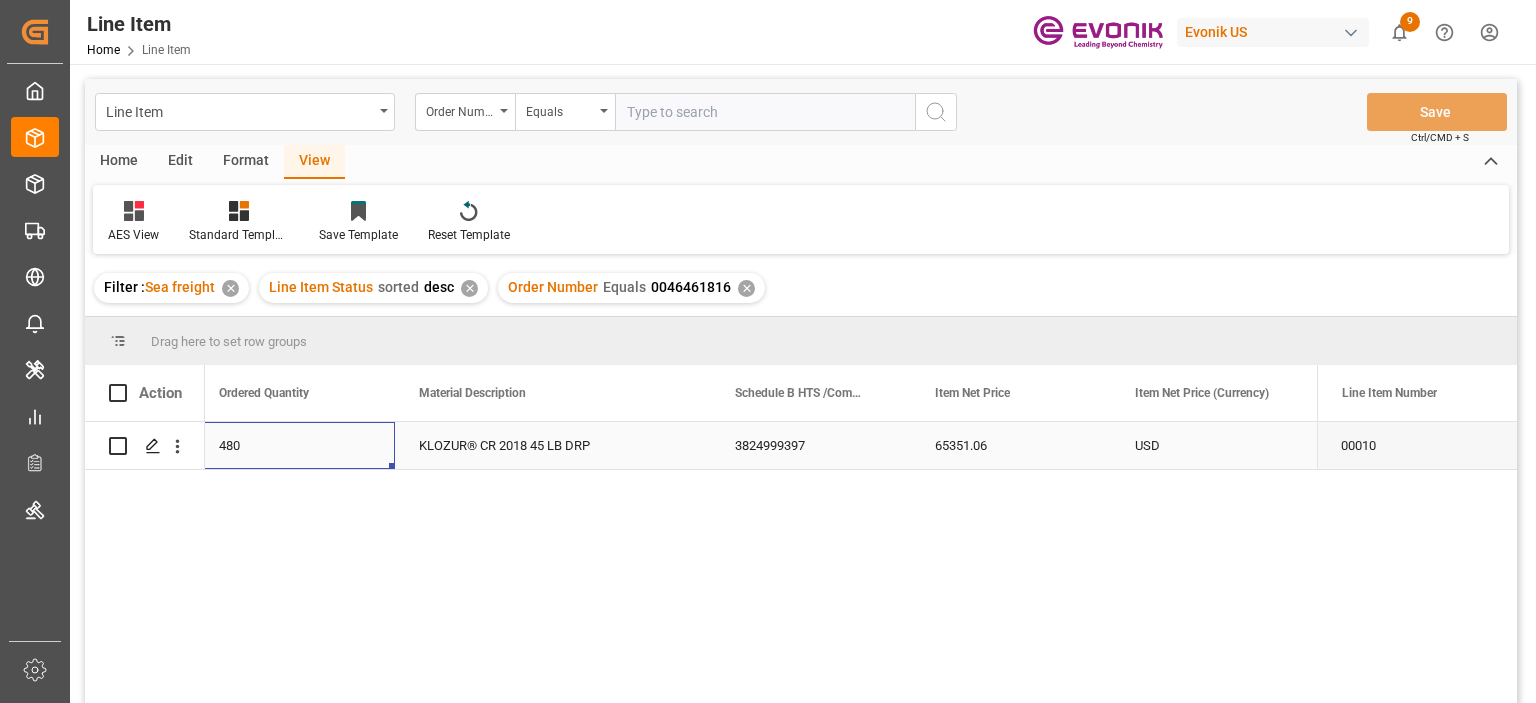 click on "480" at bounding box center (295, 445) 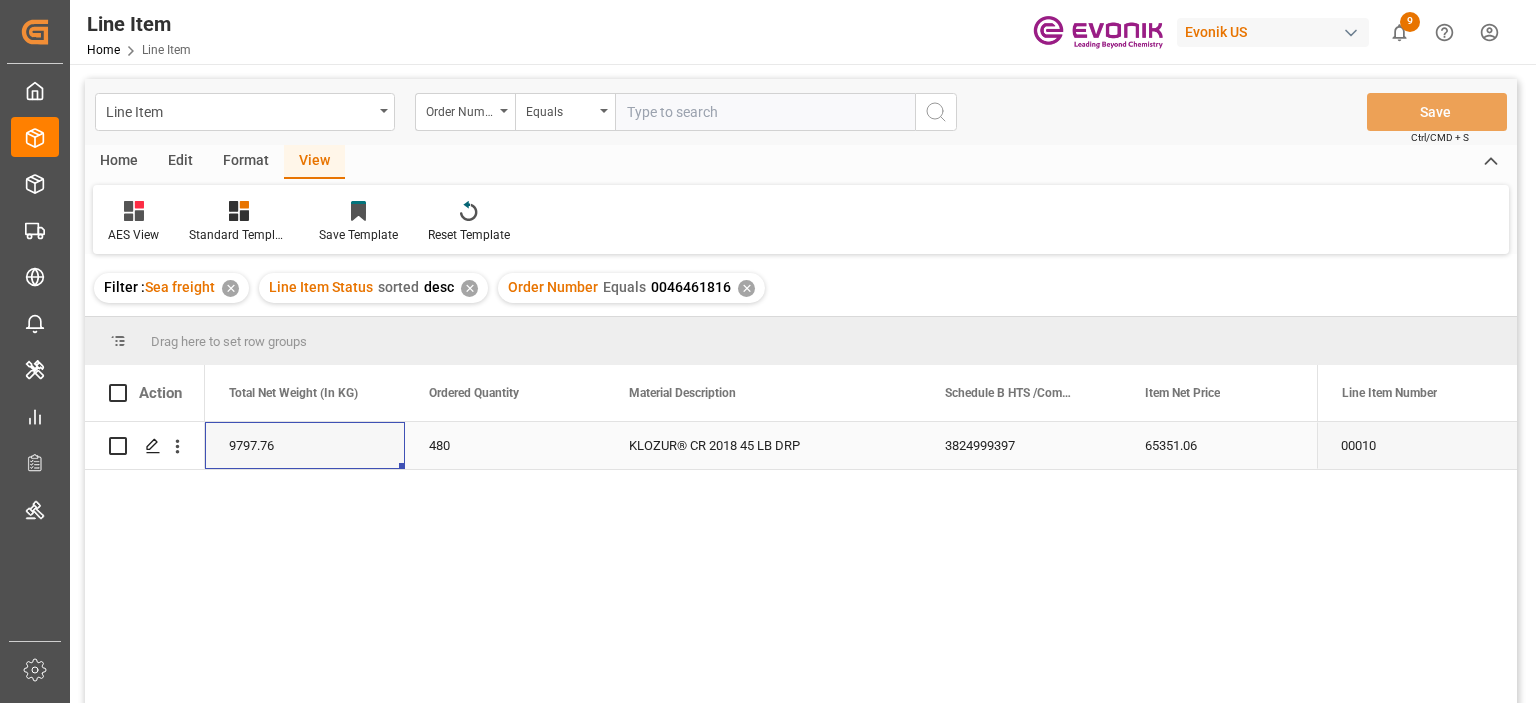 scroll, scrollTop: 0, scrollLeft: 600, axis: horizontal 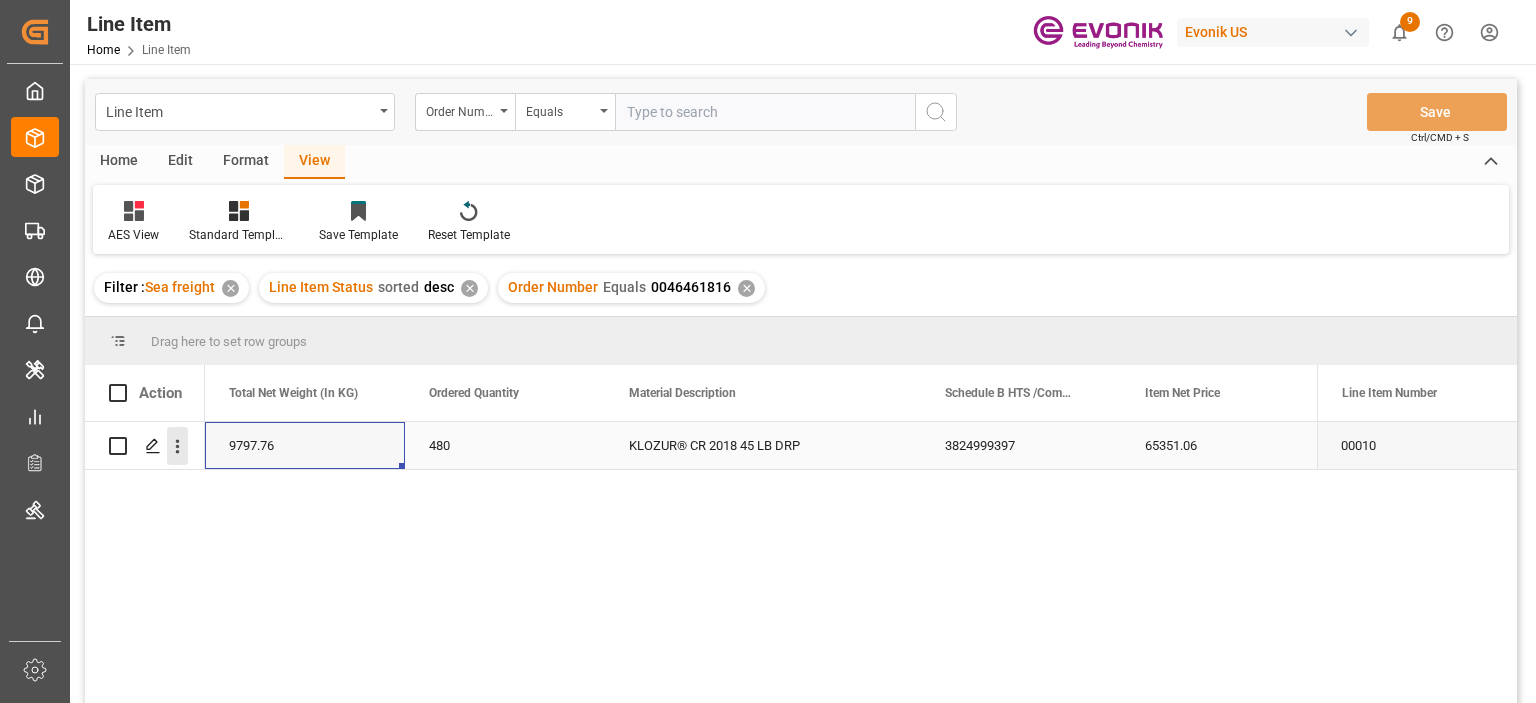 click 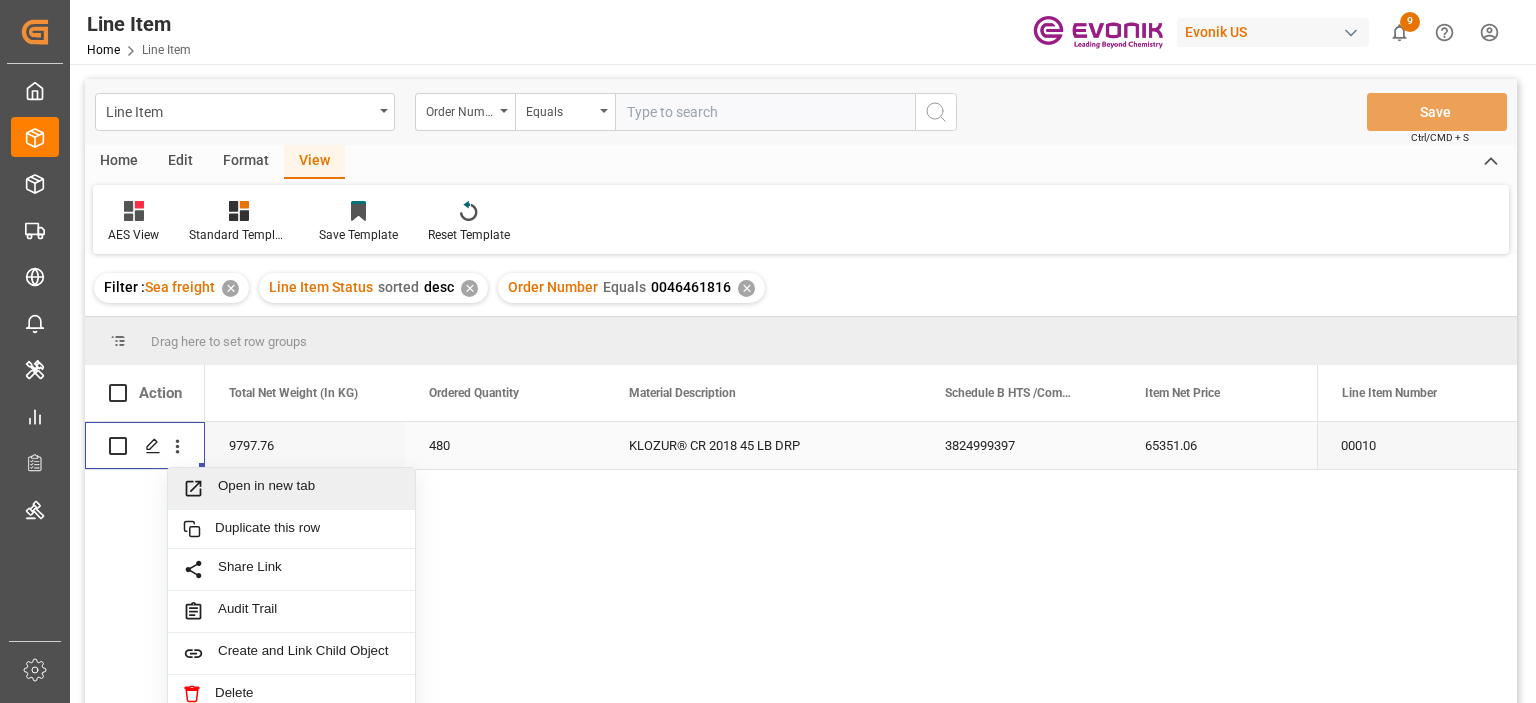 click on "Open in new tab" at bounding box center [291, 489] 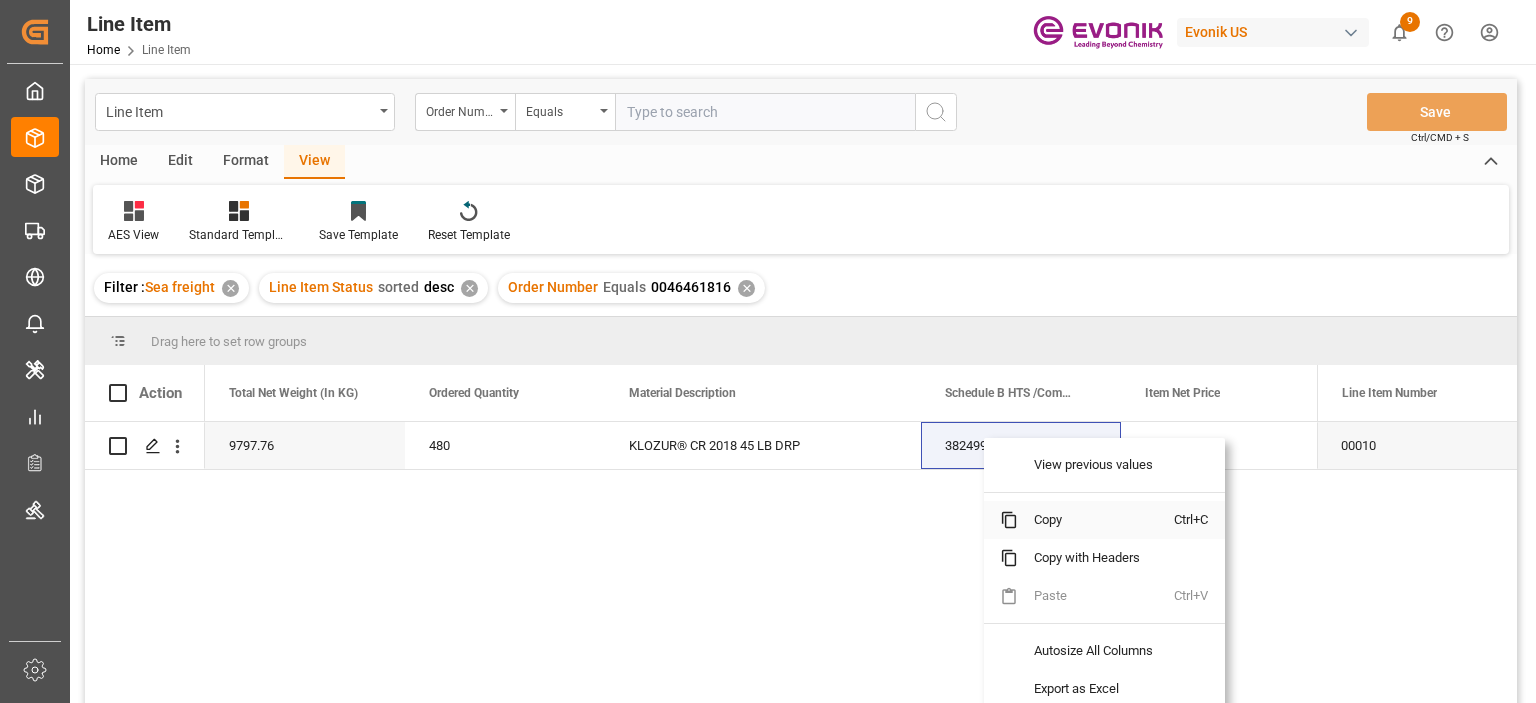 click on "Copy" at bounding box center (1096, 520) 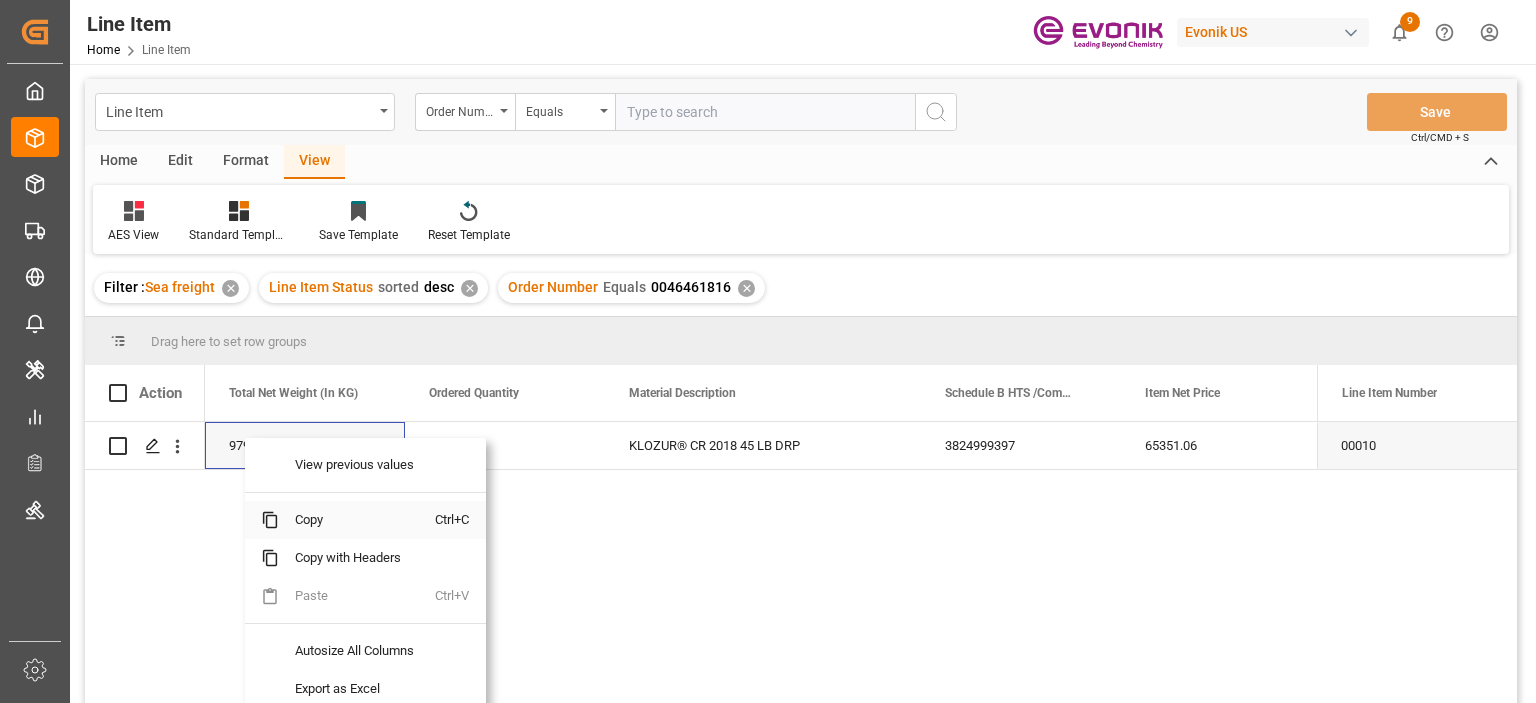 click on "Copy" at bounding box center [357, 520] 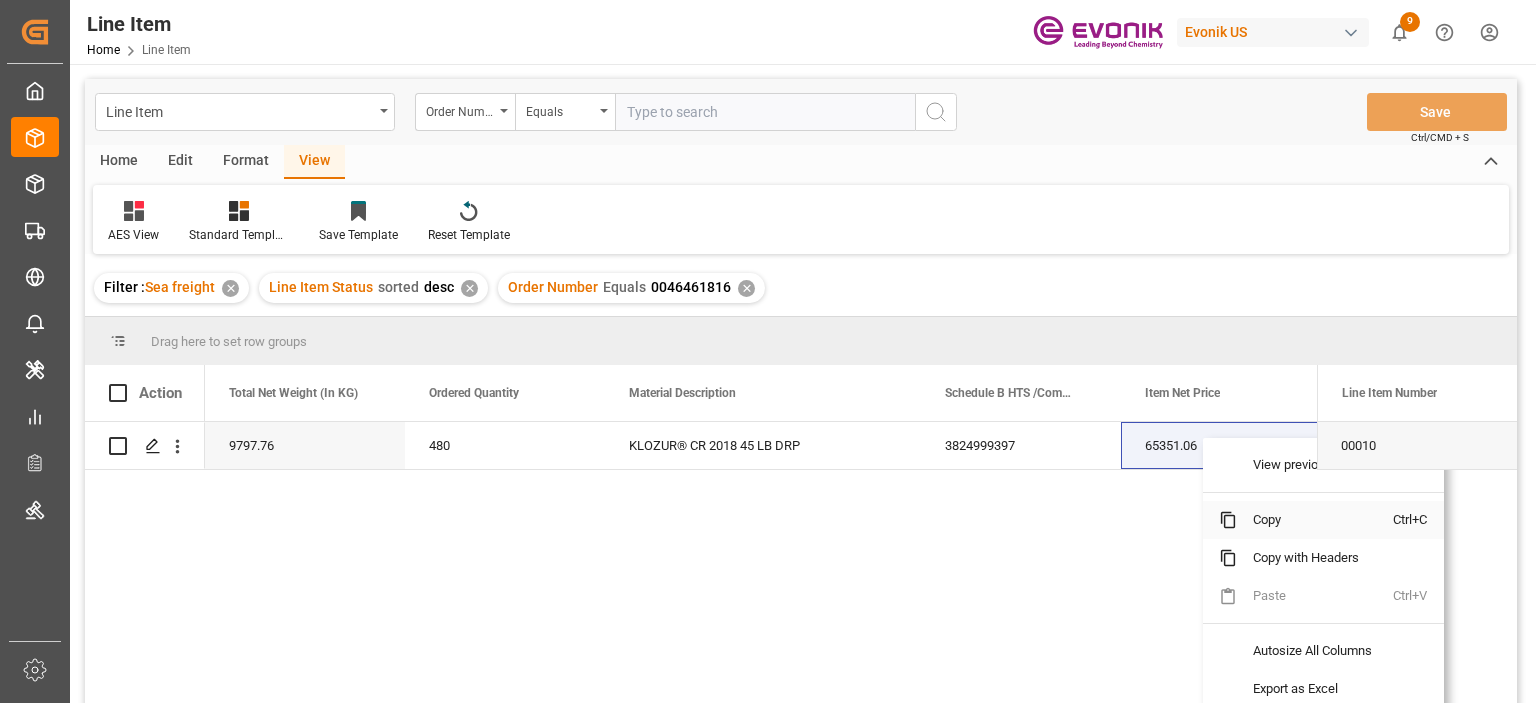 click on "Copy" at bounding box center [1315, 520] 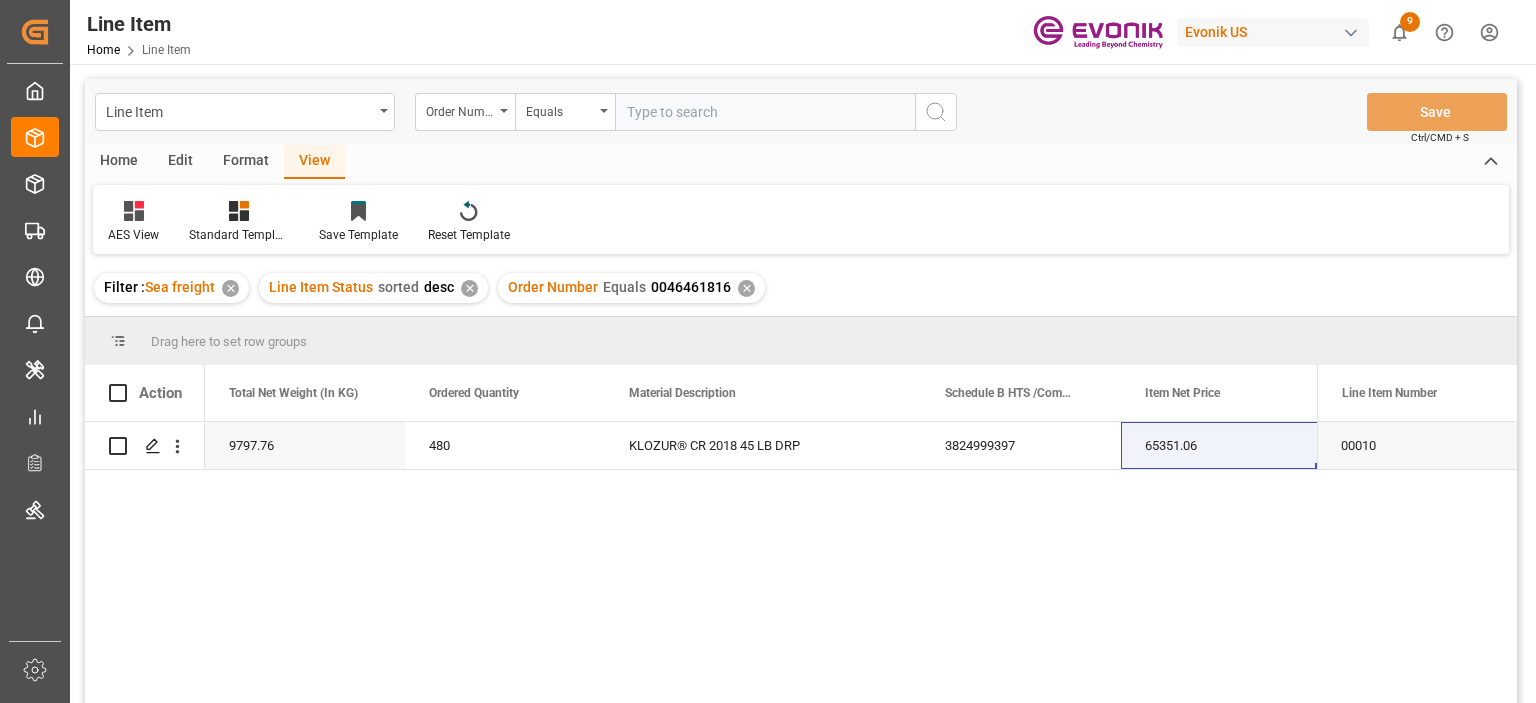 click at bounding box center [765, 112] 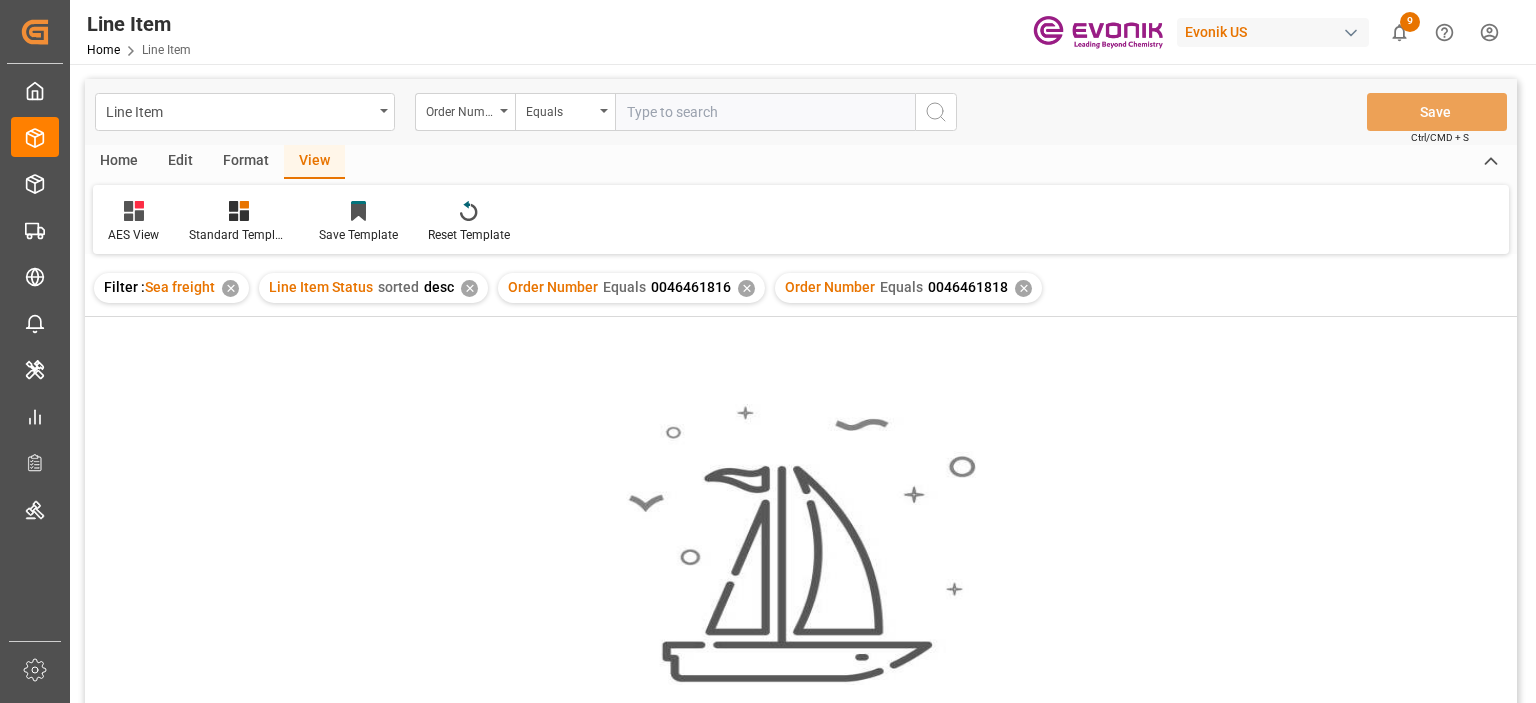click on "✕" at bounding box center [746, 288] 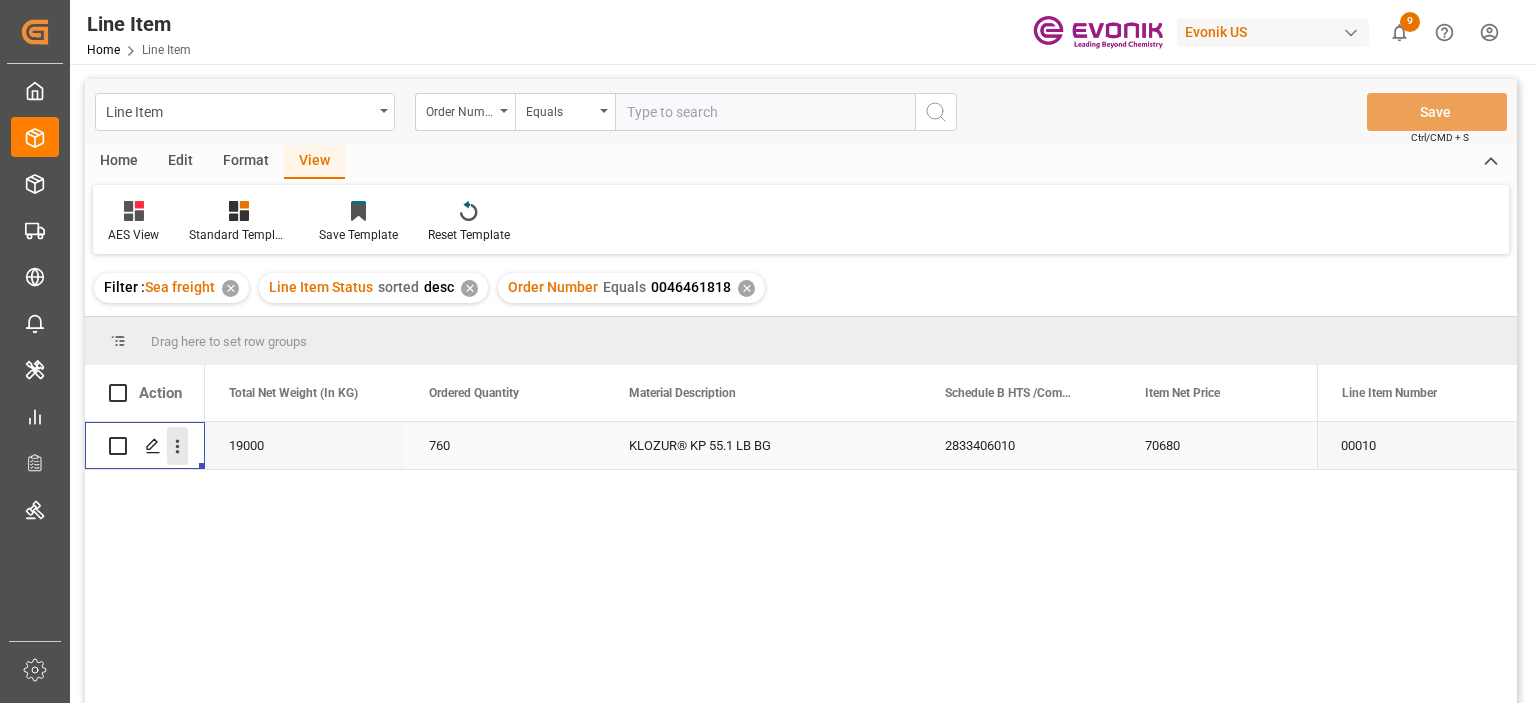 click 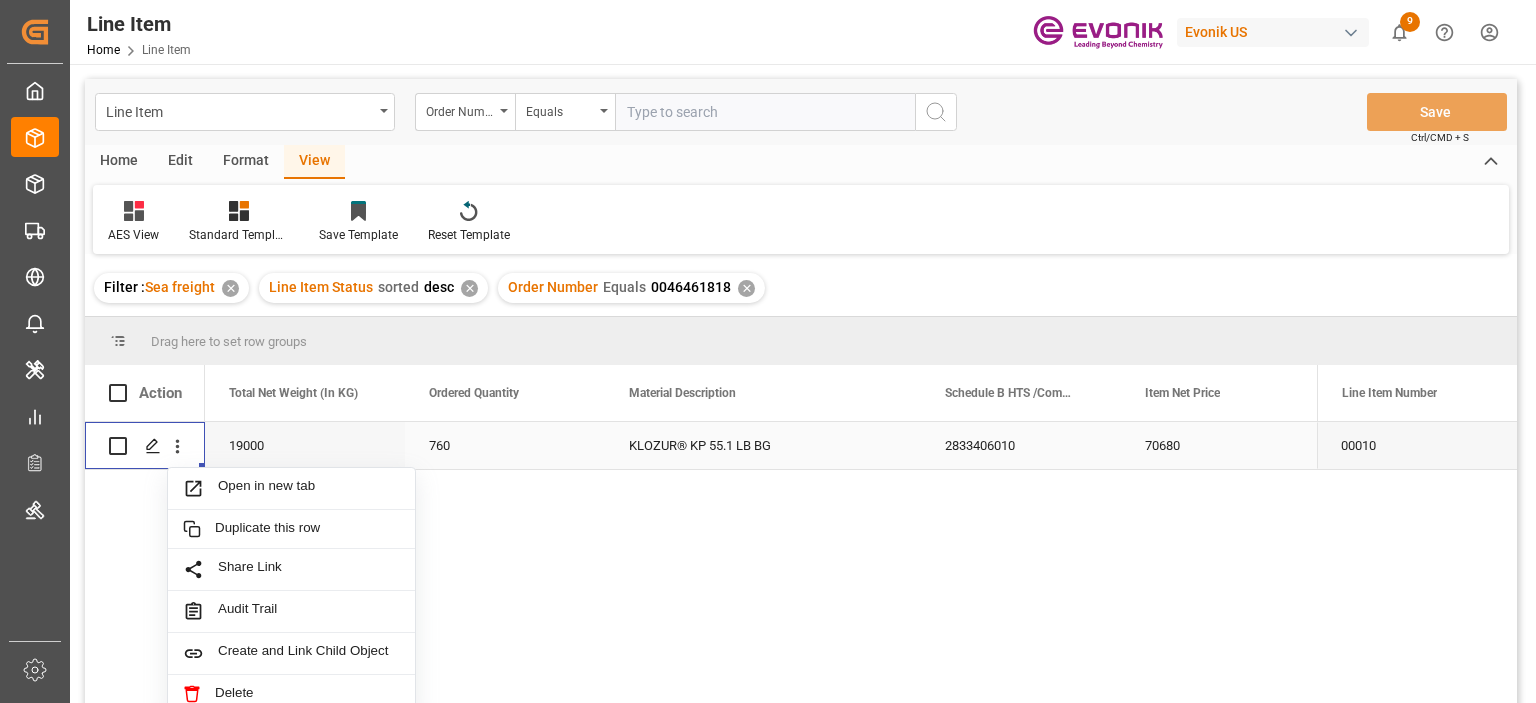 click on "760" at bounding box center (505, 445) 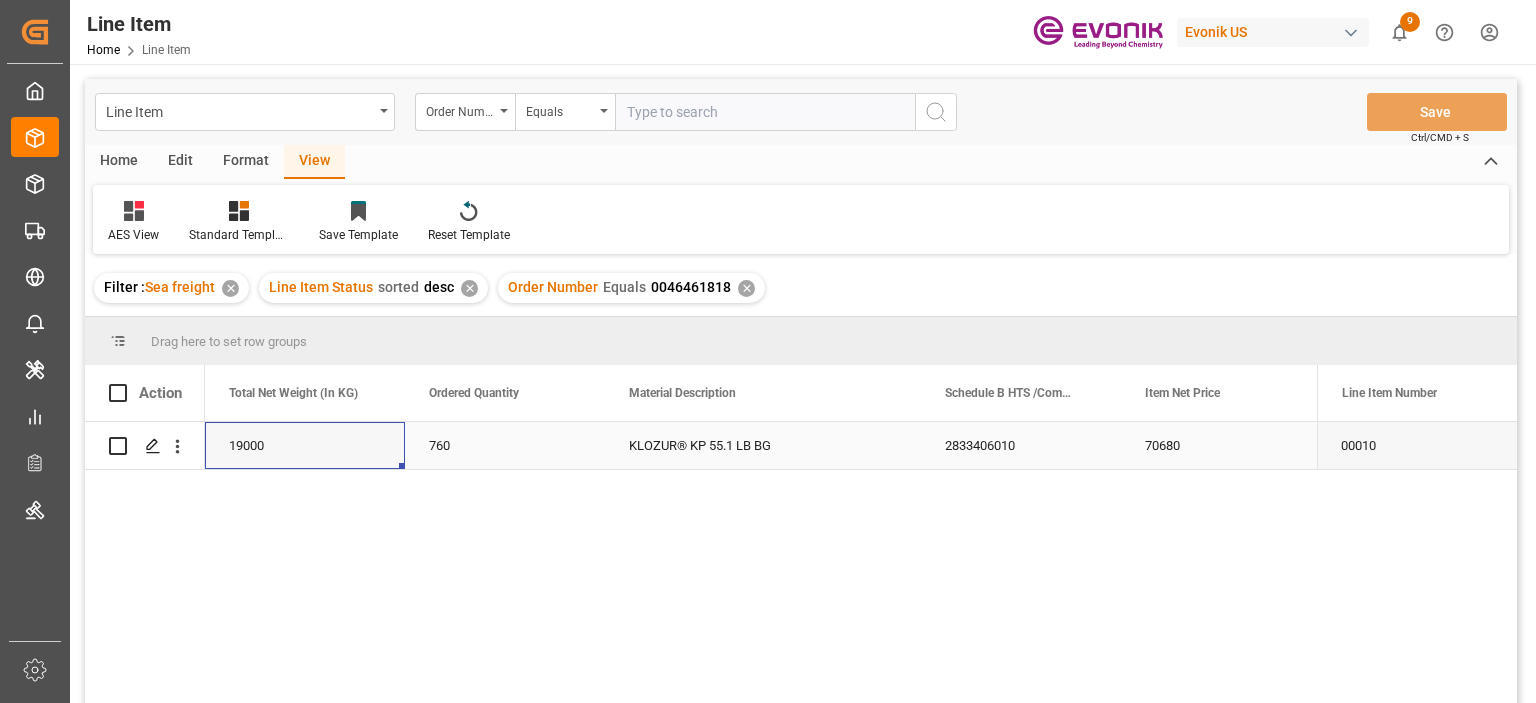 scroll, scrollTop: 0, scrollLeft: 400, axis: horizontal 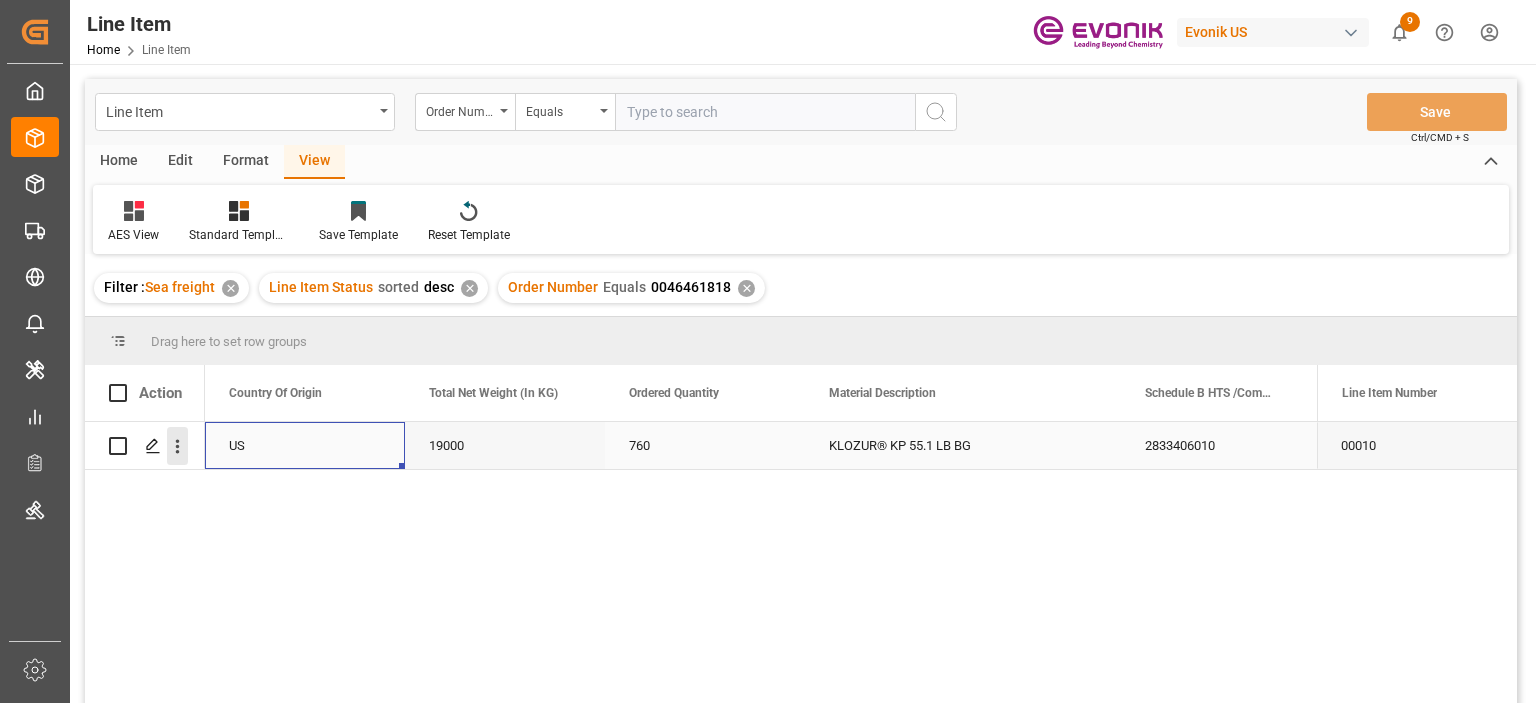 click 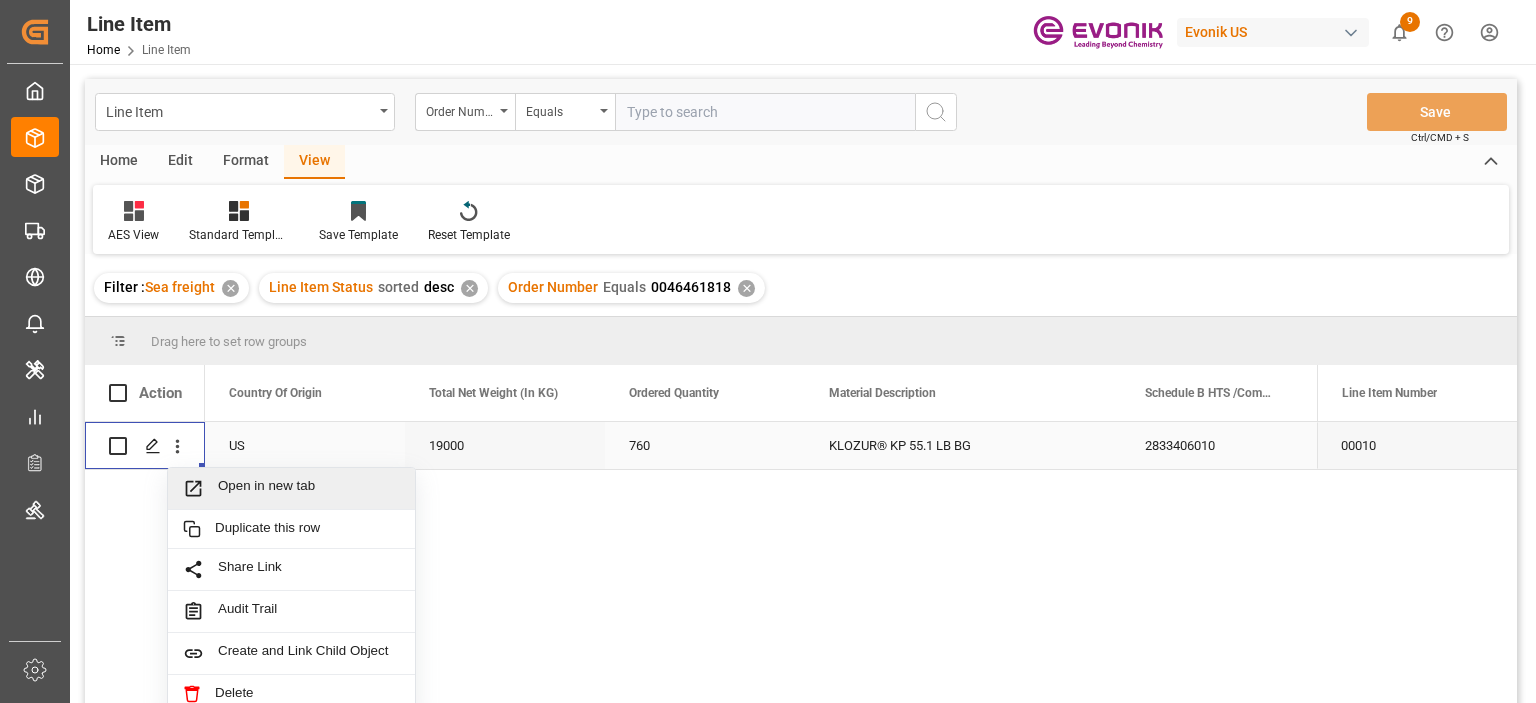 click on "Open in new tab" at bounding box center [291, 489] 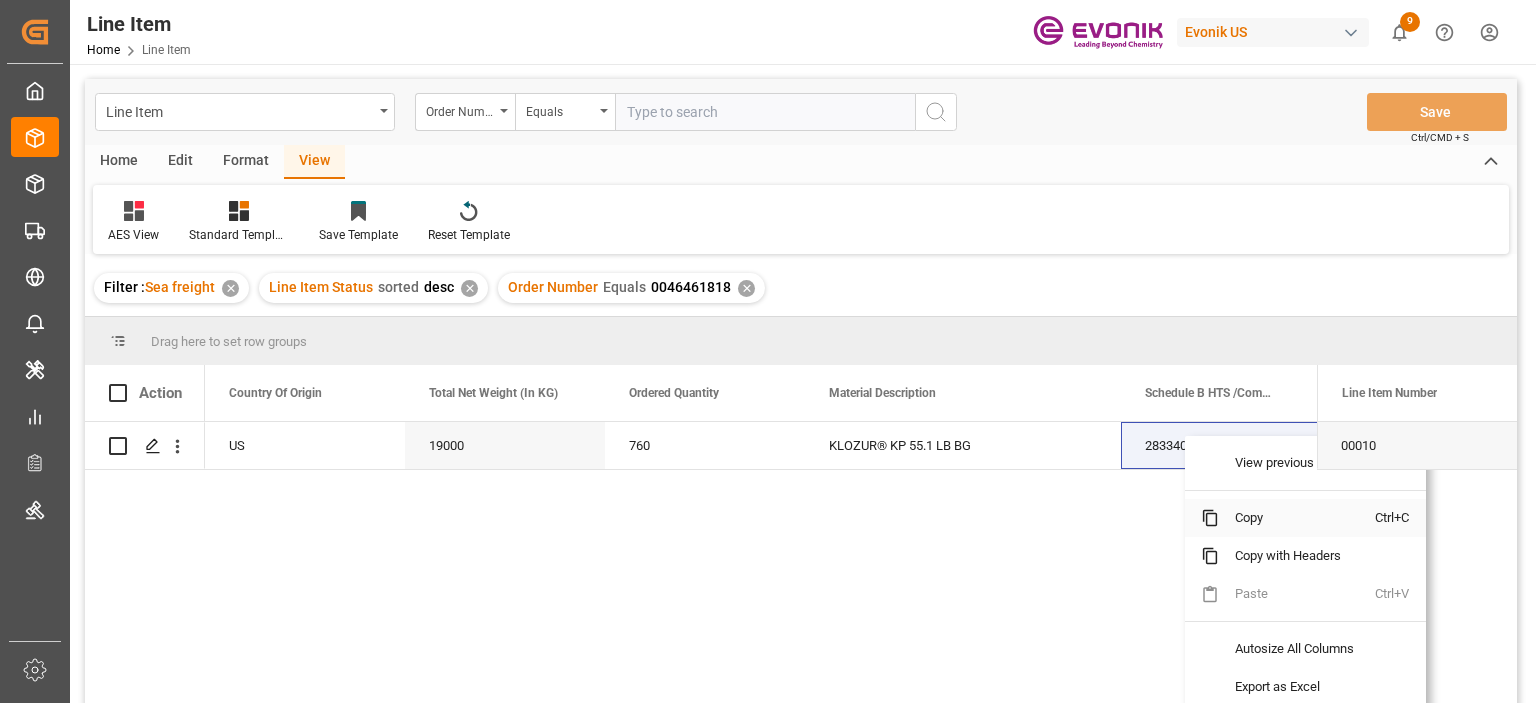 click on "Copy" at bounding box center (1297, 518) 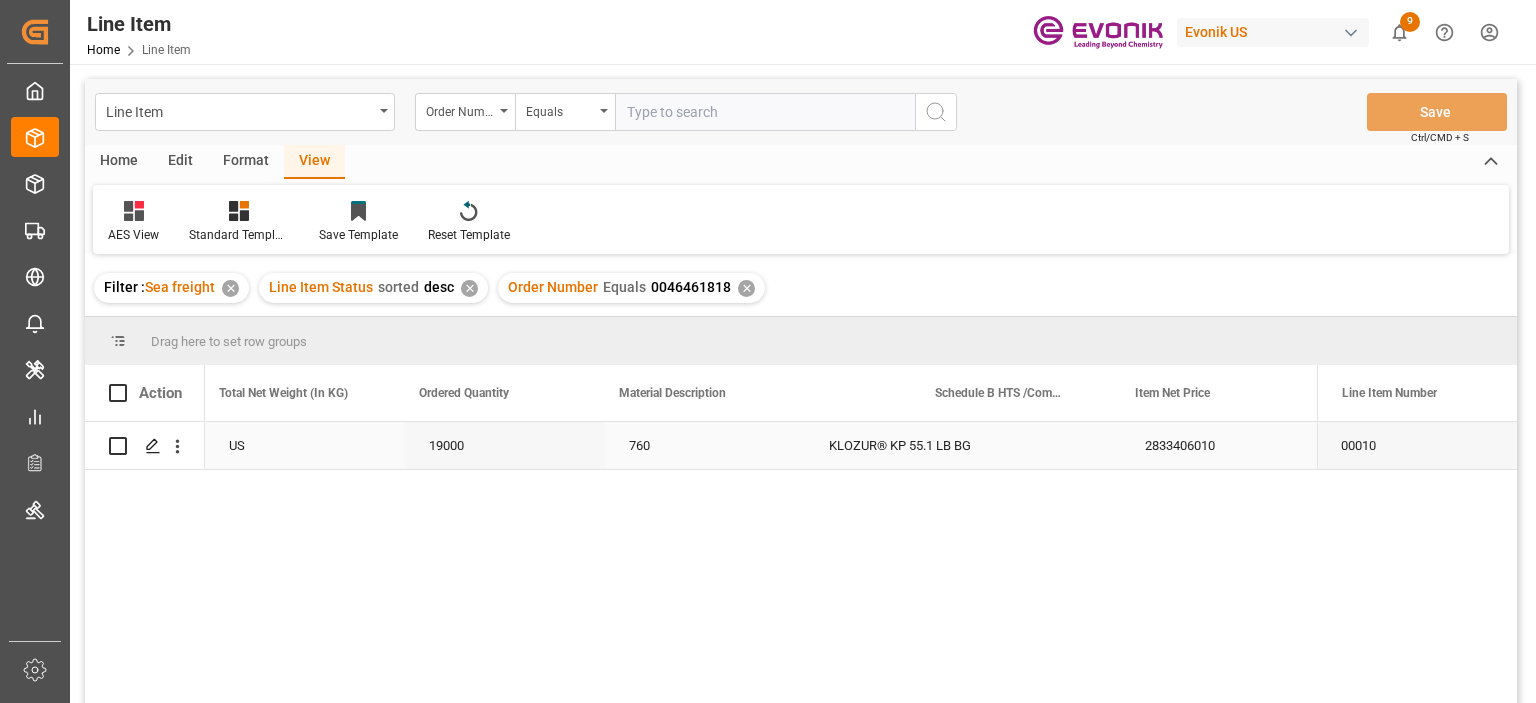 scroll, scrollTop: 0, scrollLeft: 810, axis: horizontal 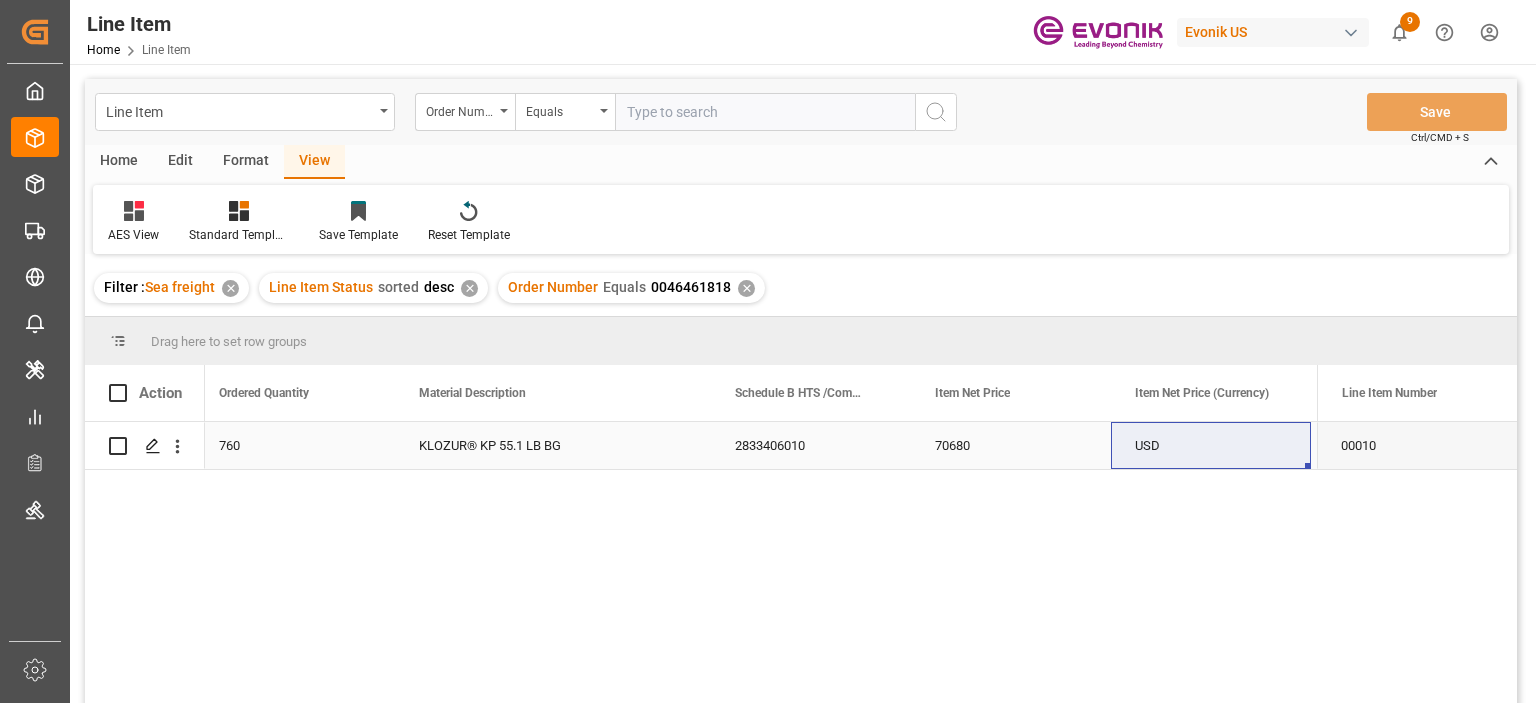 click on "760" at bounding box center [295, 445] 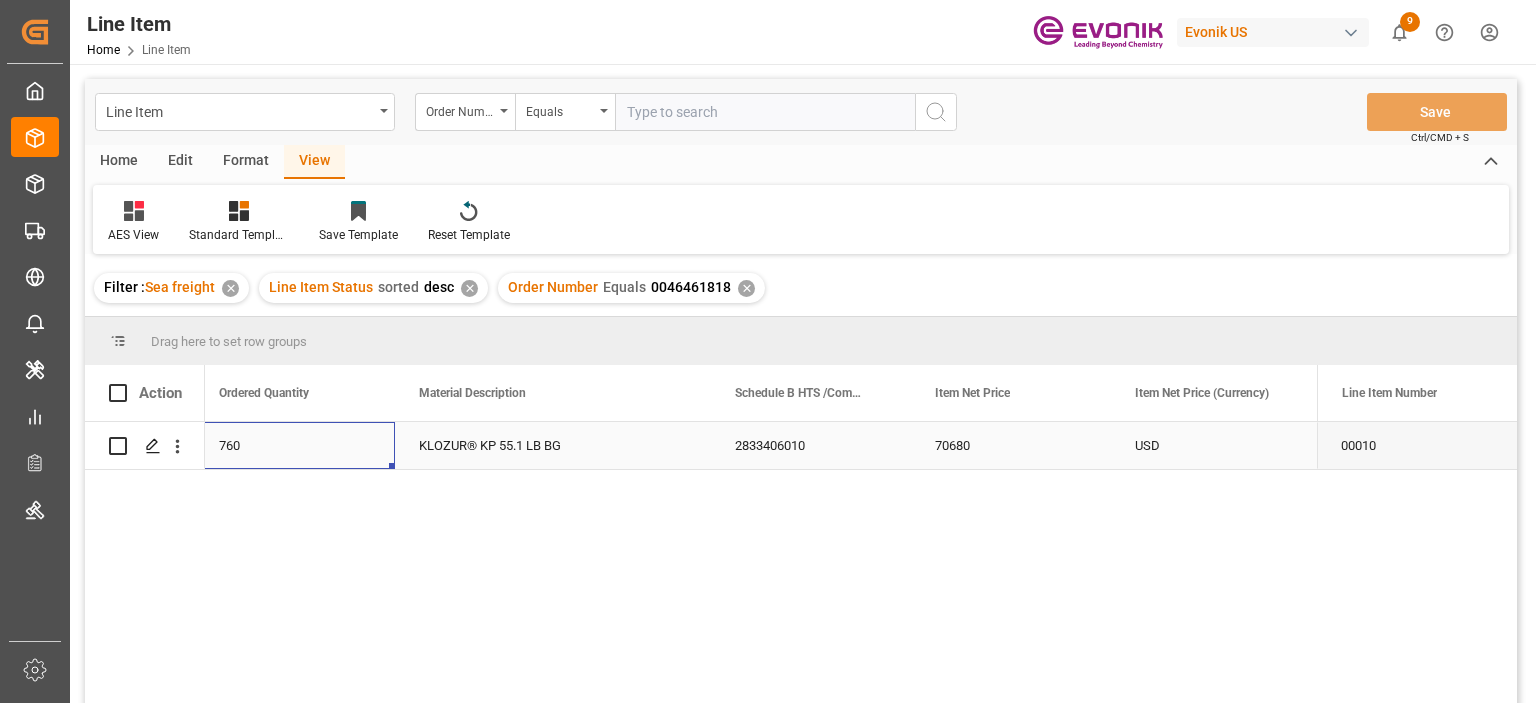 scroll, scrollTop: 0, scrollLeft: 800, axis: horizontal 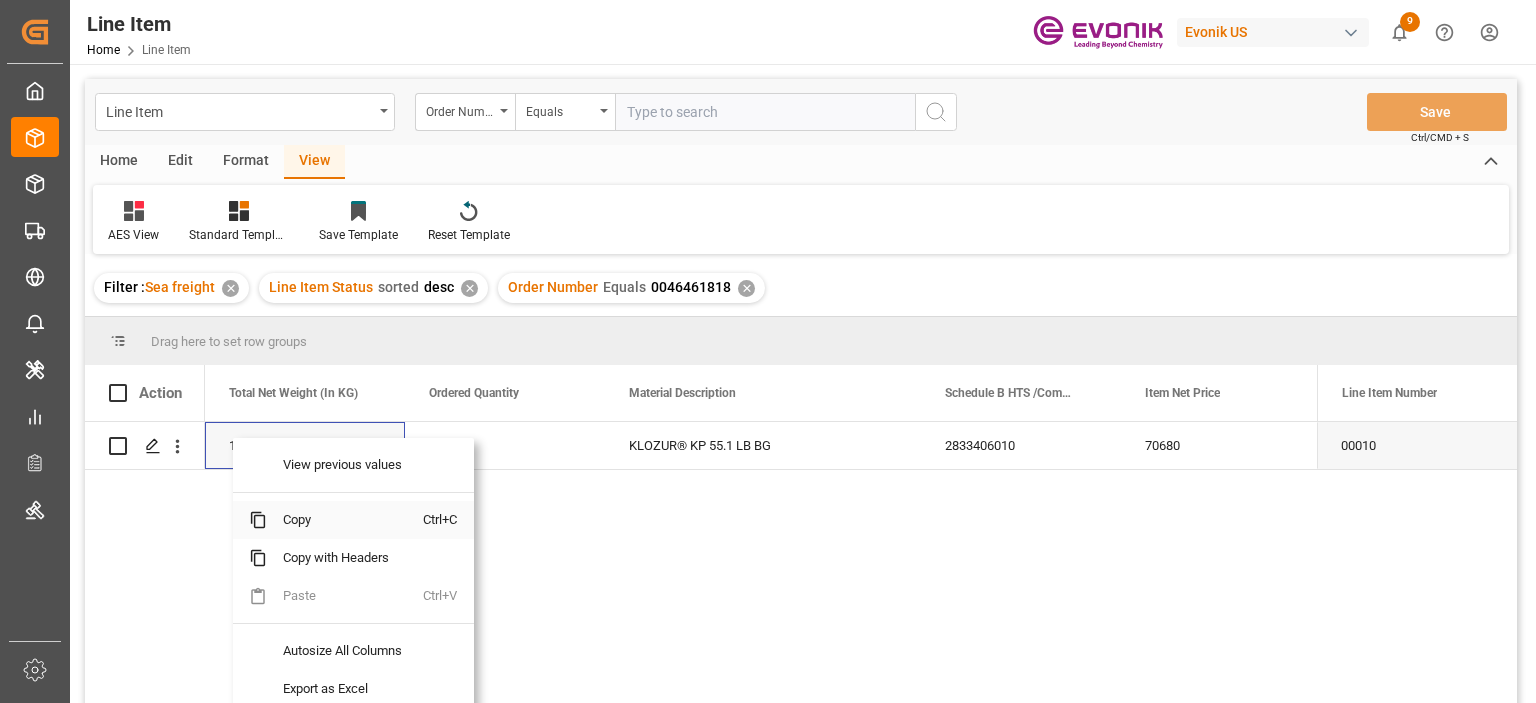 click on "Copy" at bounding box center (345, 520) 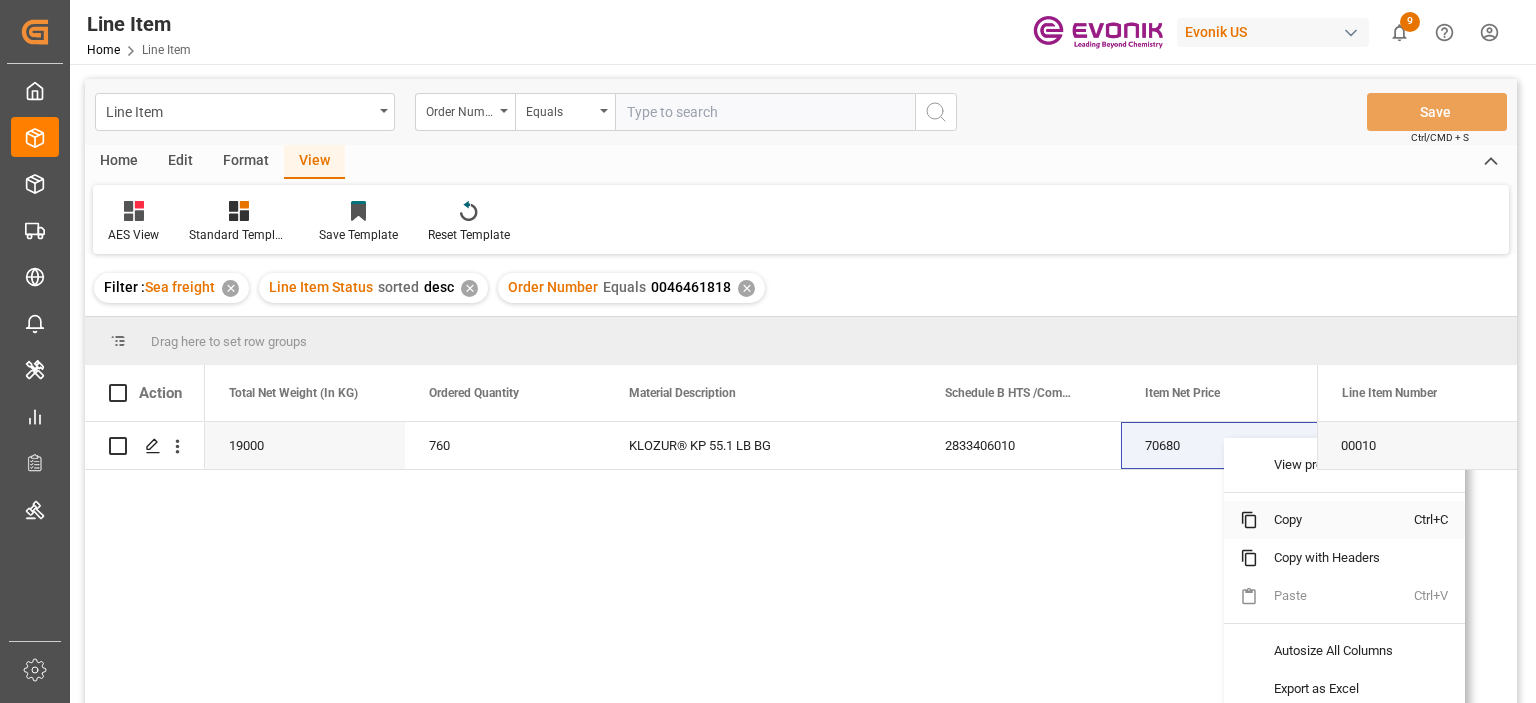 click on "Copy" at bounding box center [1336, 520] 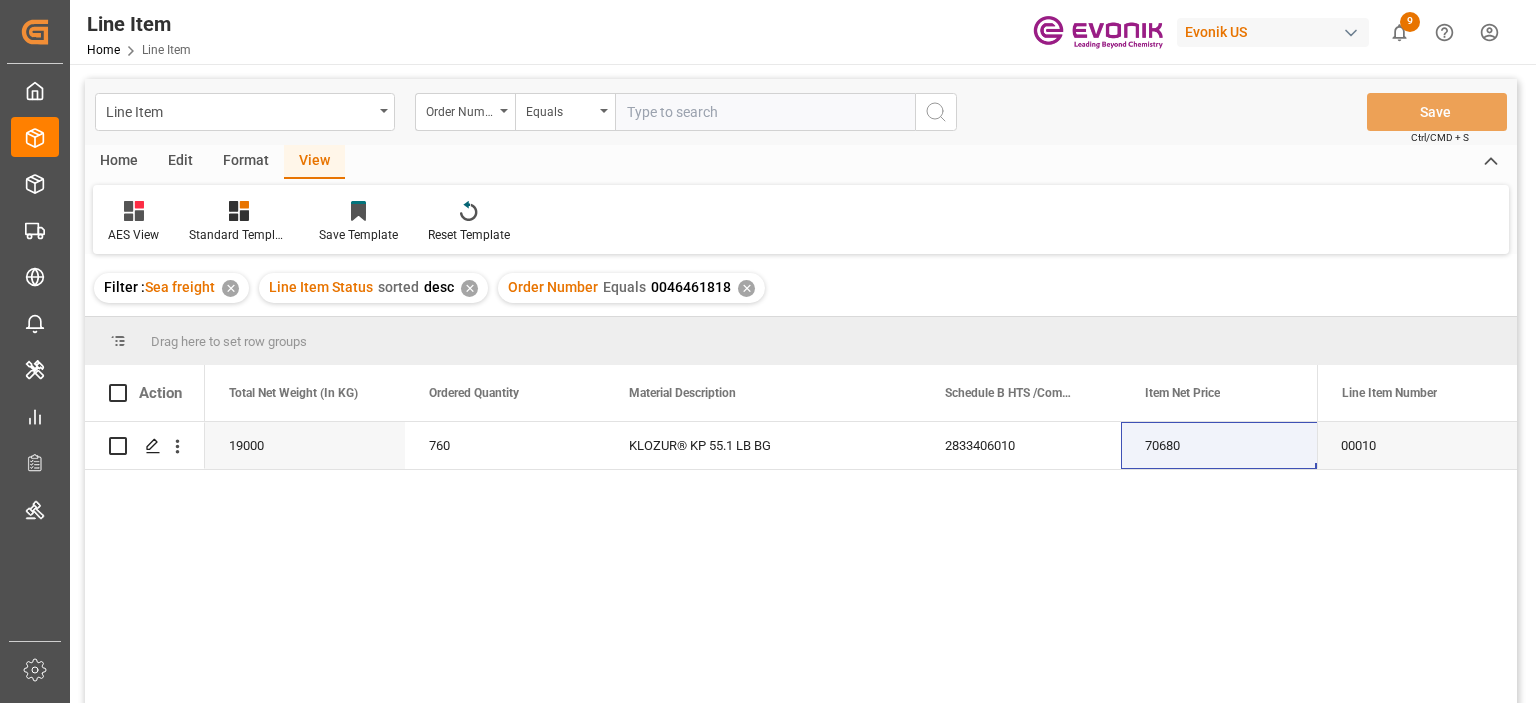 click at bounding box center (765, 112) 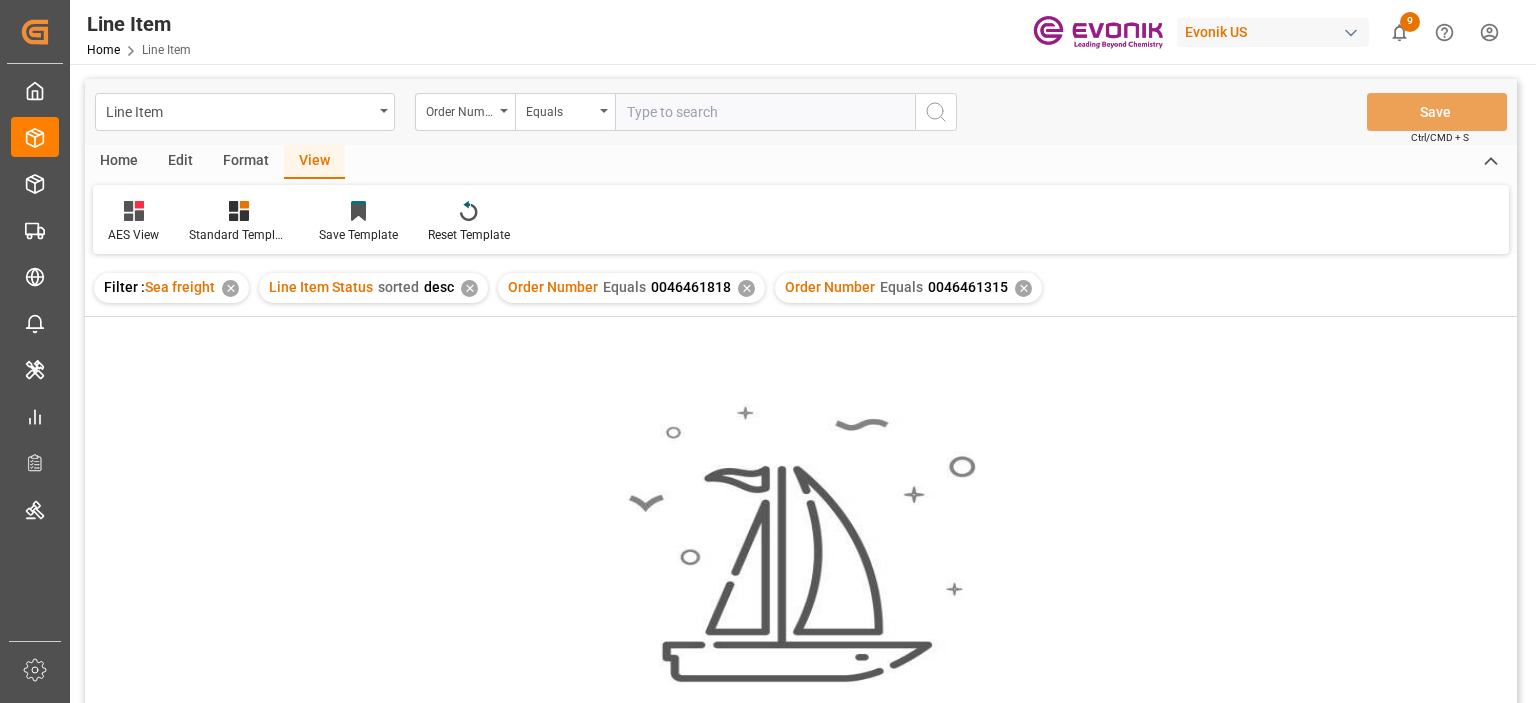 click on "✕" at bounding box center [746, 288] 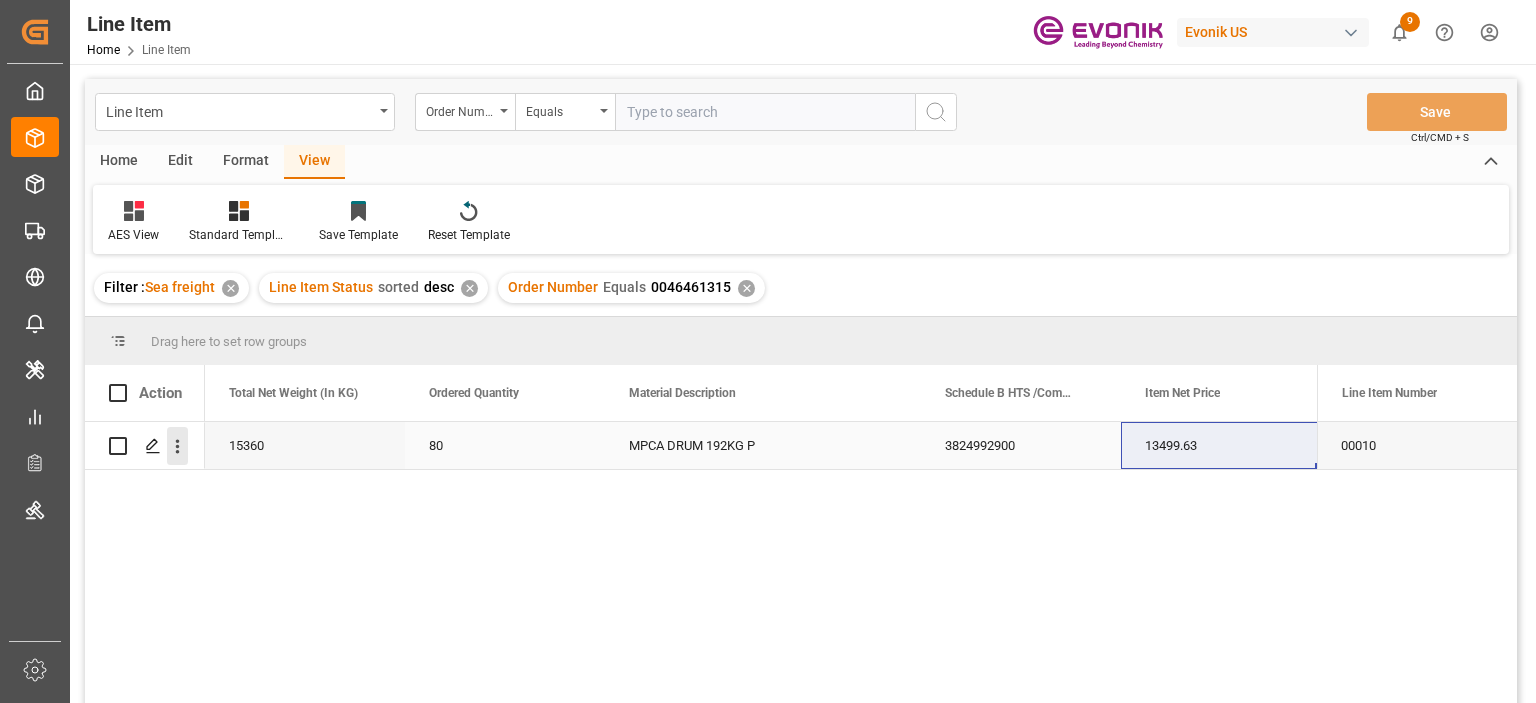 click 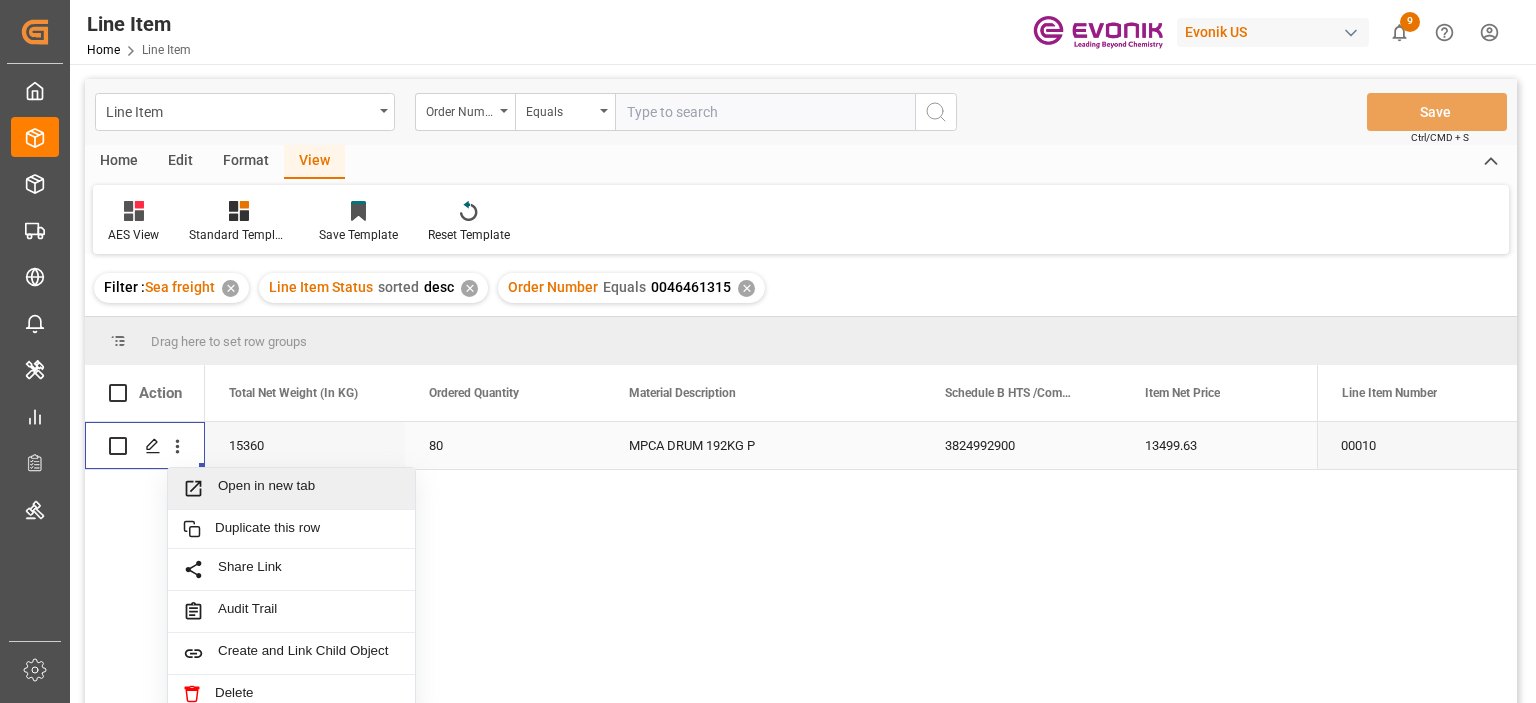 click on "Open in new tab" at bounding box center [309, 488] 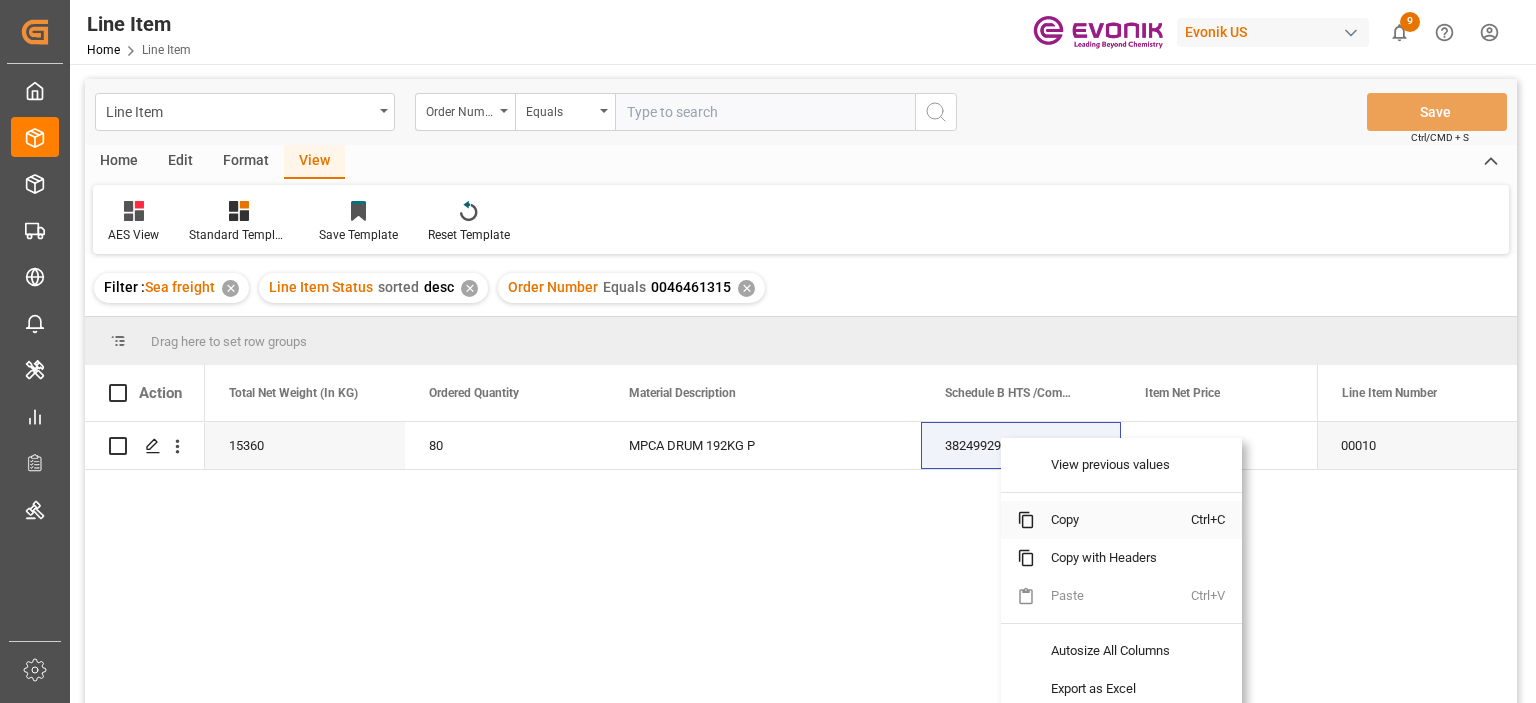 click on "Copy" at bounding box center [1113, 520] 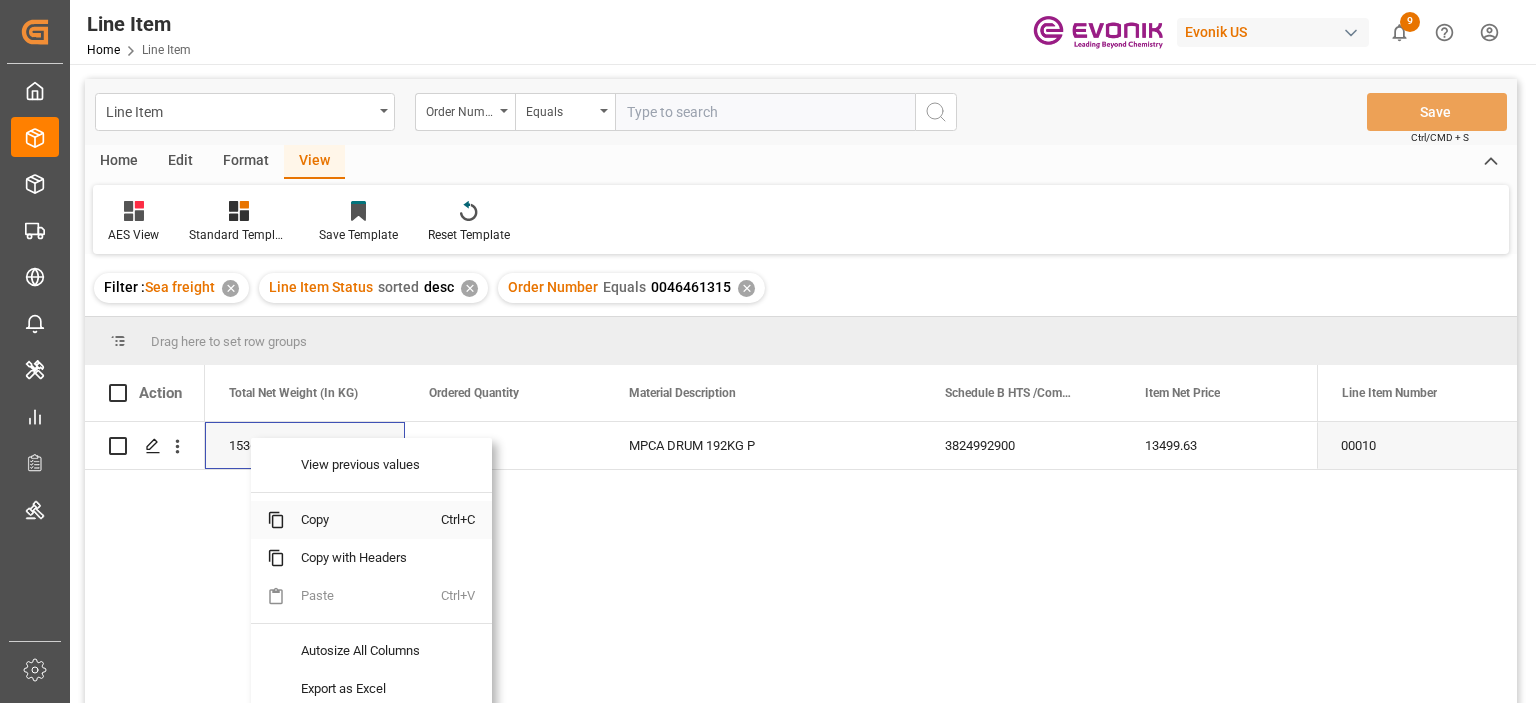 click on "Copy" at bounding box center [363, 520] 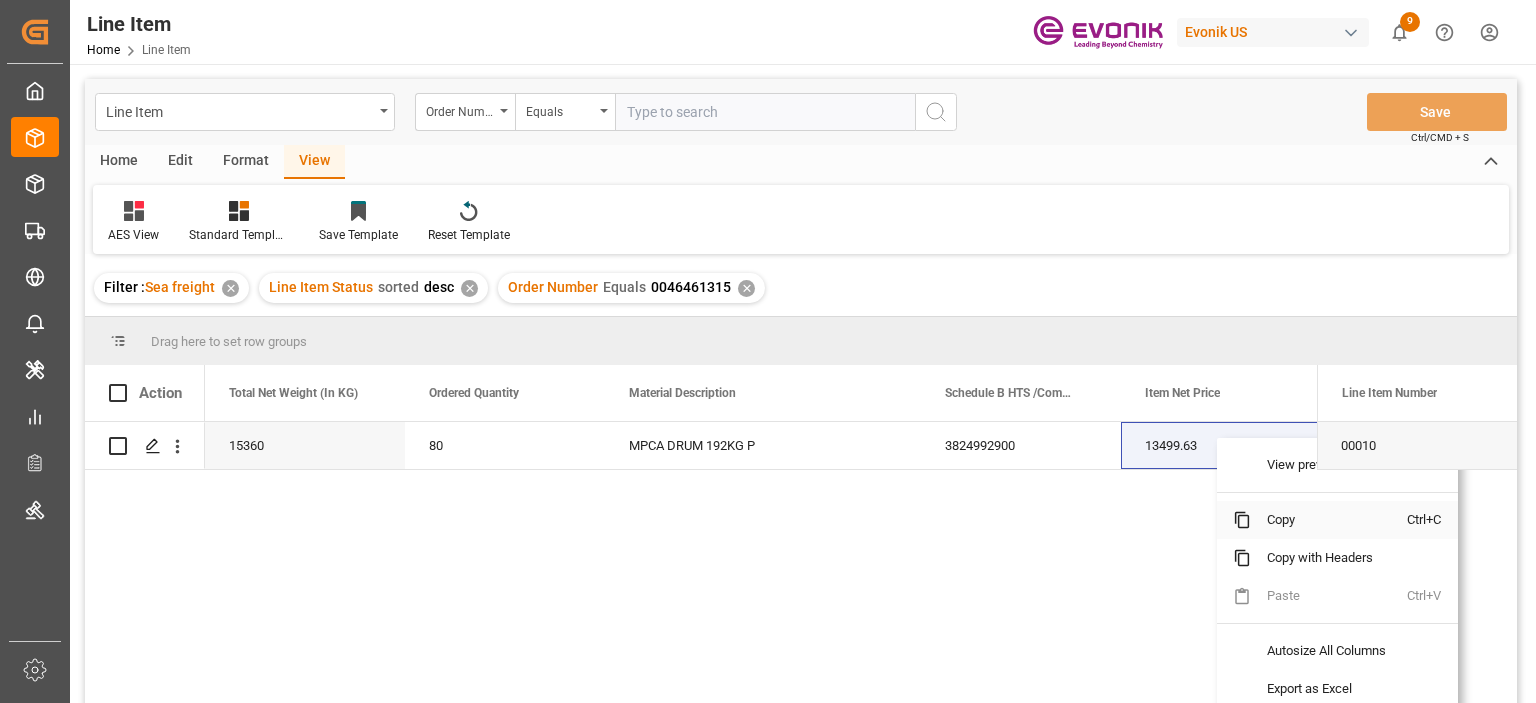 click on "Copy" at bounding box center [1329, 520] 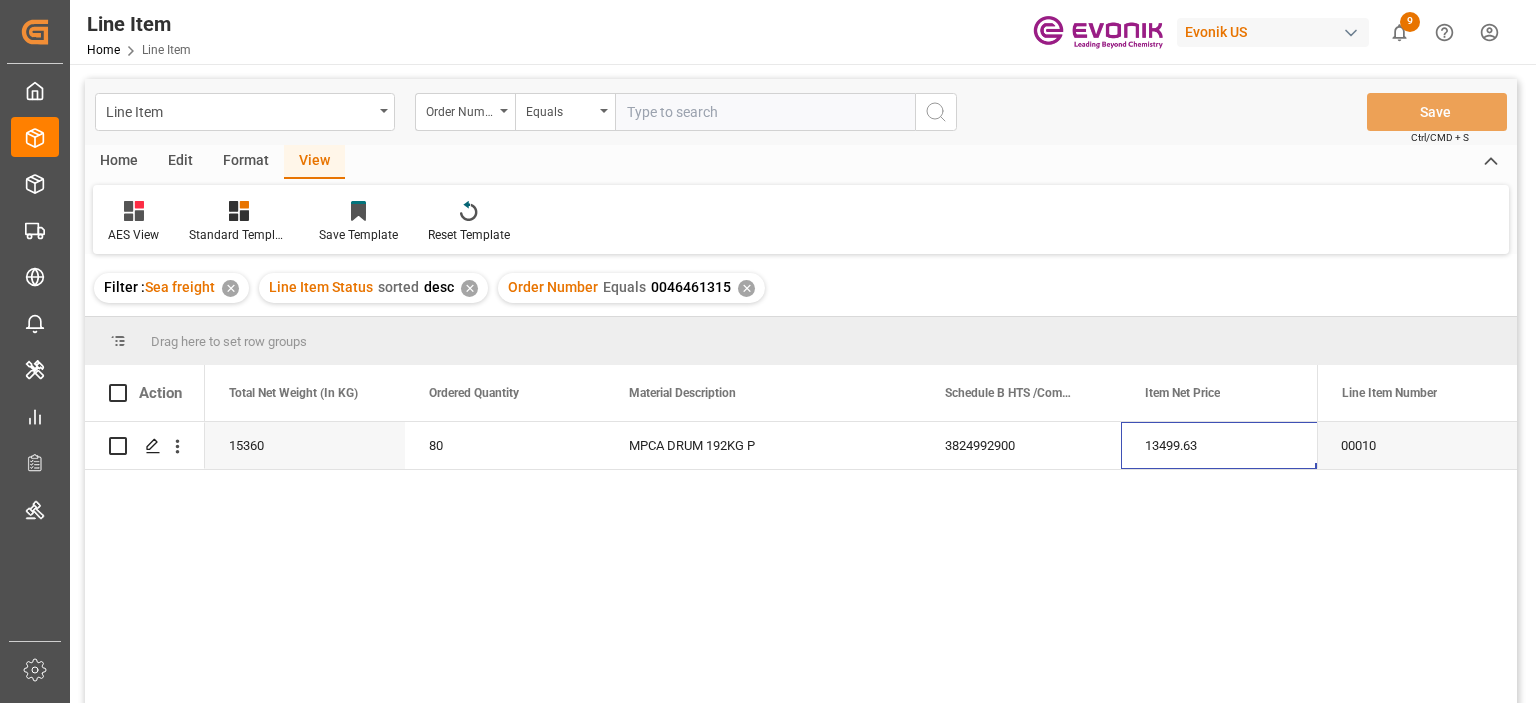 click on "Line Item Order Number Equals Save Ctrl/CMD + S" at bounding box center (801, 112) 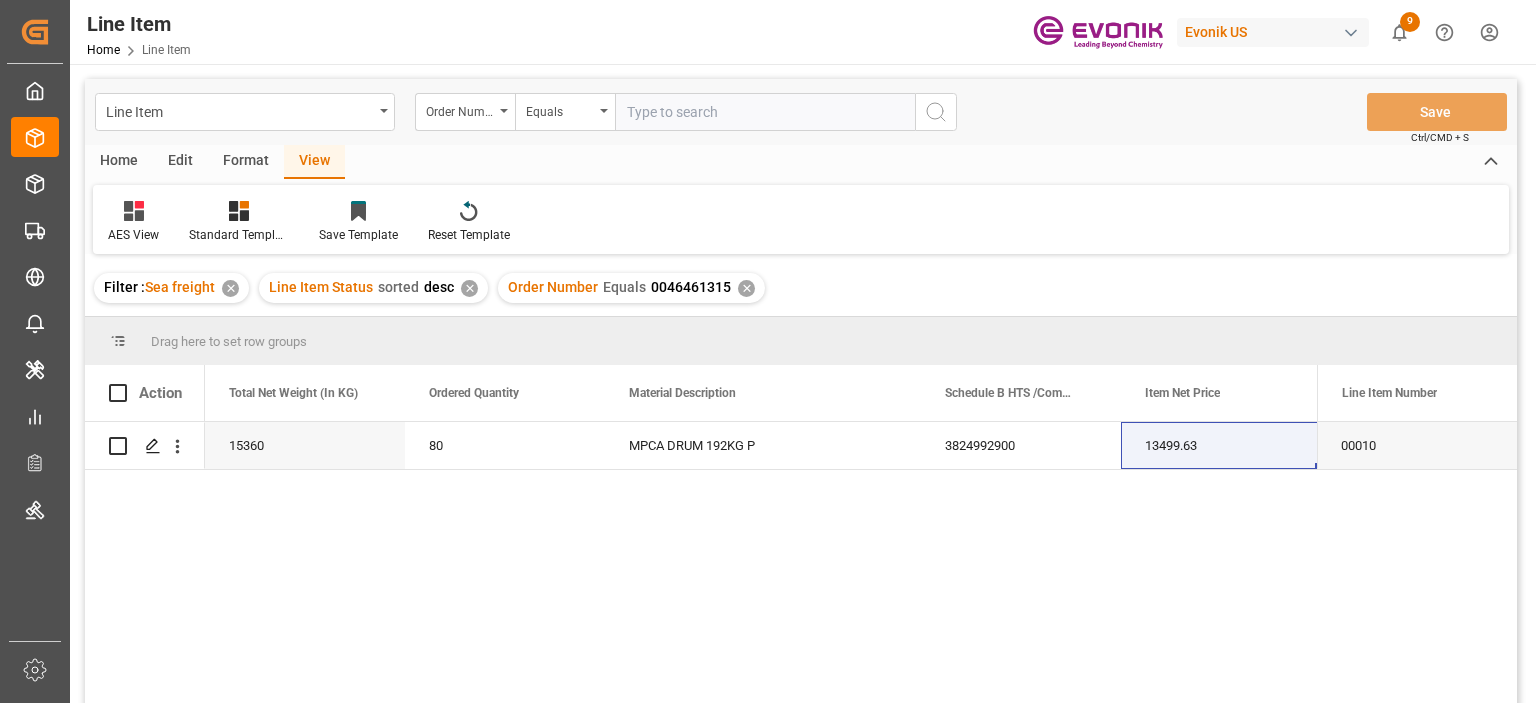 click at bounding box center (765, 112) 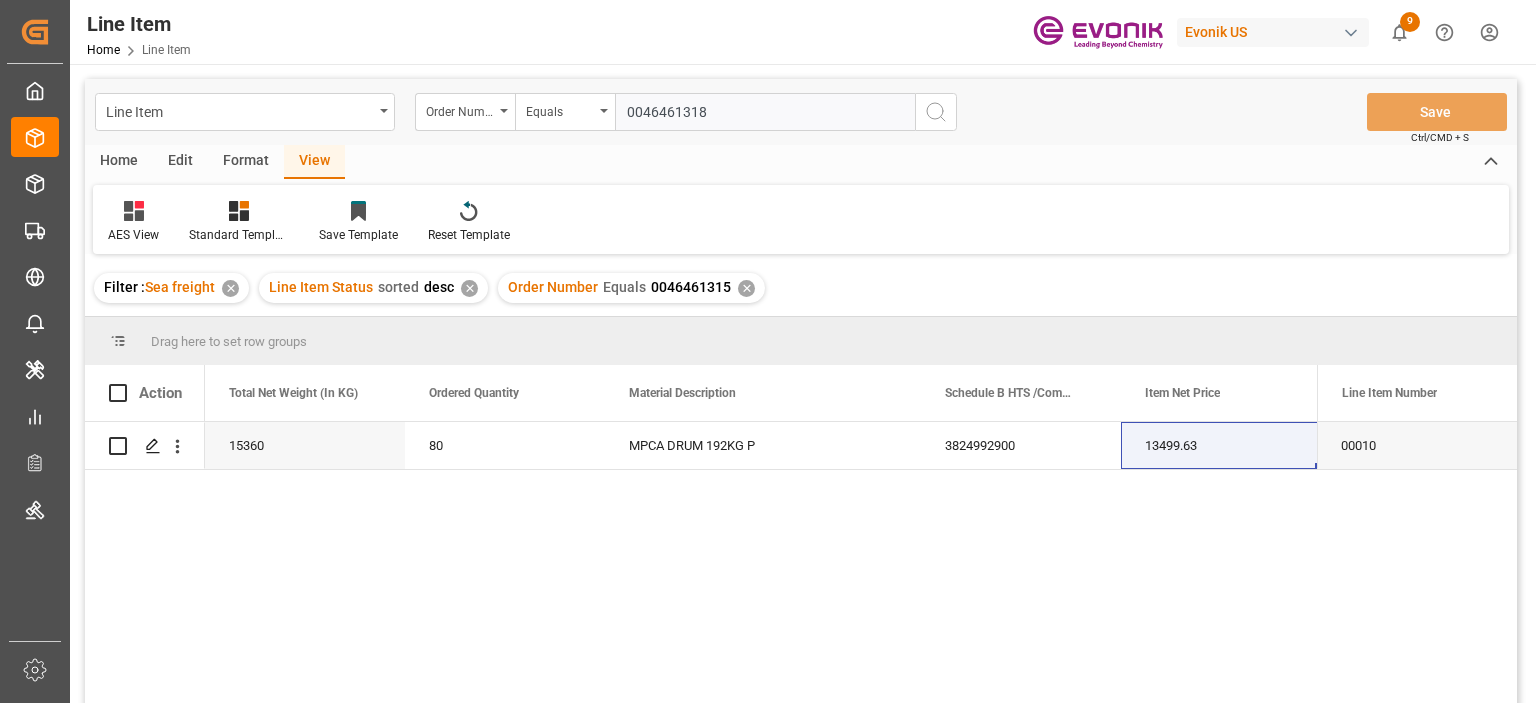 type 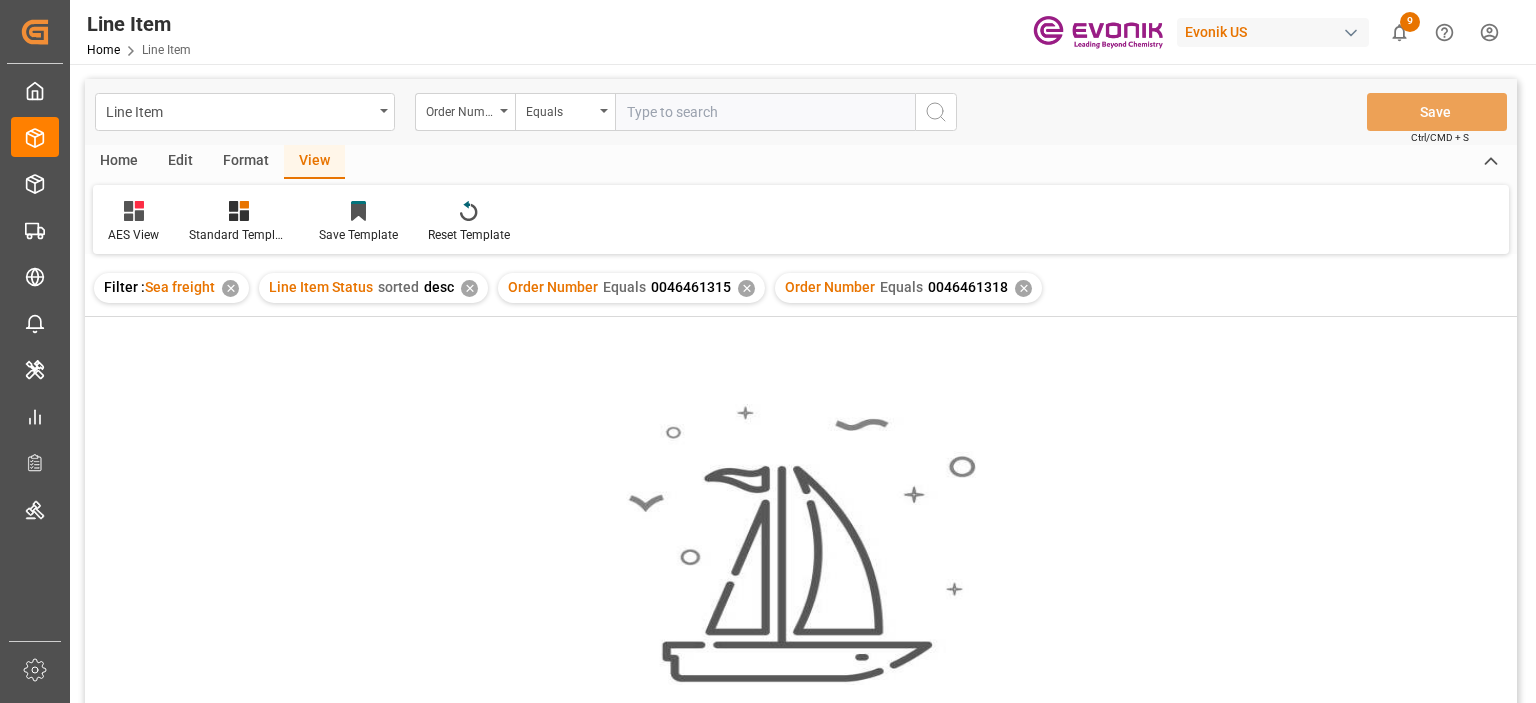 click on "✕" at bounding box center (746, 288) 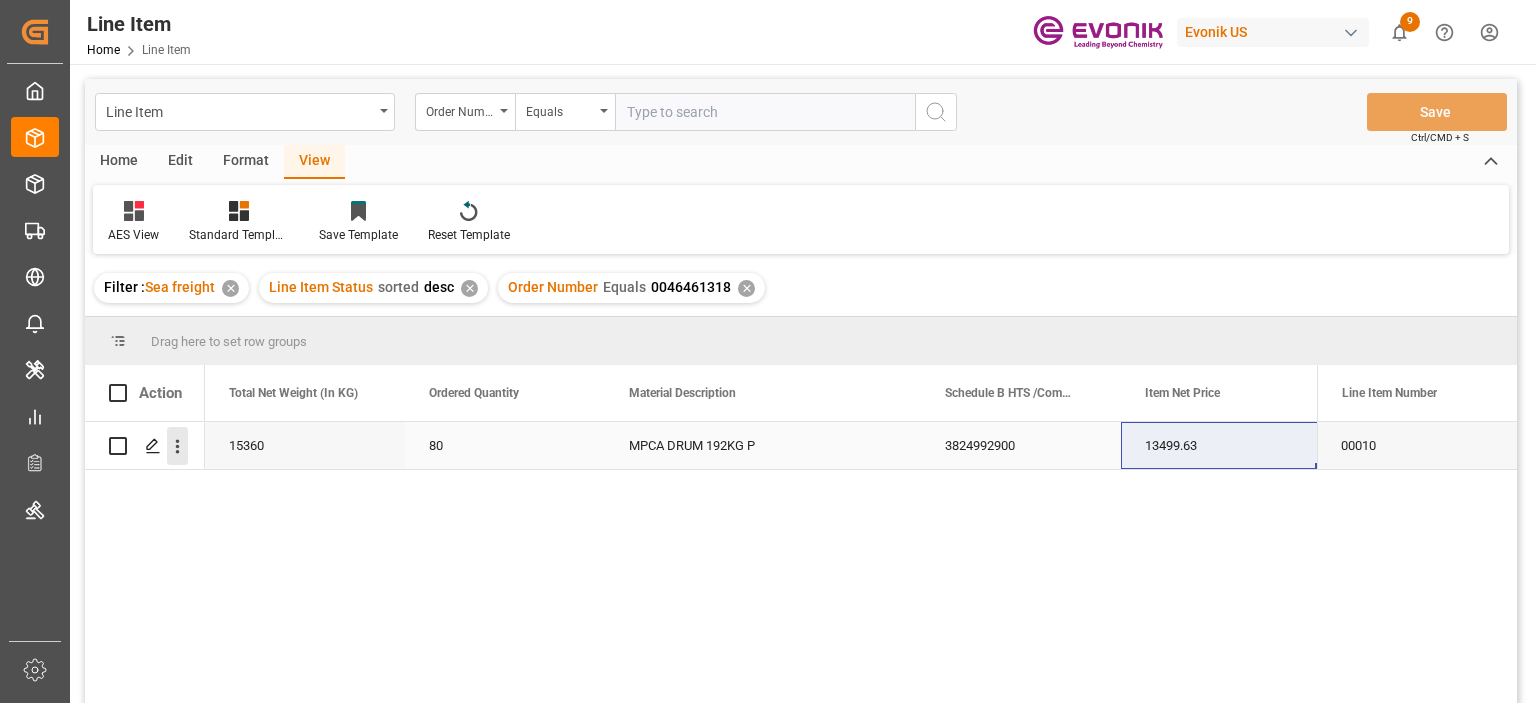 click 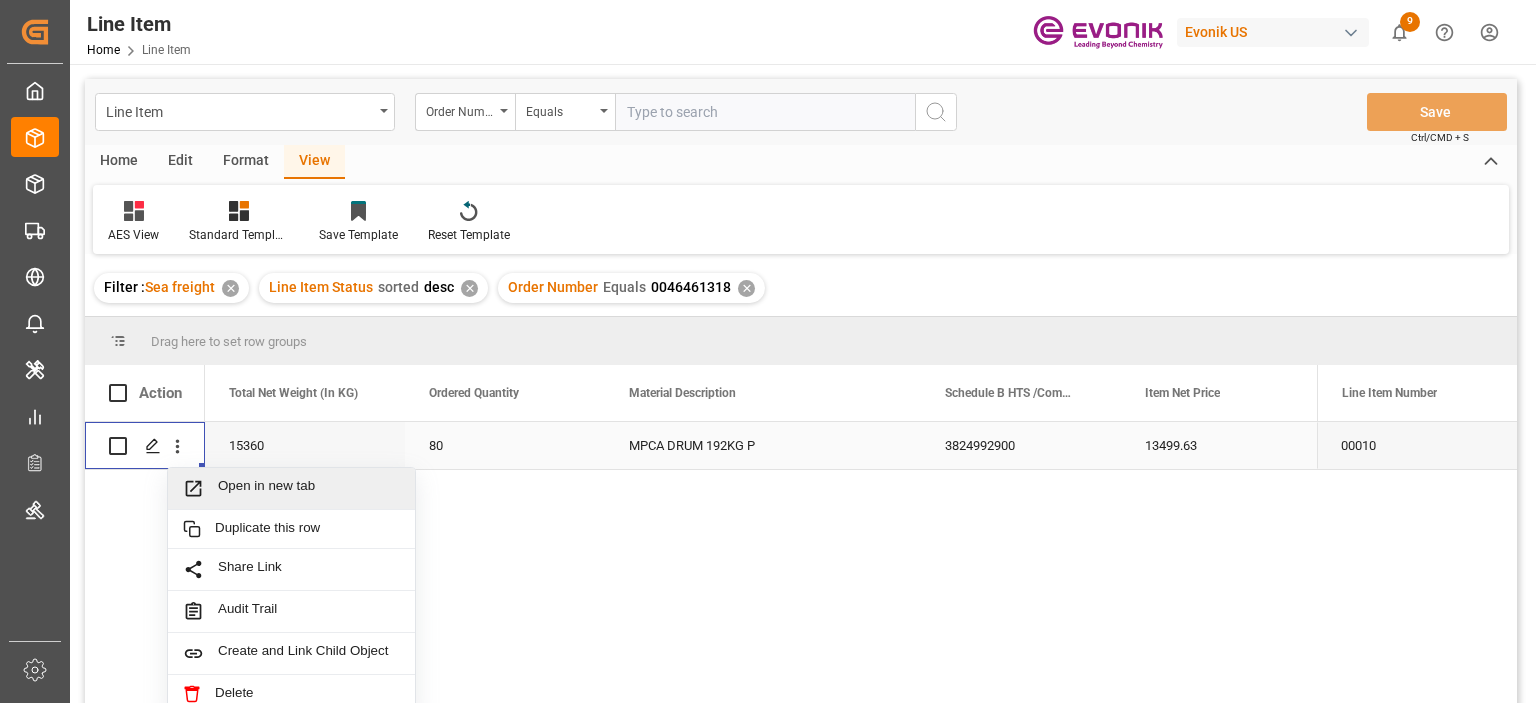 click on "Open in new tab" at bounding box center (309, 488) 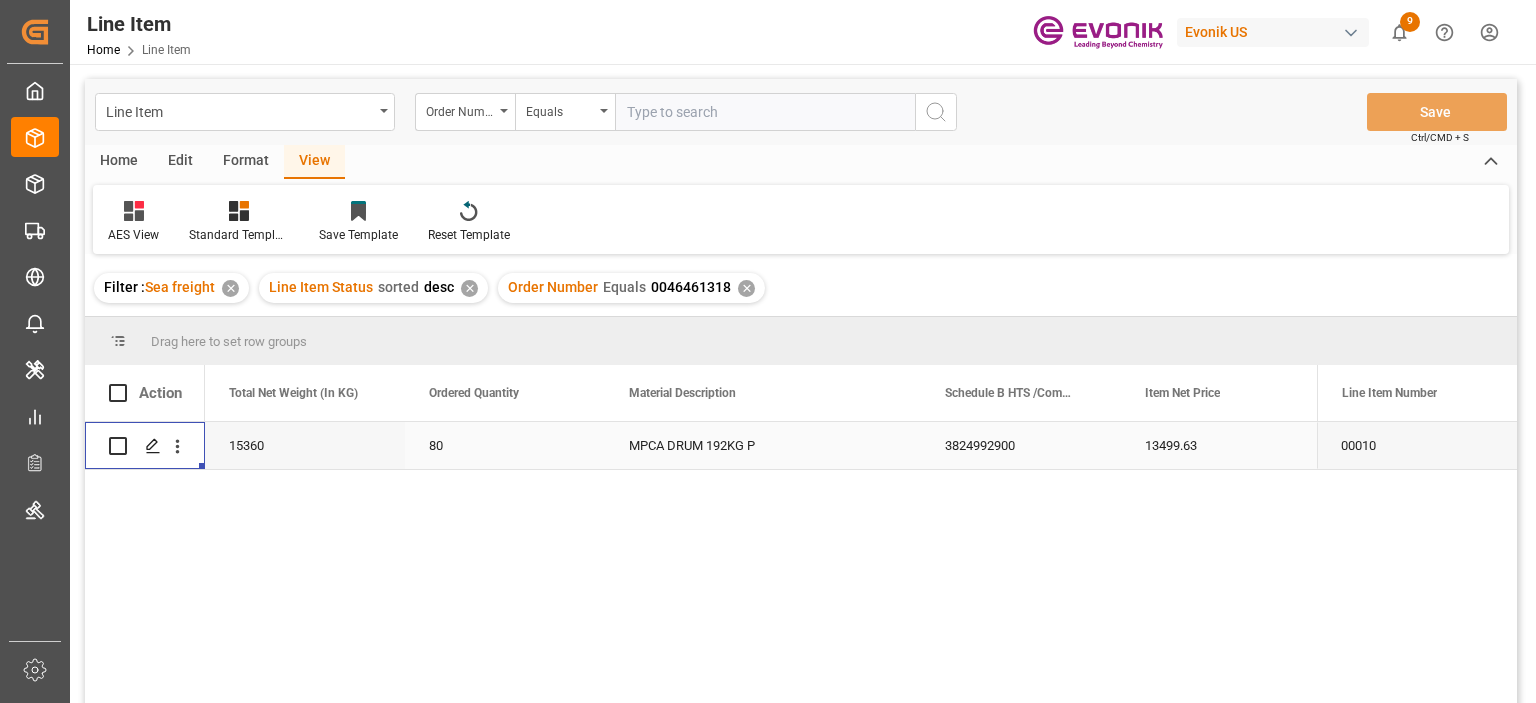 click on "15360" at bounding box center [305, 445] 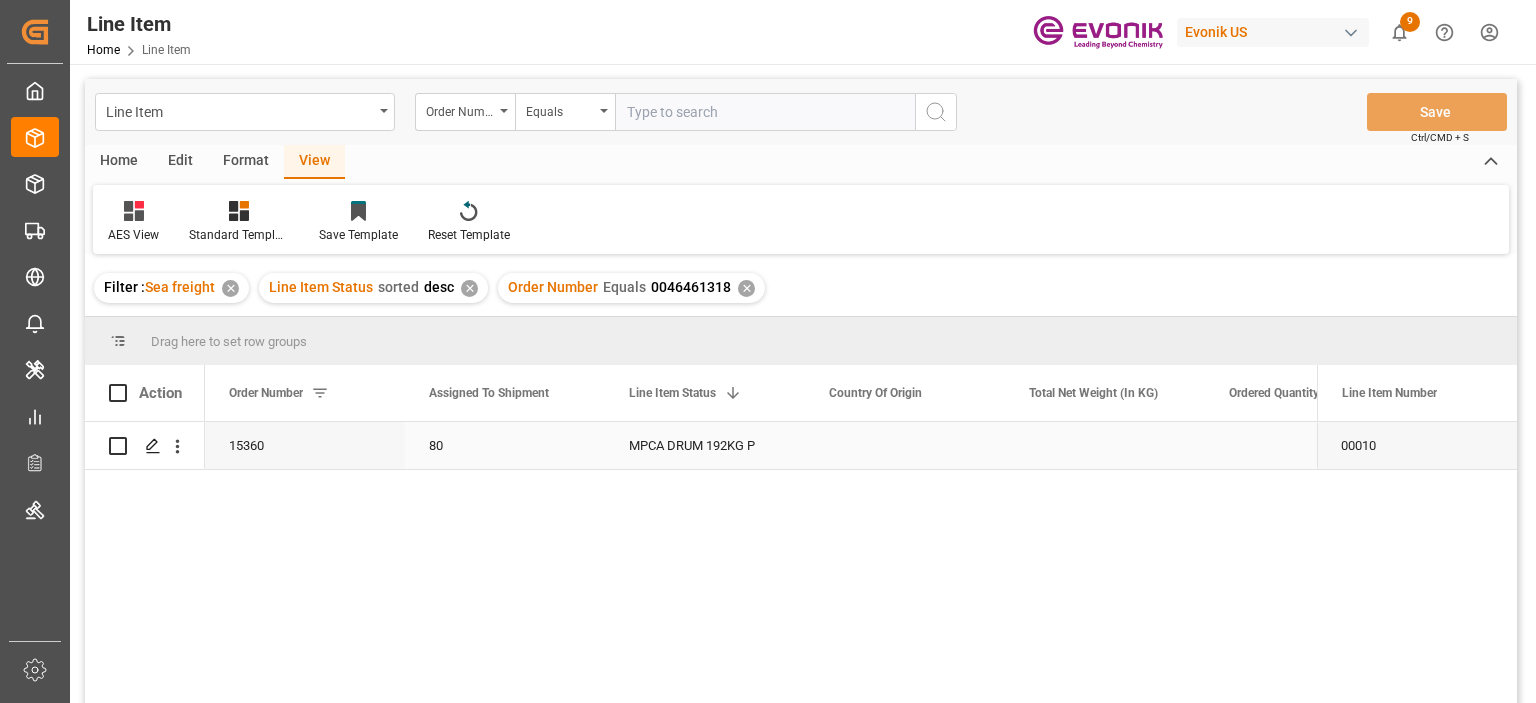scroll, scrollTop: 0, scrollLeft: 0, axis: both 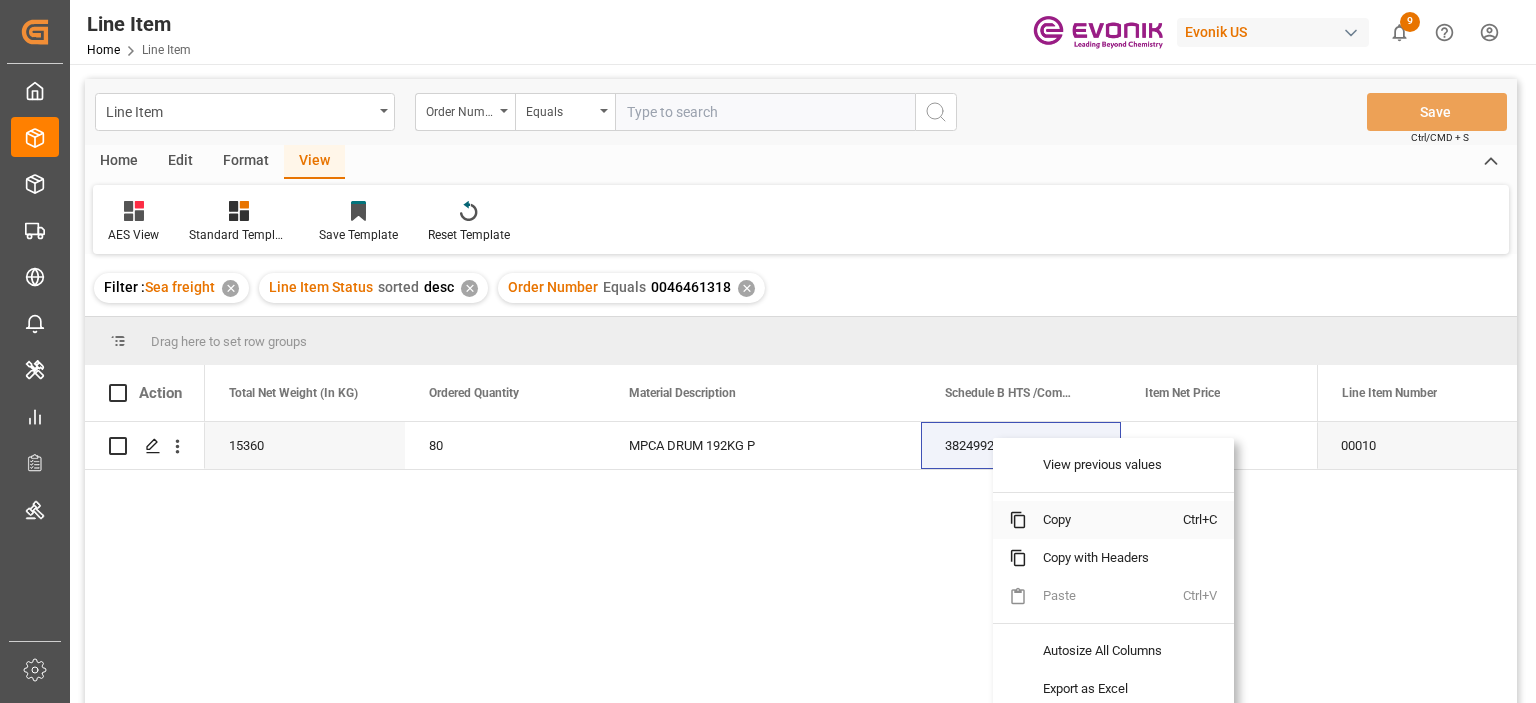click on "Copy" at bounding box center (1105, 520) 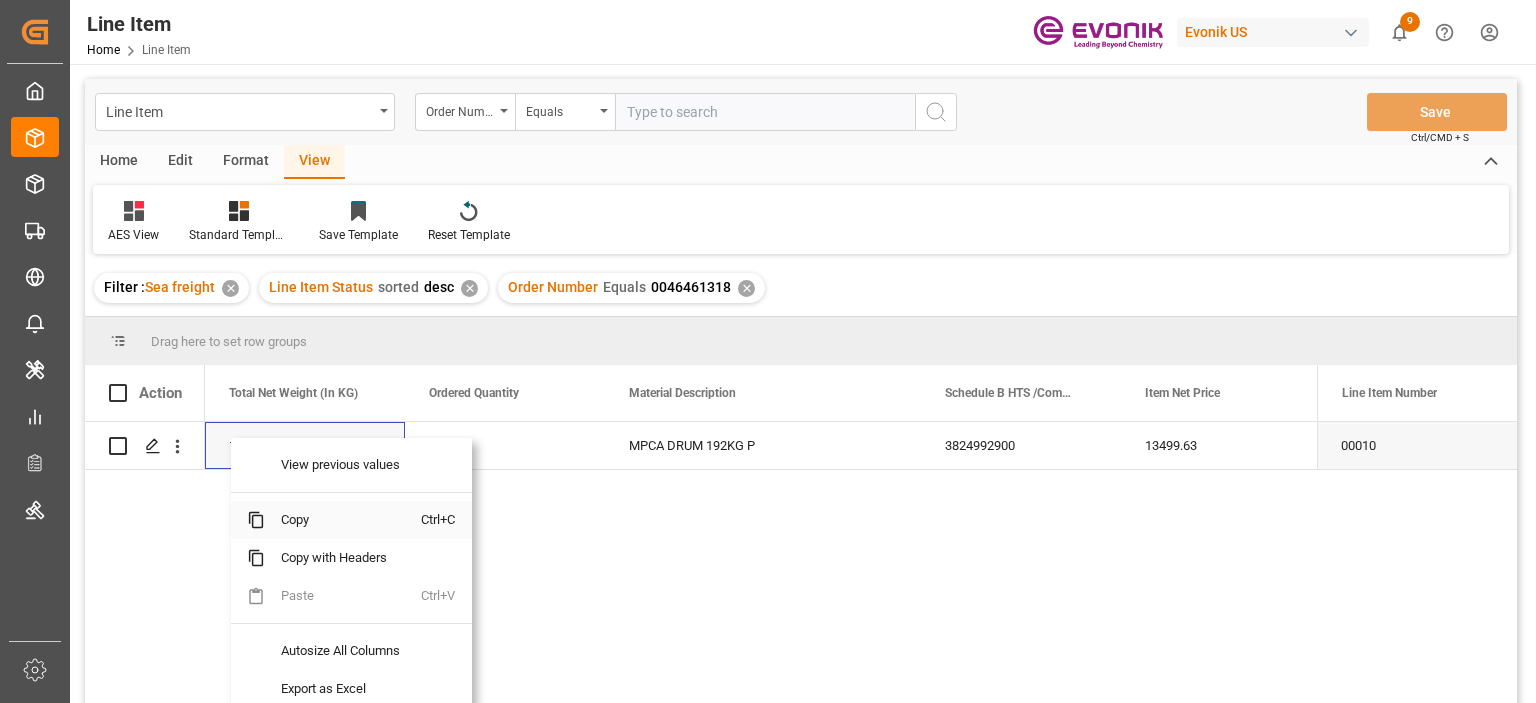 click on "Copy" at bounding box center [343, 520] 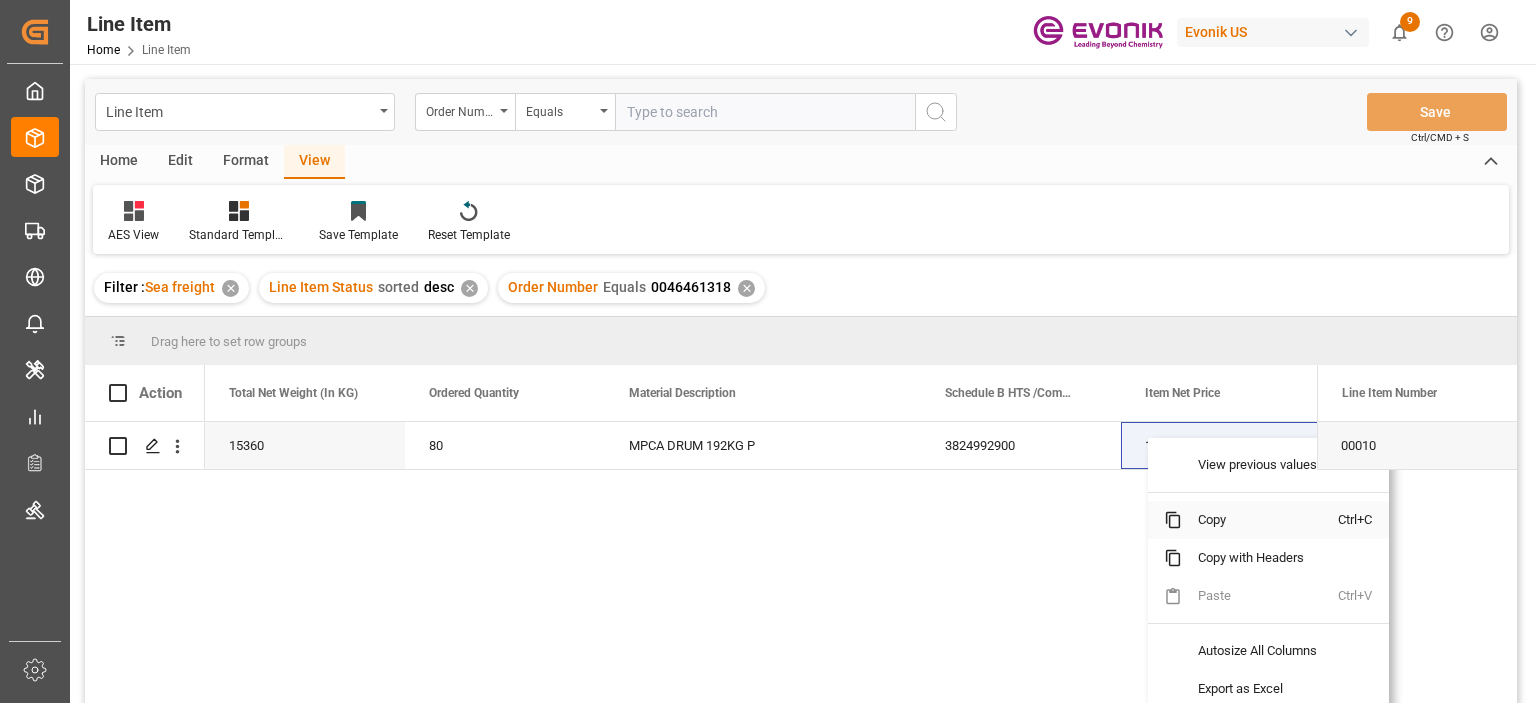 click on "Copy" at bounding box center [1260, 520] 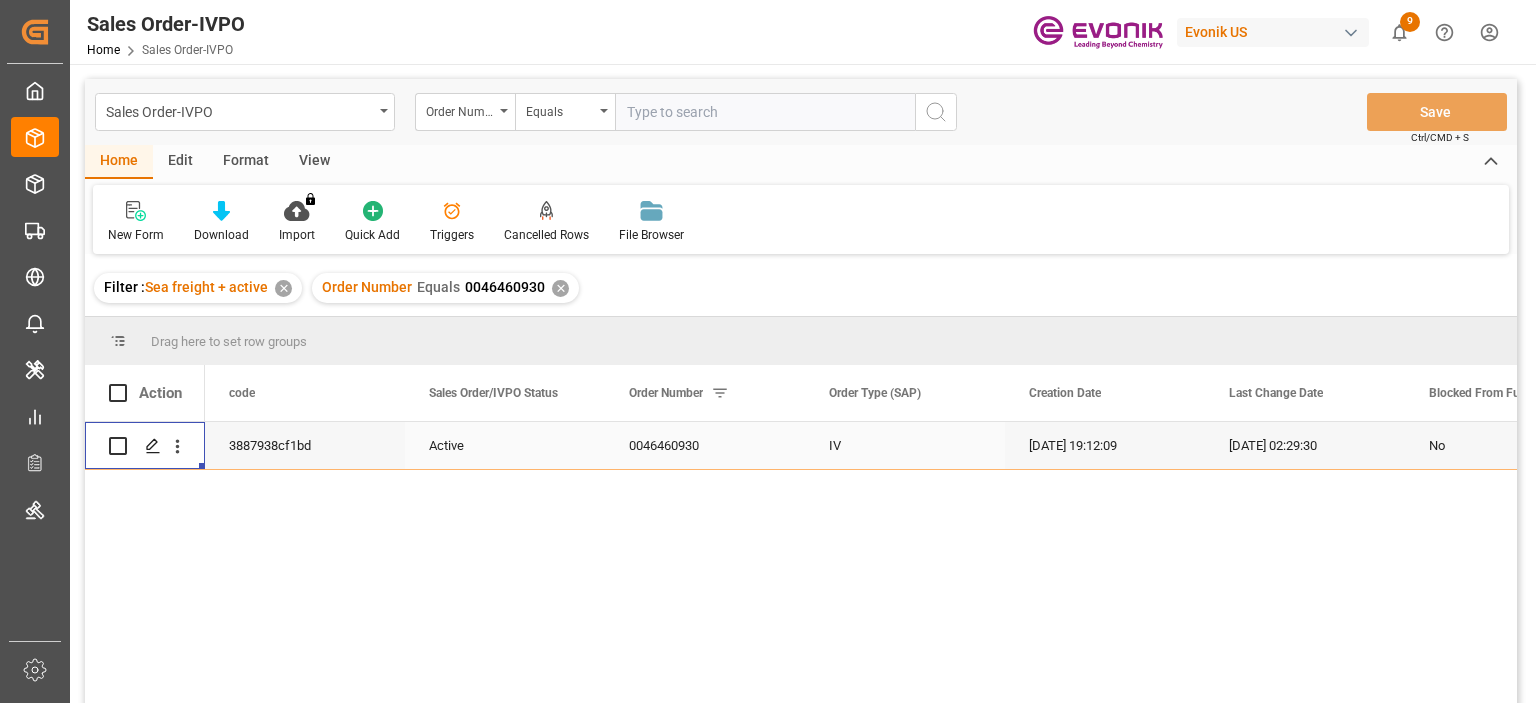 scroll, scrollTop: 0, scrollLeft: 0, axis: both 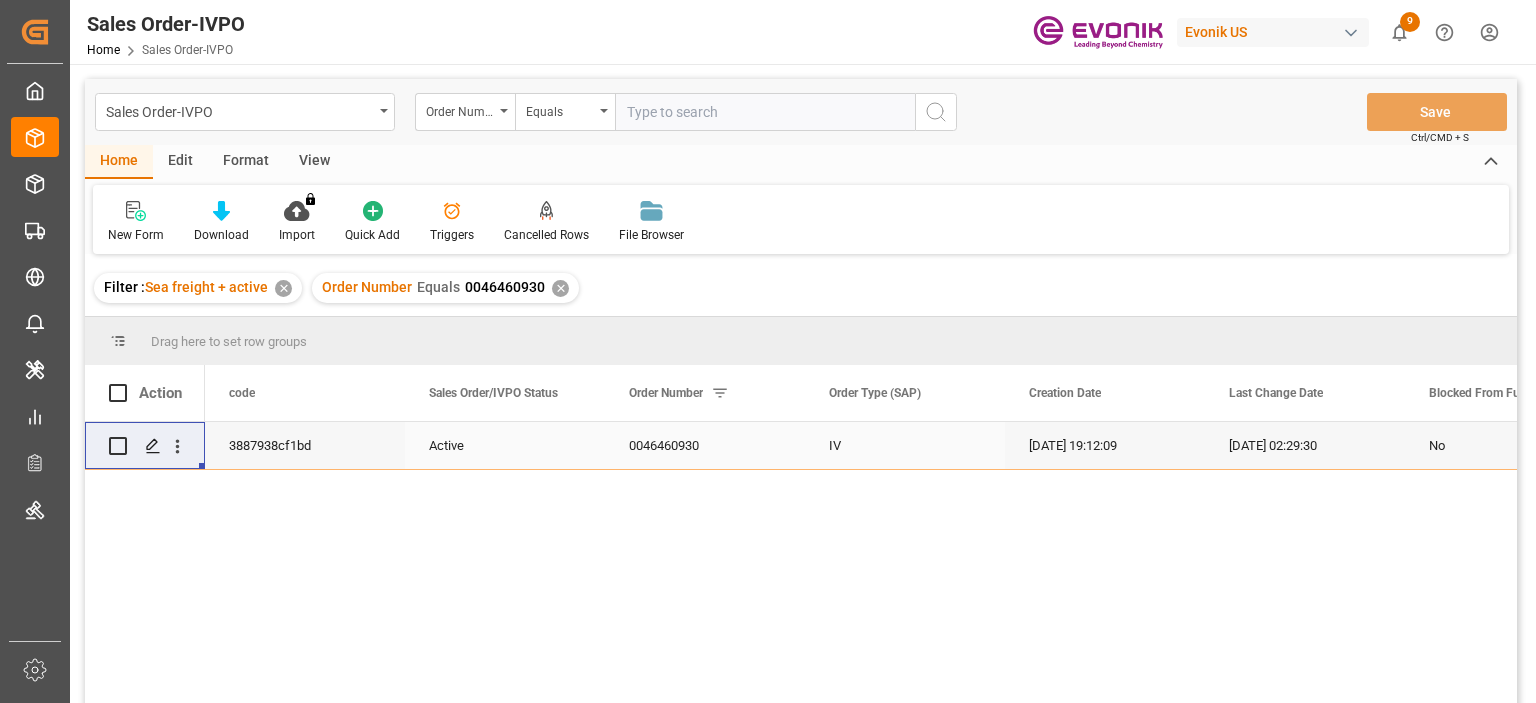 click at bounding box center (765, 112) 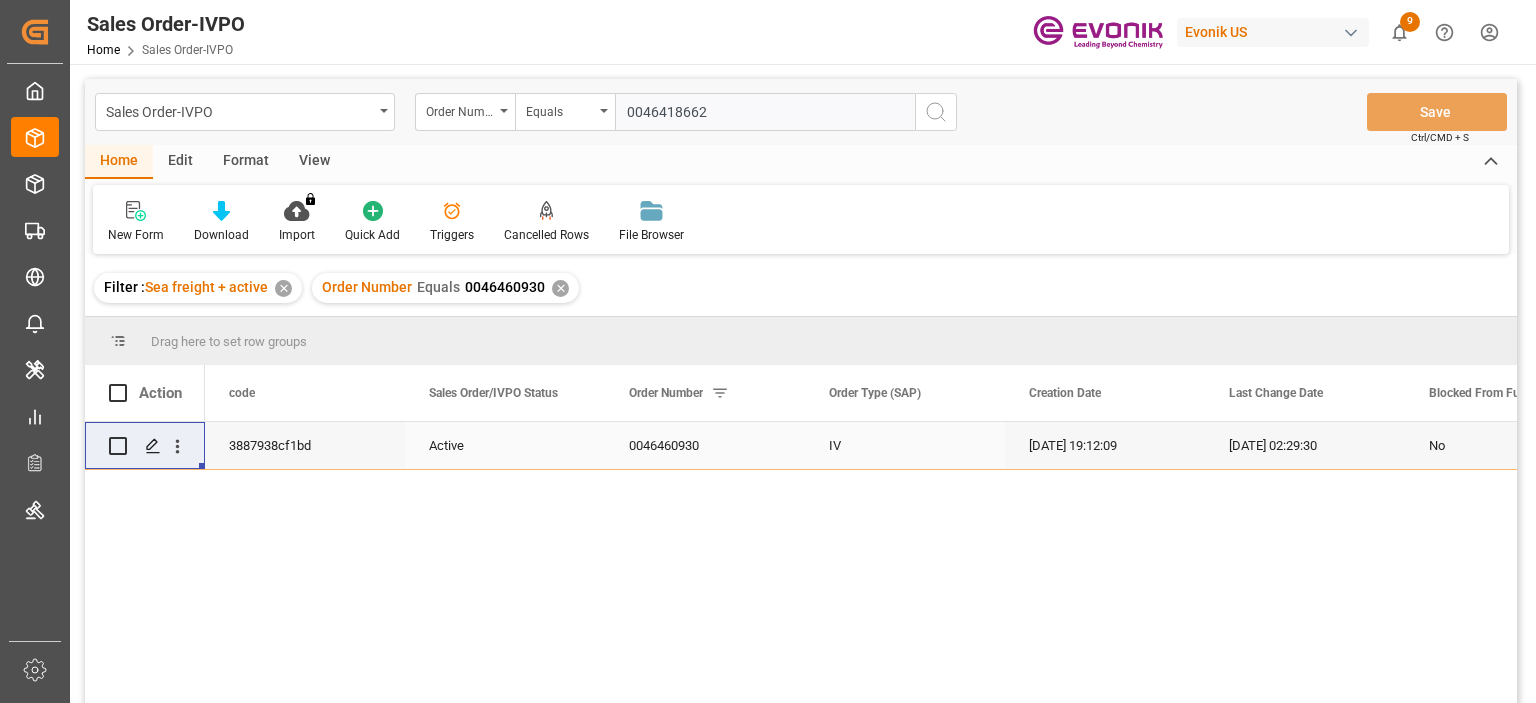 type on "0046418662" 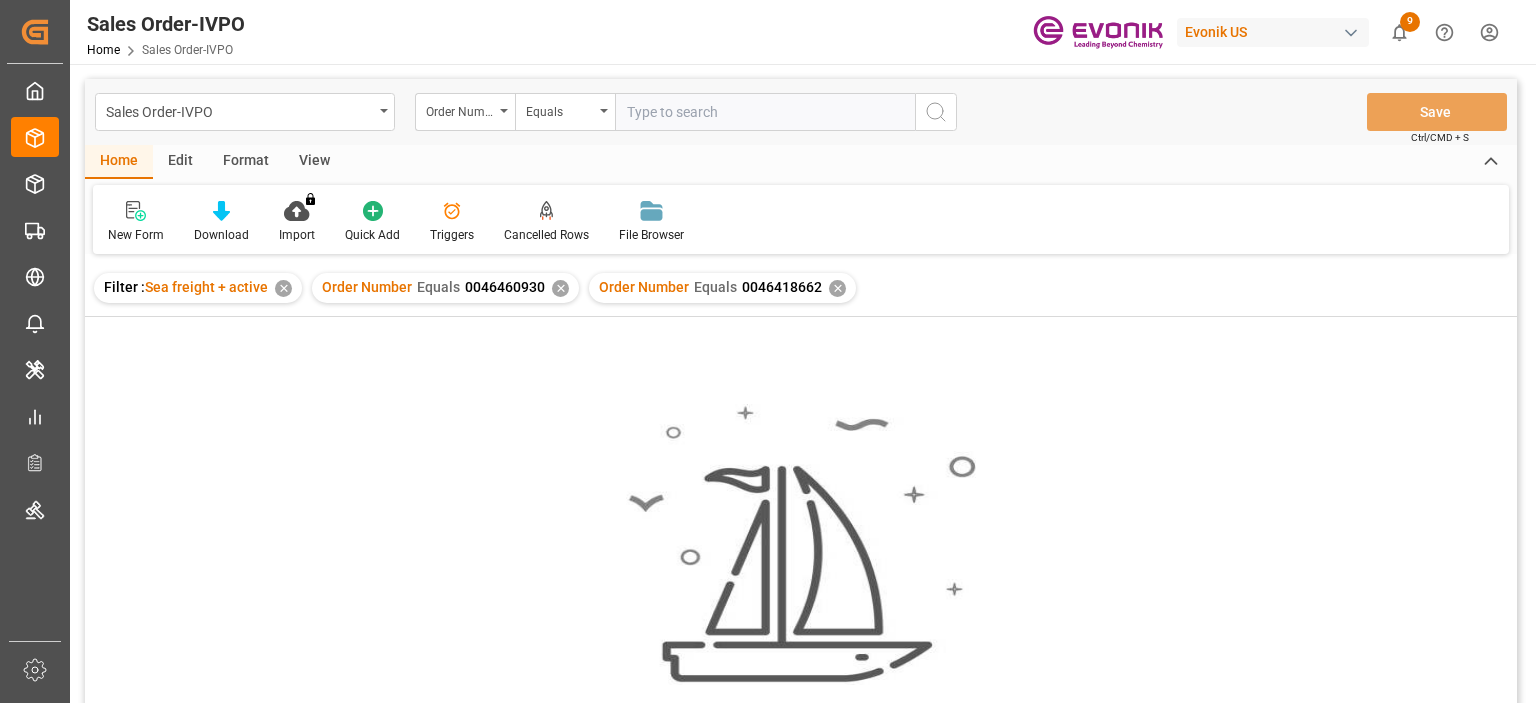 click on "✕" at bounding box center [560, 288] 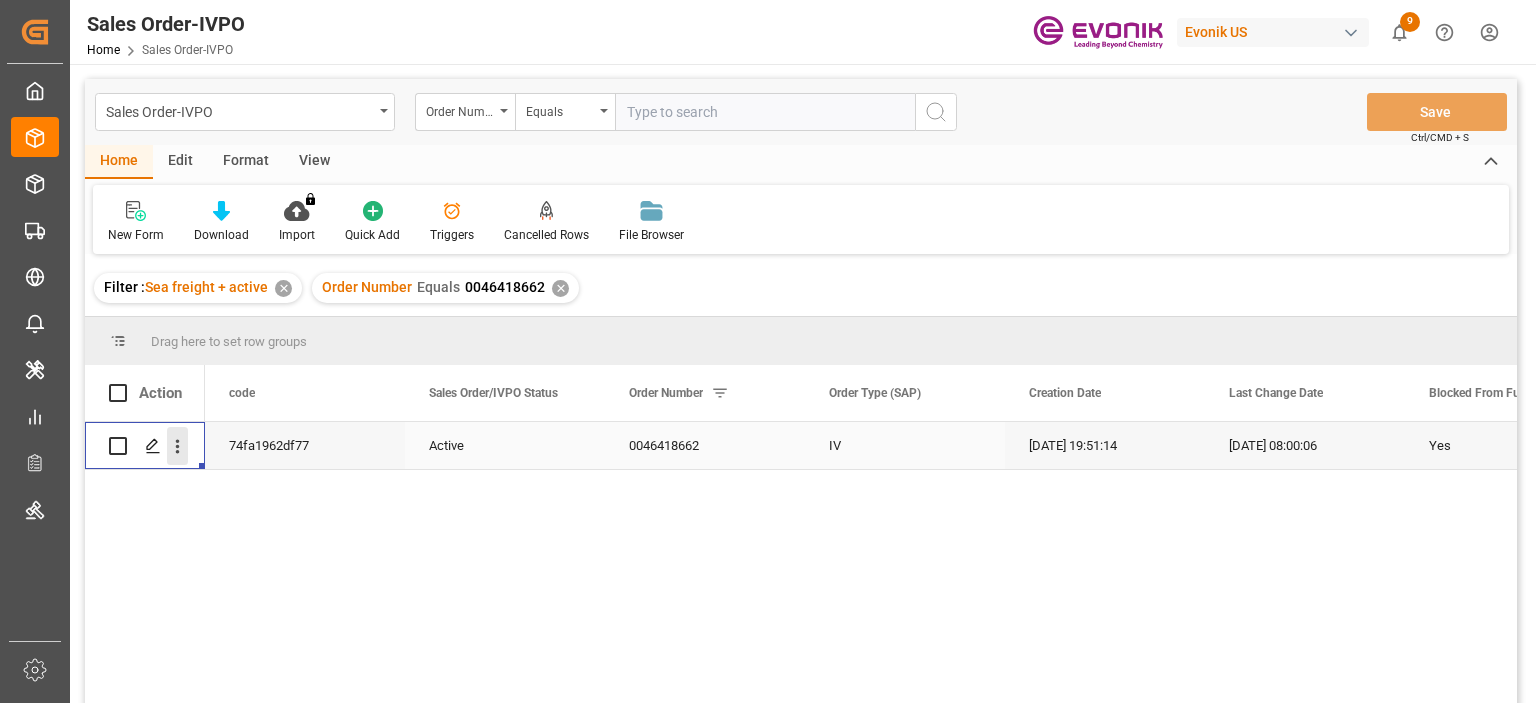 click 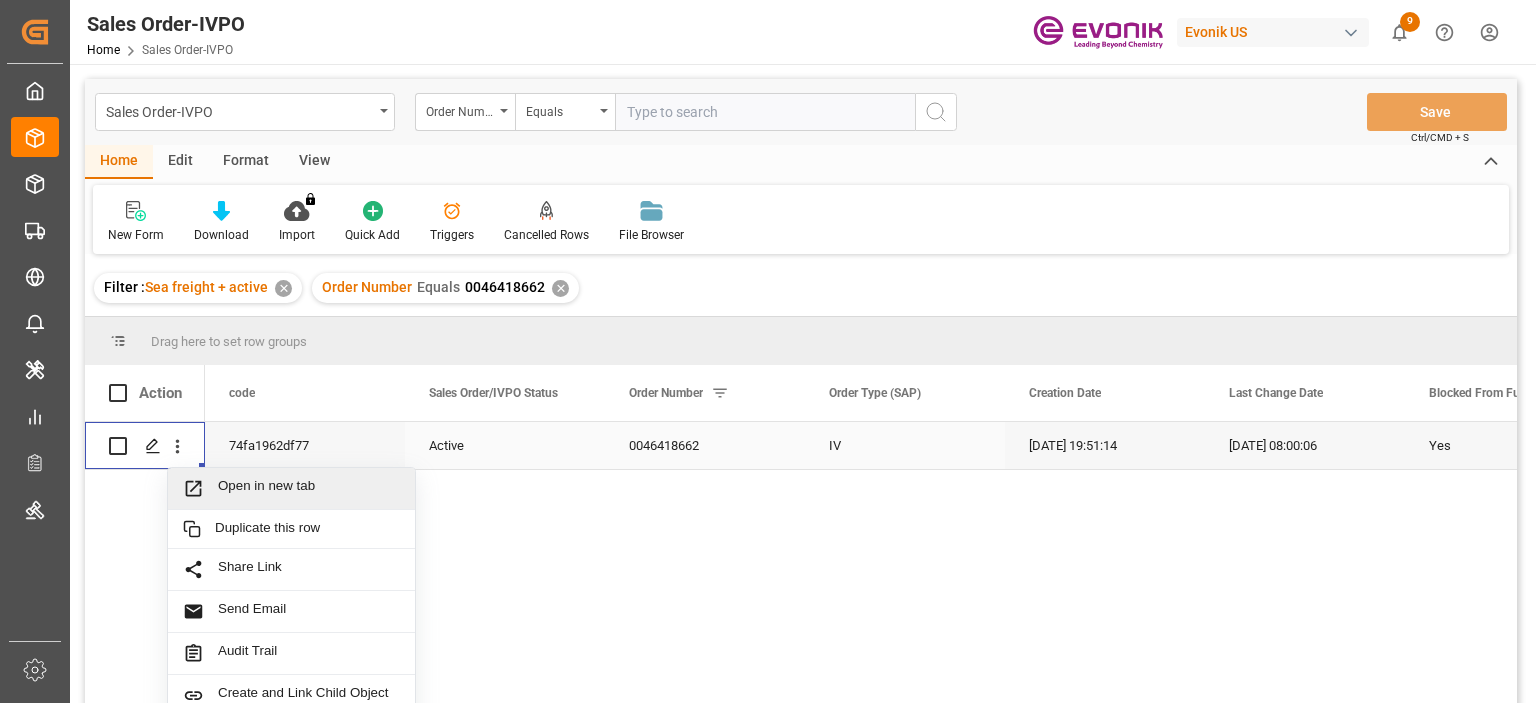 click on "Open in new tab" at bounding box center [309, 488] 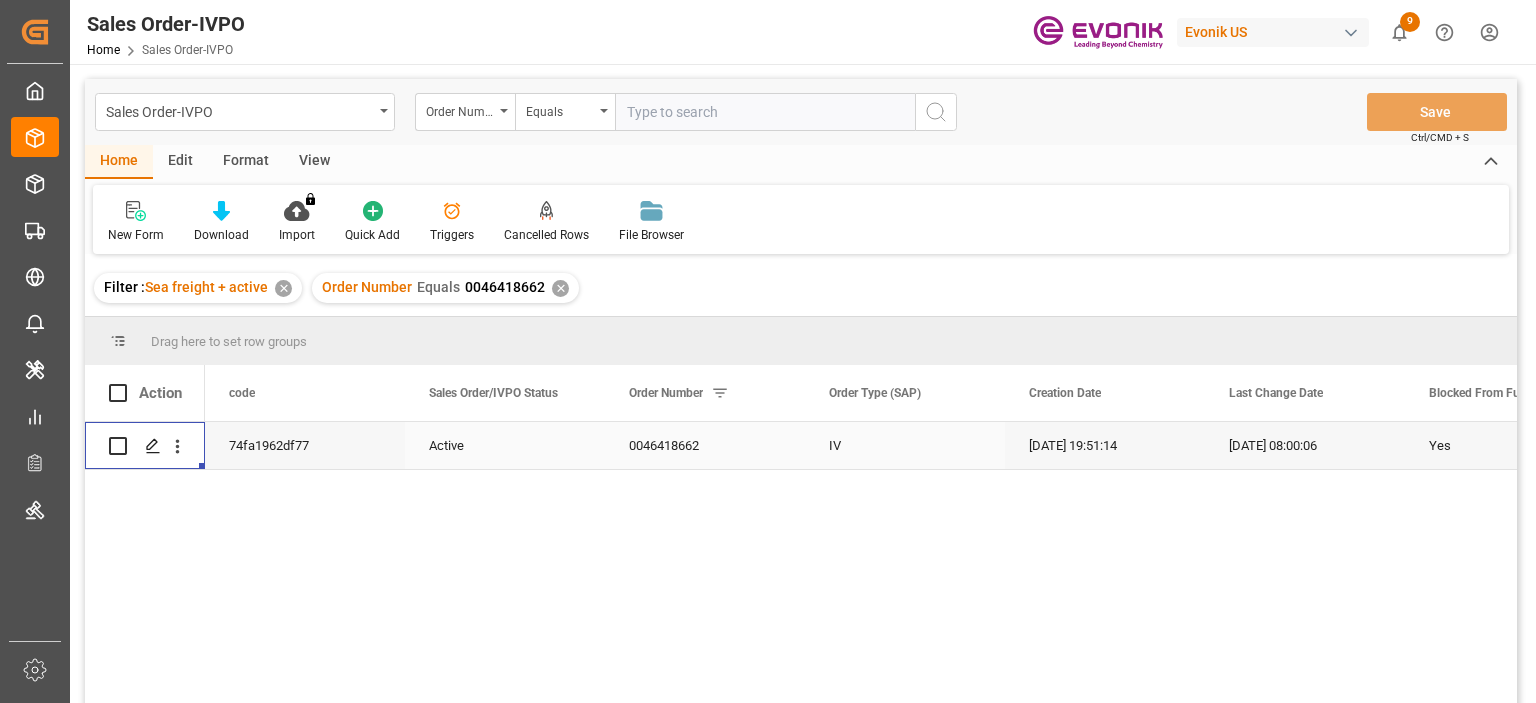 click at bounding box center [765, 112] 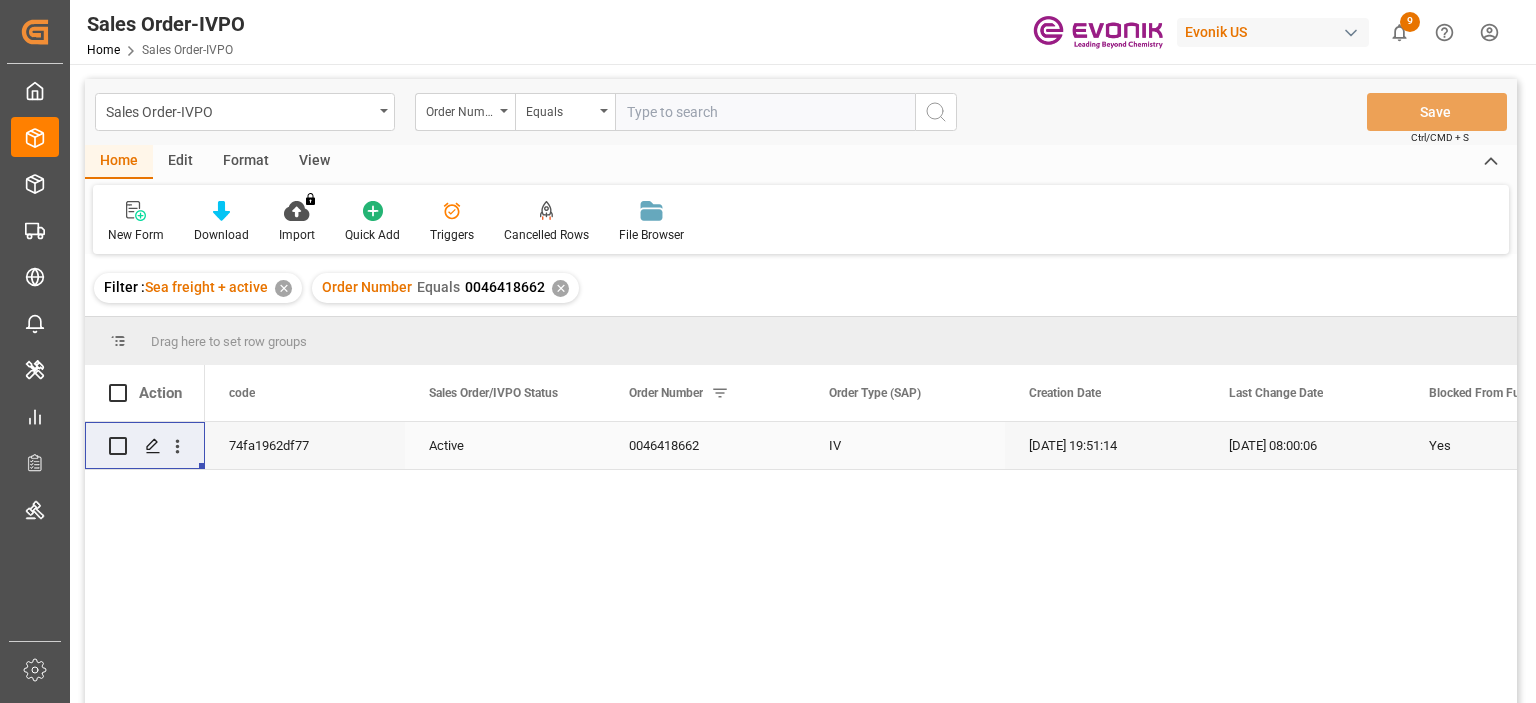 paste on "2006968915" 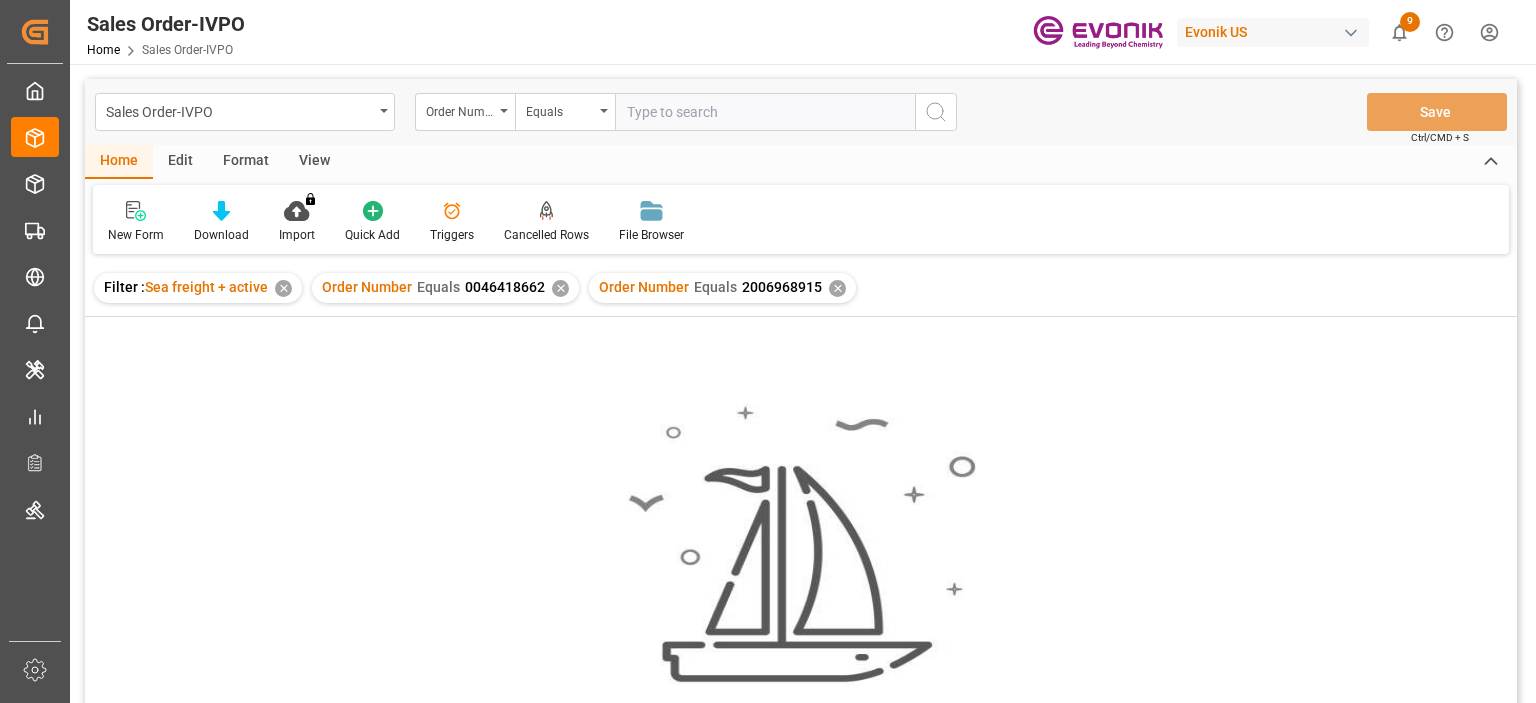 click on "✕" at bounding box center (560, 288) 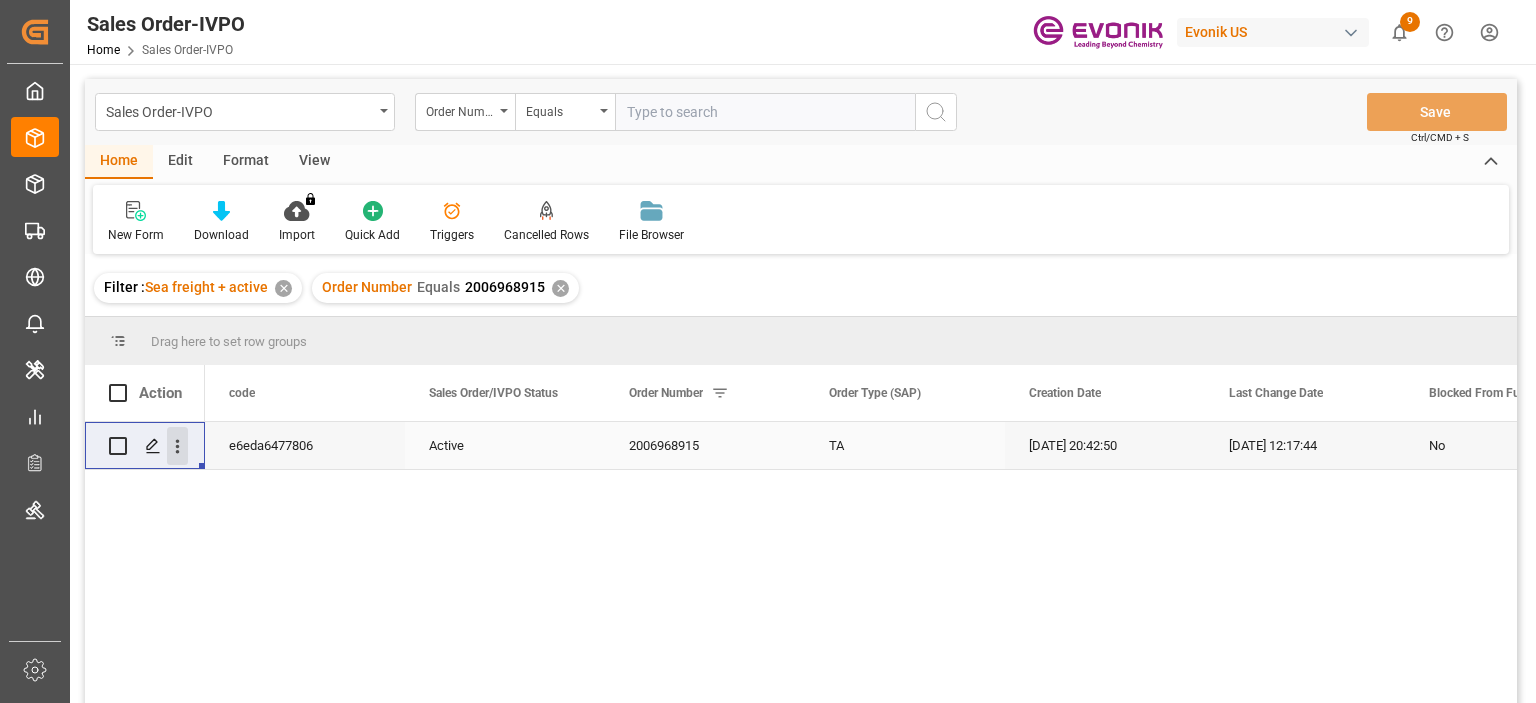 click 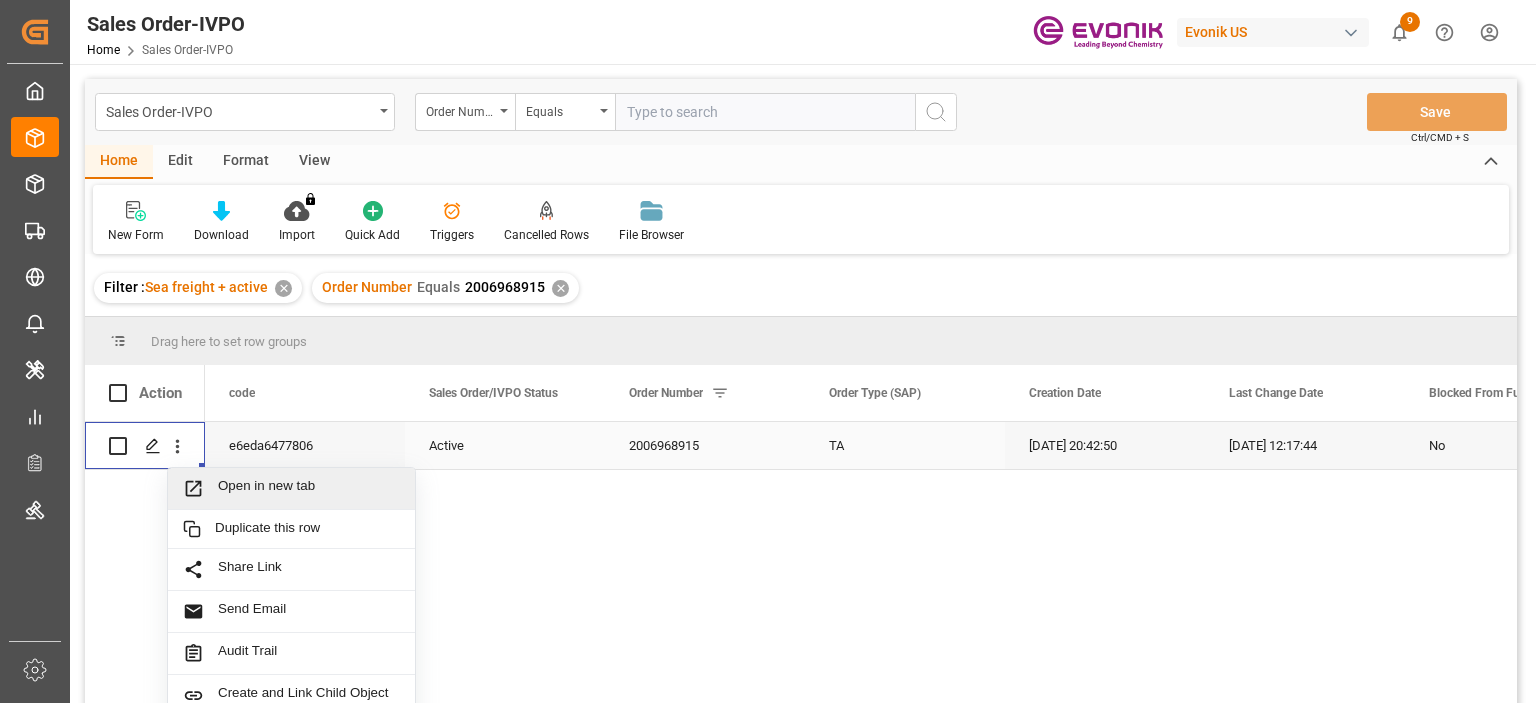 click on "Open in new tab" at bounding box center (309, 488) 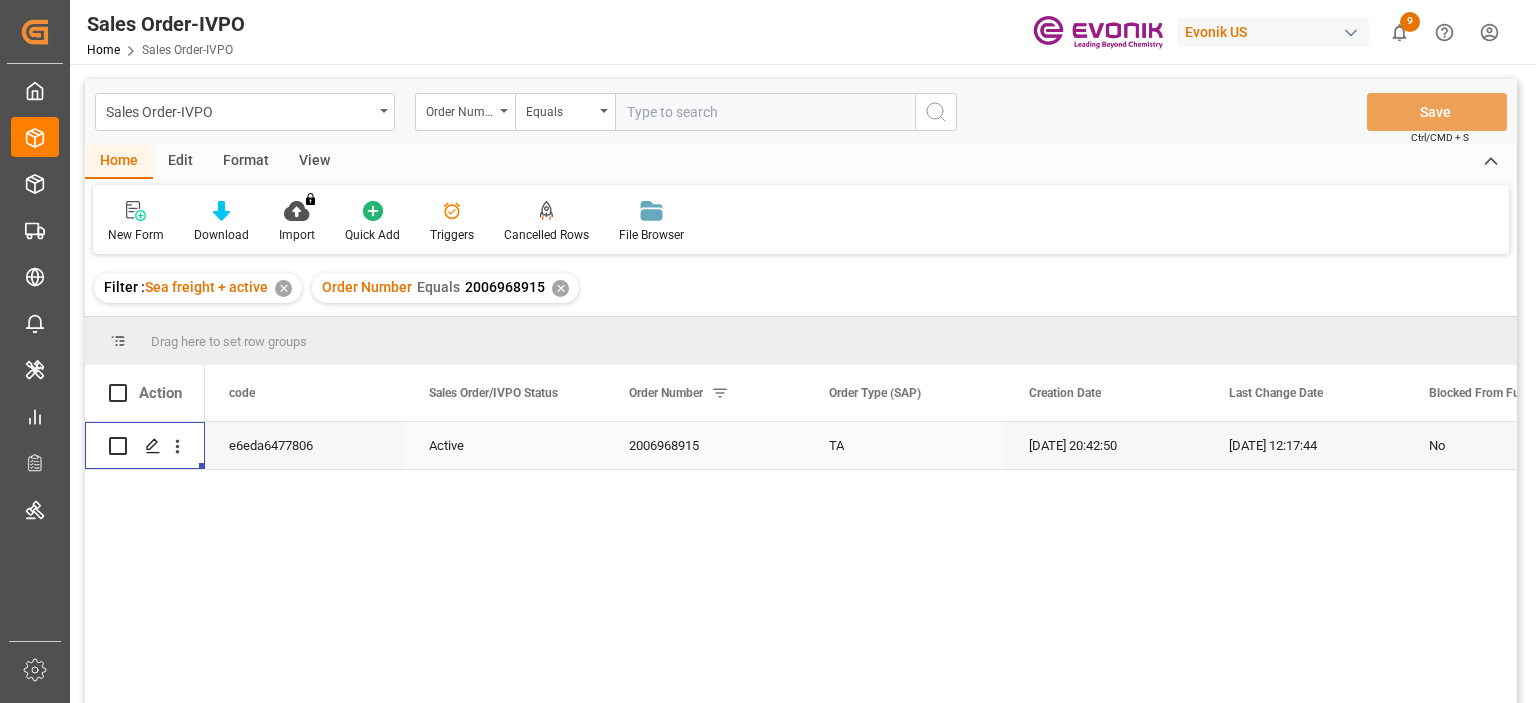 click at bounding box center (765, 112) 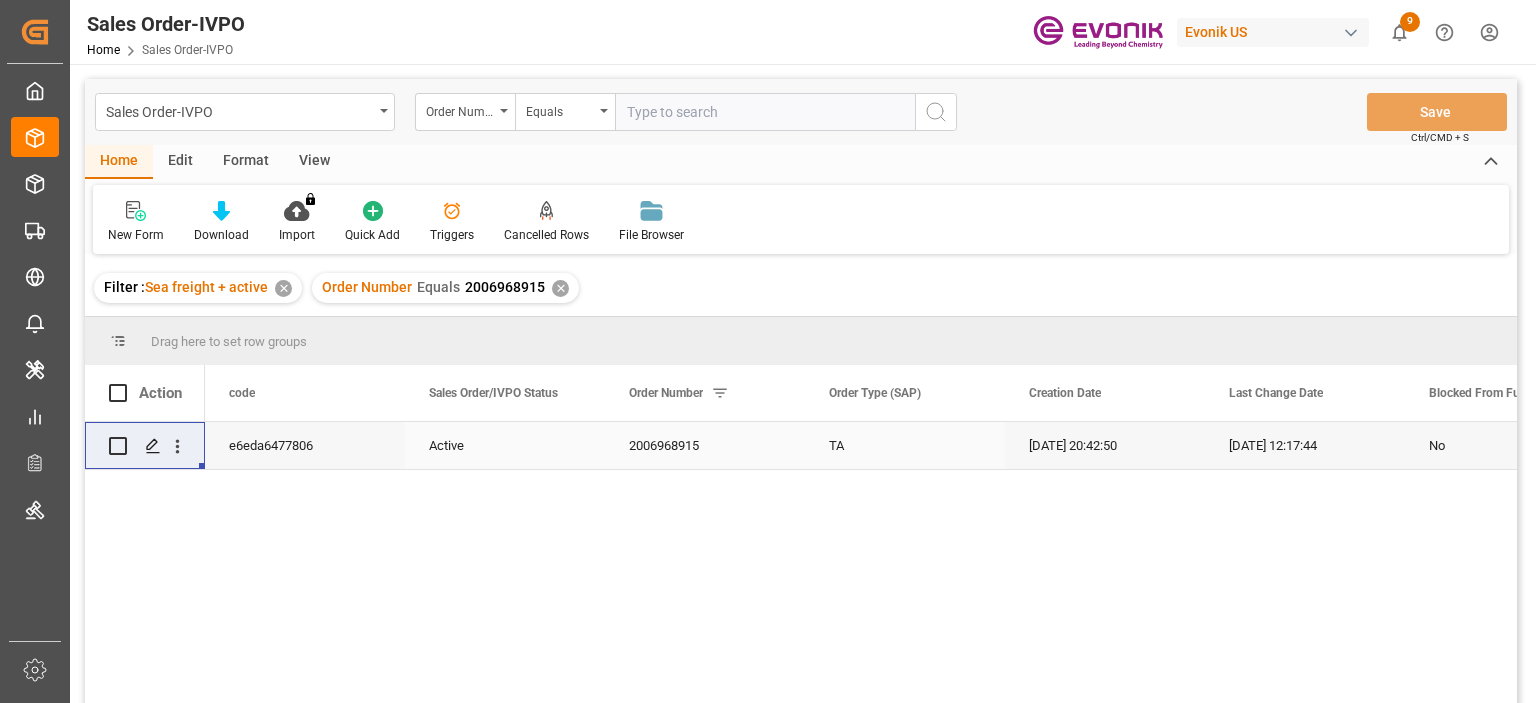 paste on "0046459720" 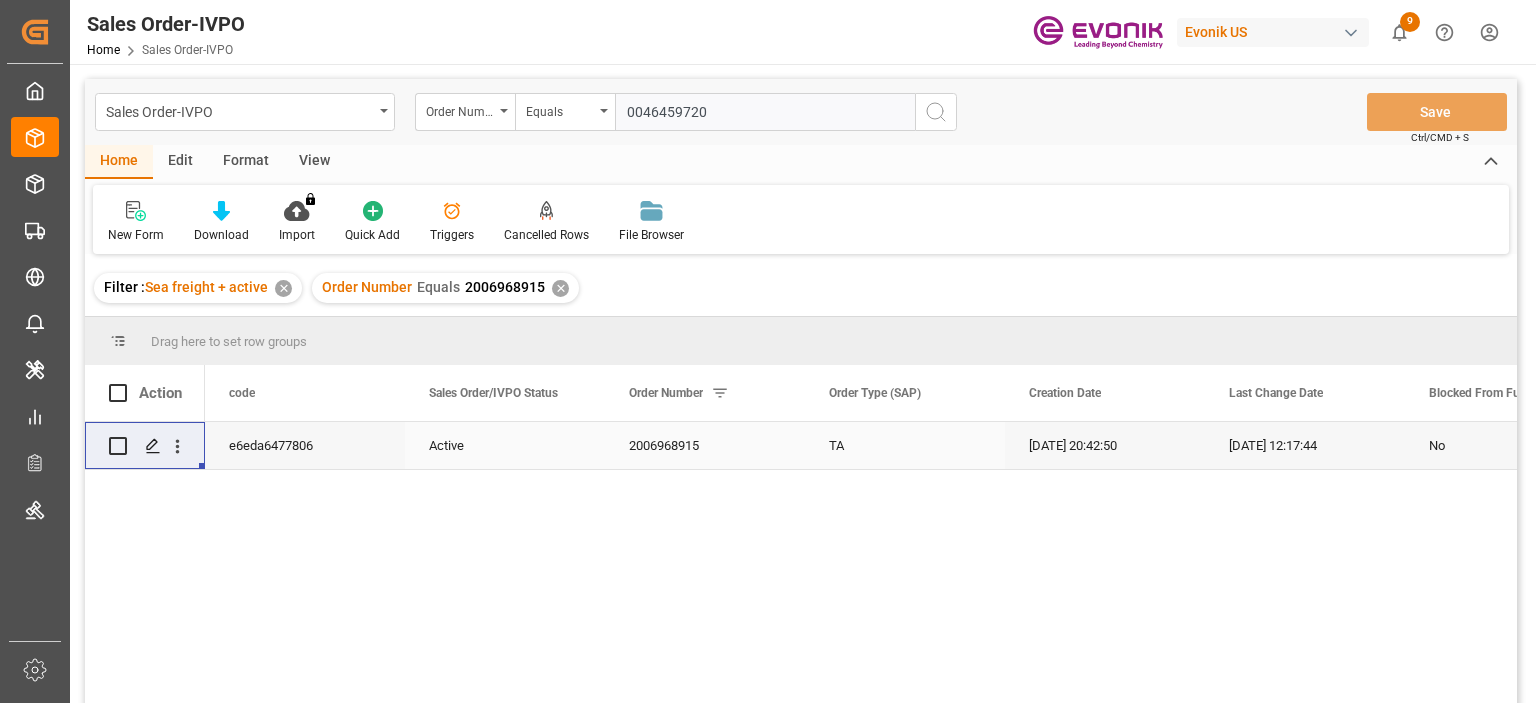 type on "0046459720" 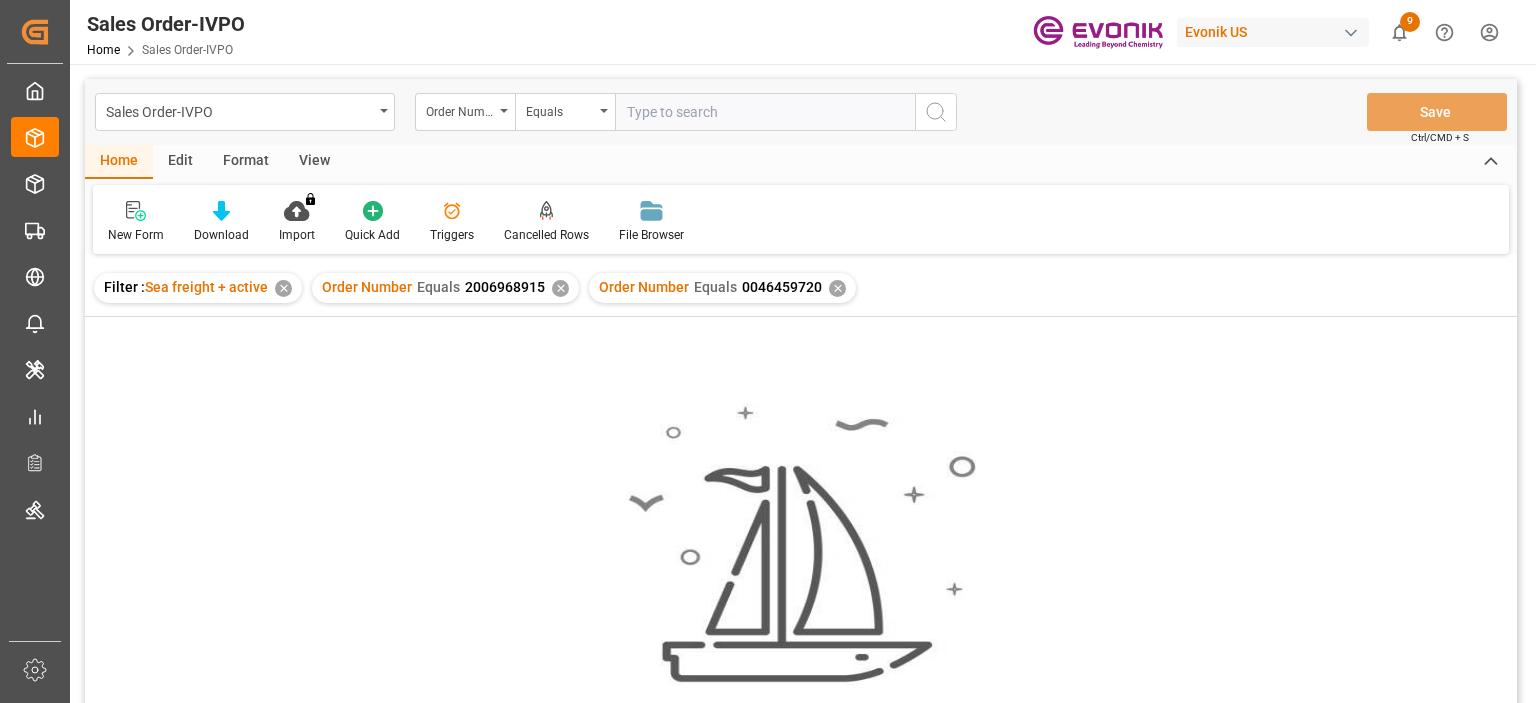 click on "✕" at bounding box center [560, 288] 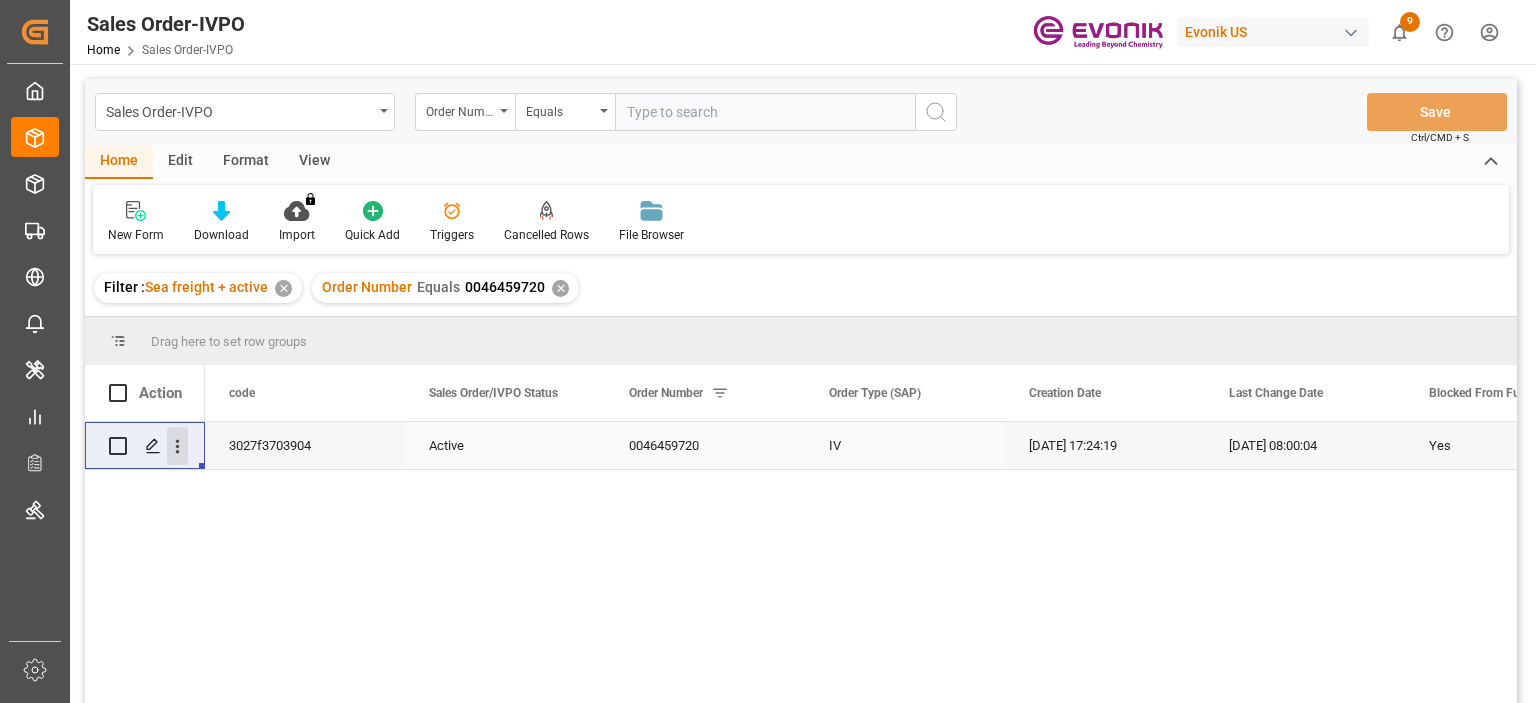 click 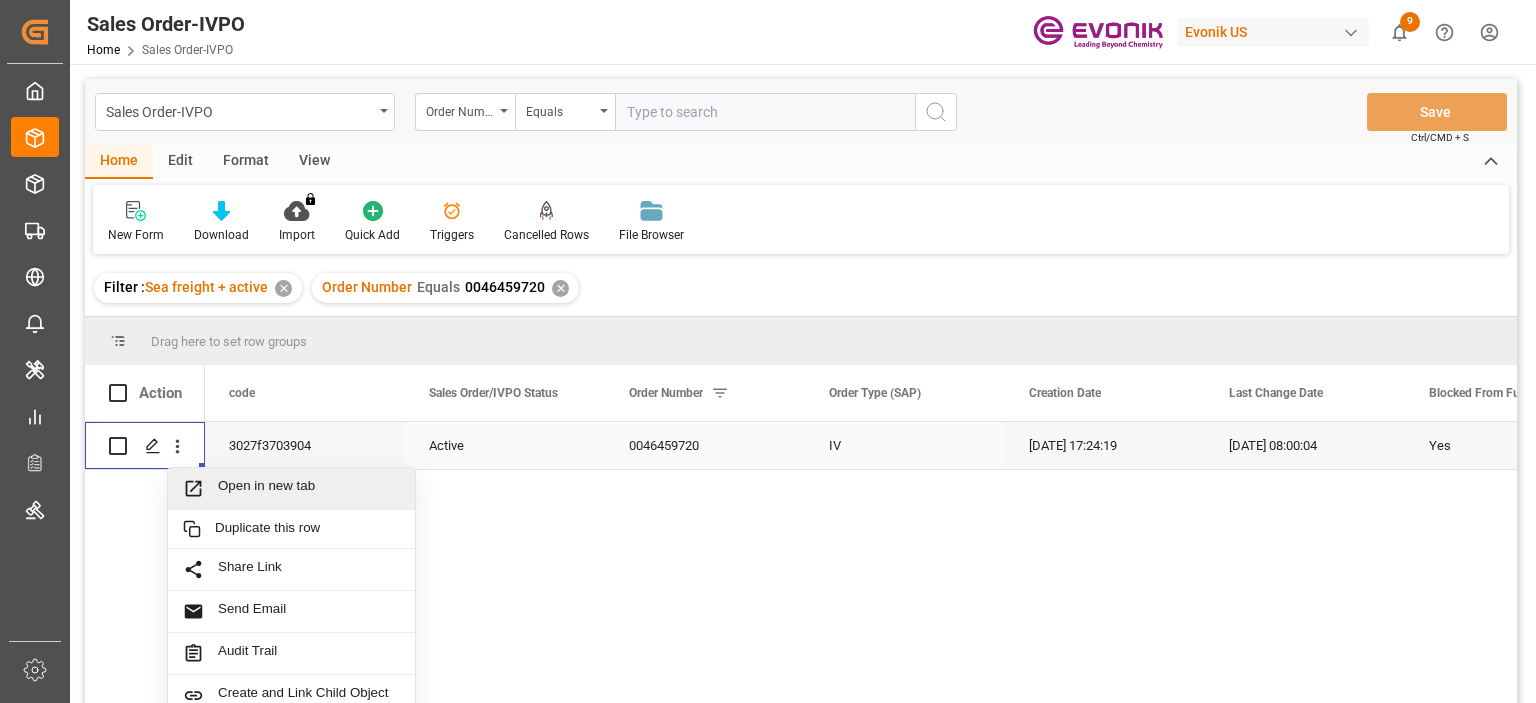 click on "Open in new tab" at bounding box center [309, 488] 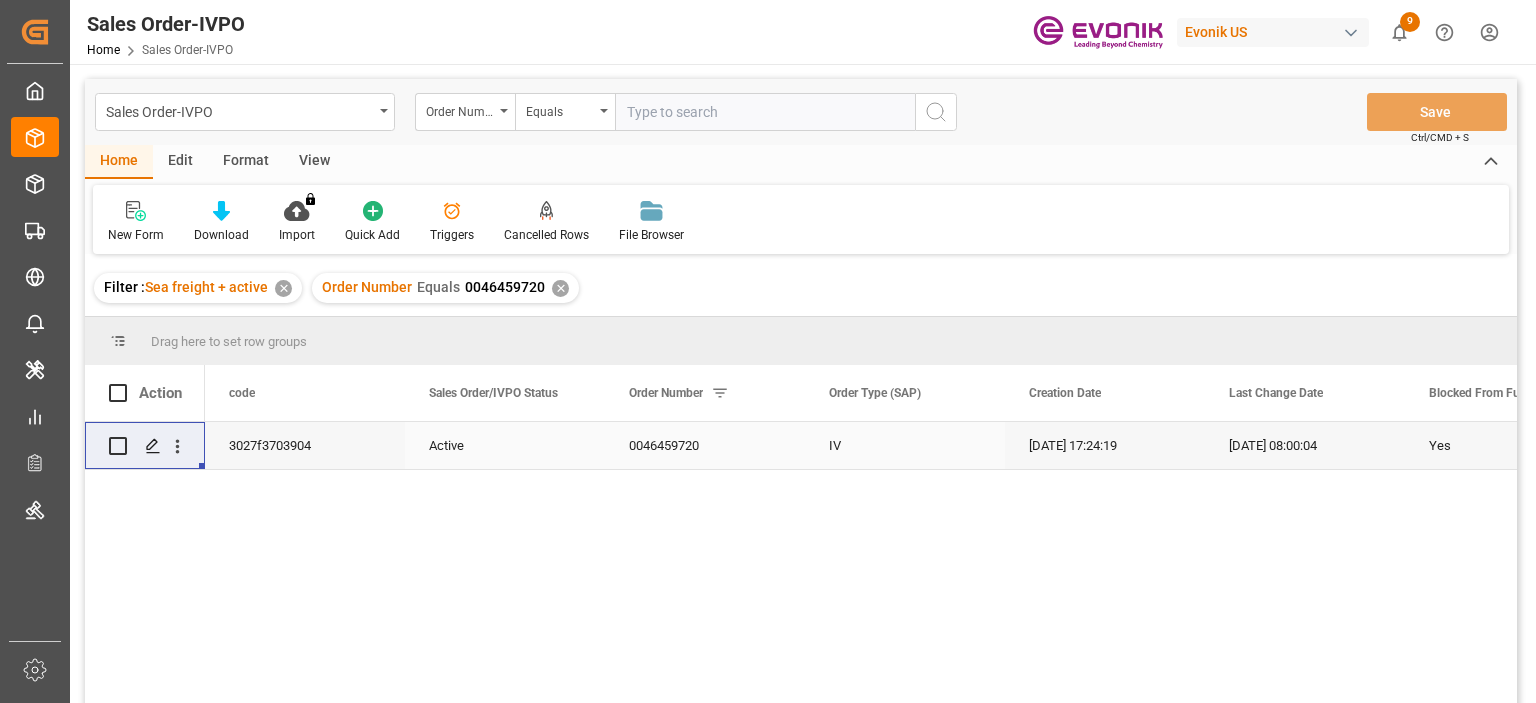 click at bounding box center [765, 112] 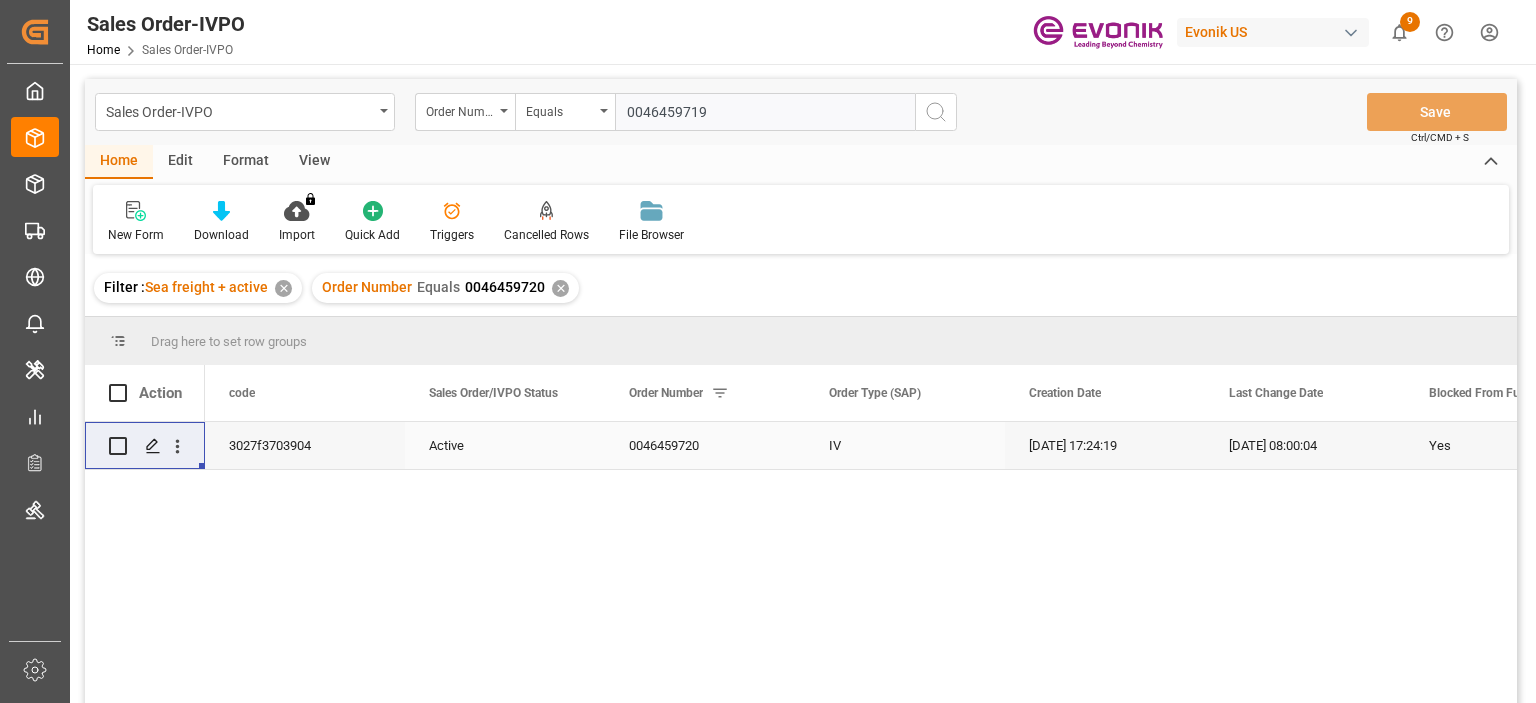 type on "0046459719" 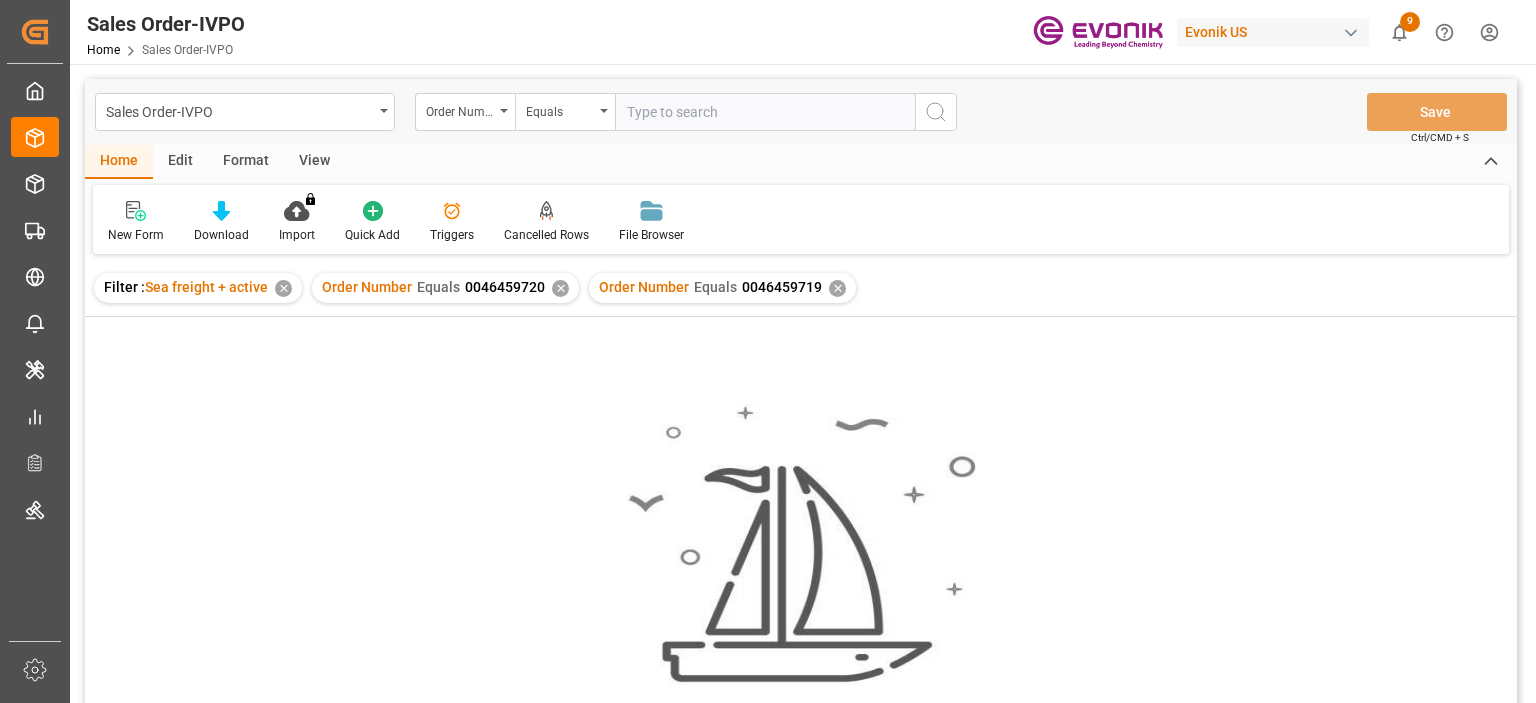 click on "Order Number Equals 0046459720 ✕" at bounding box center [445, 288] 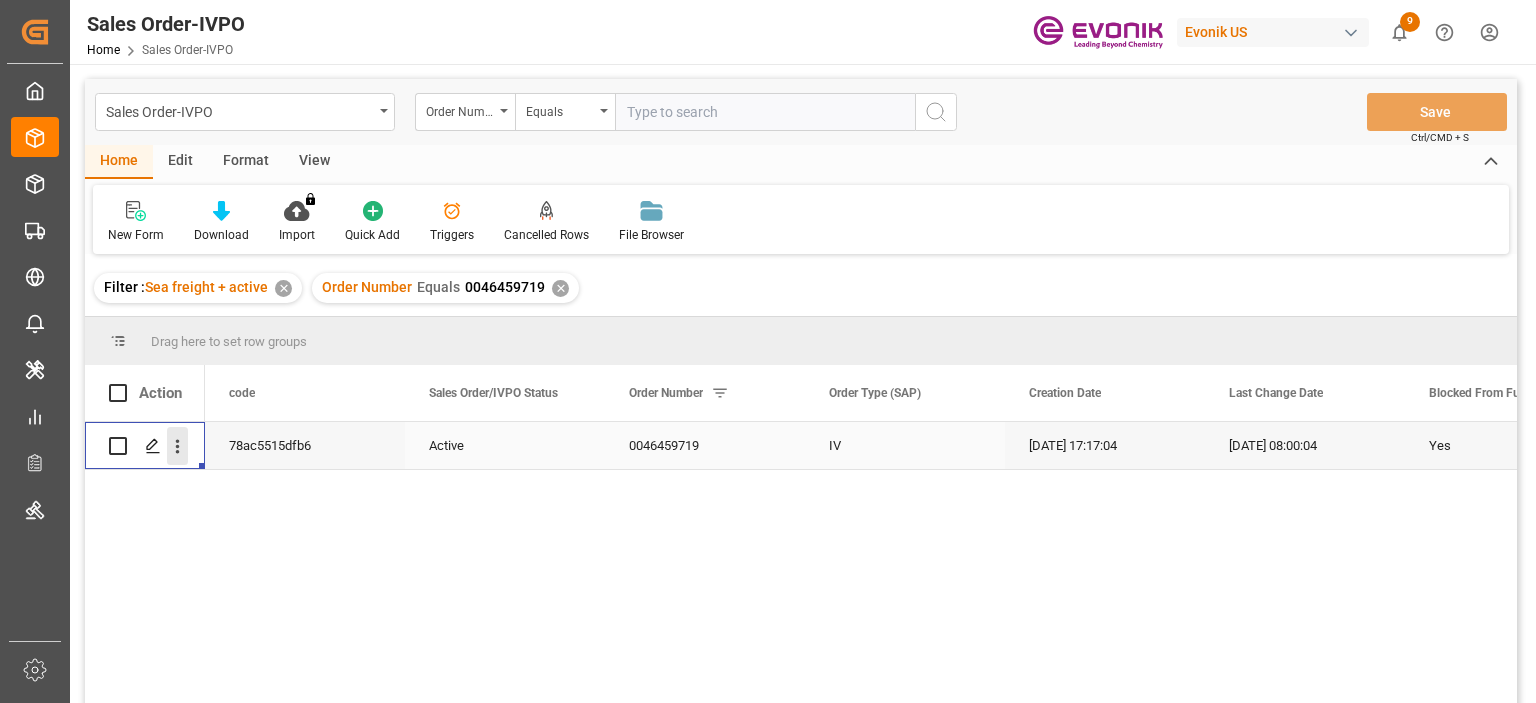 click 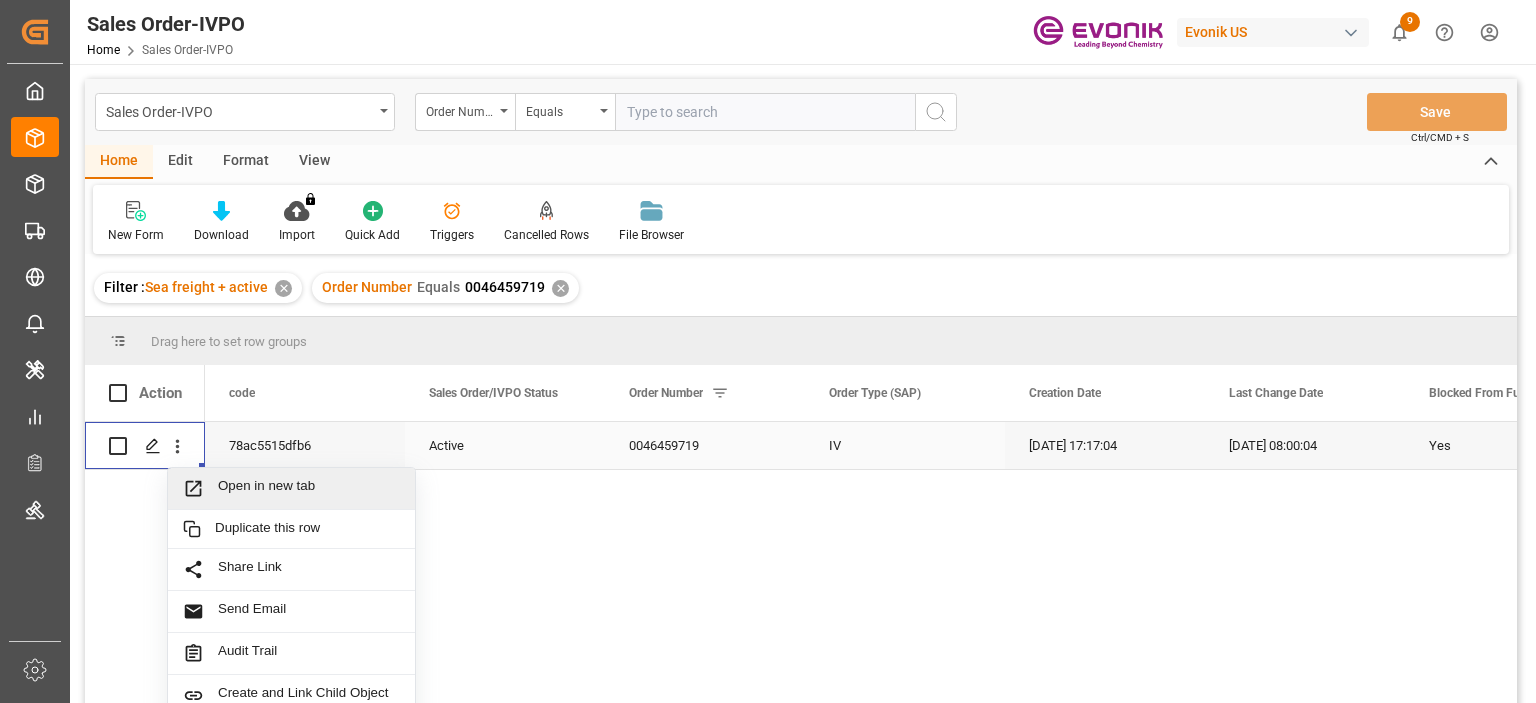 click on "Open in new tab" at bounding box center [309, 488] 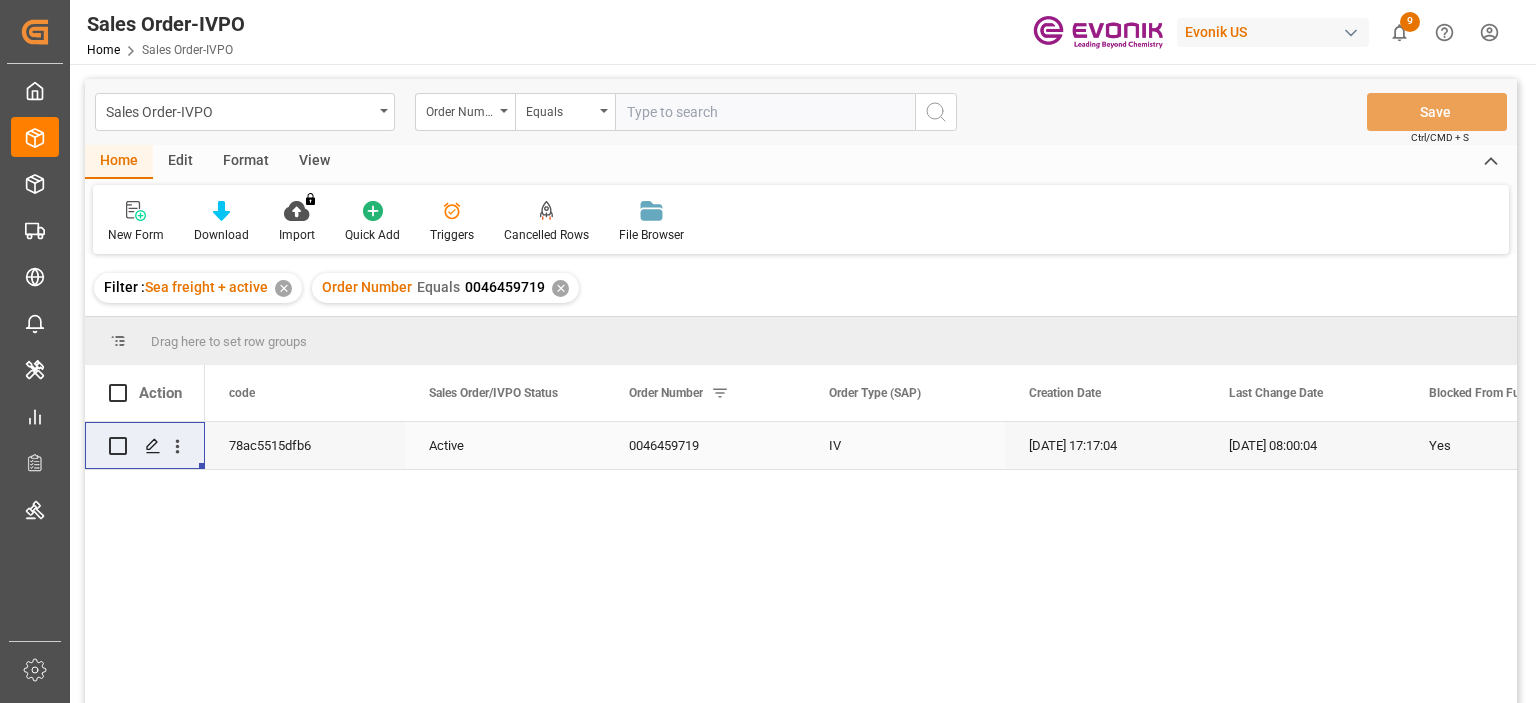 click at bounding box center (765, 112) 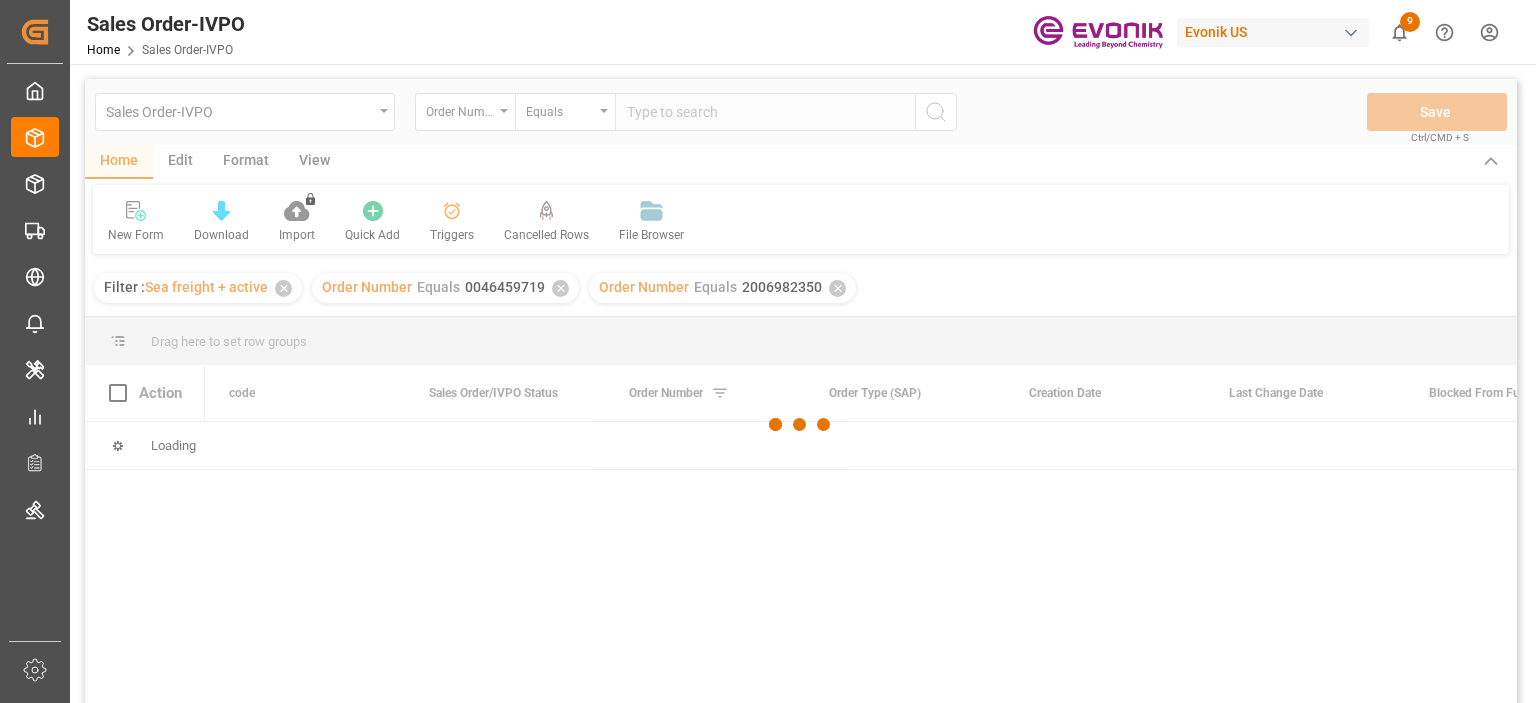 click at bounding box center (801, 424) 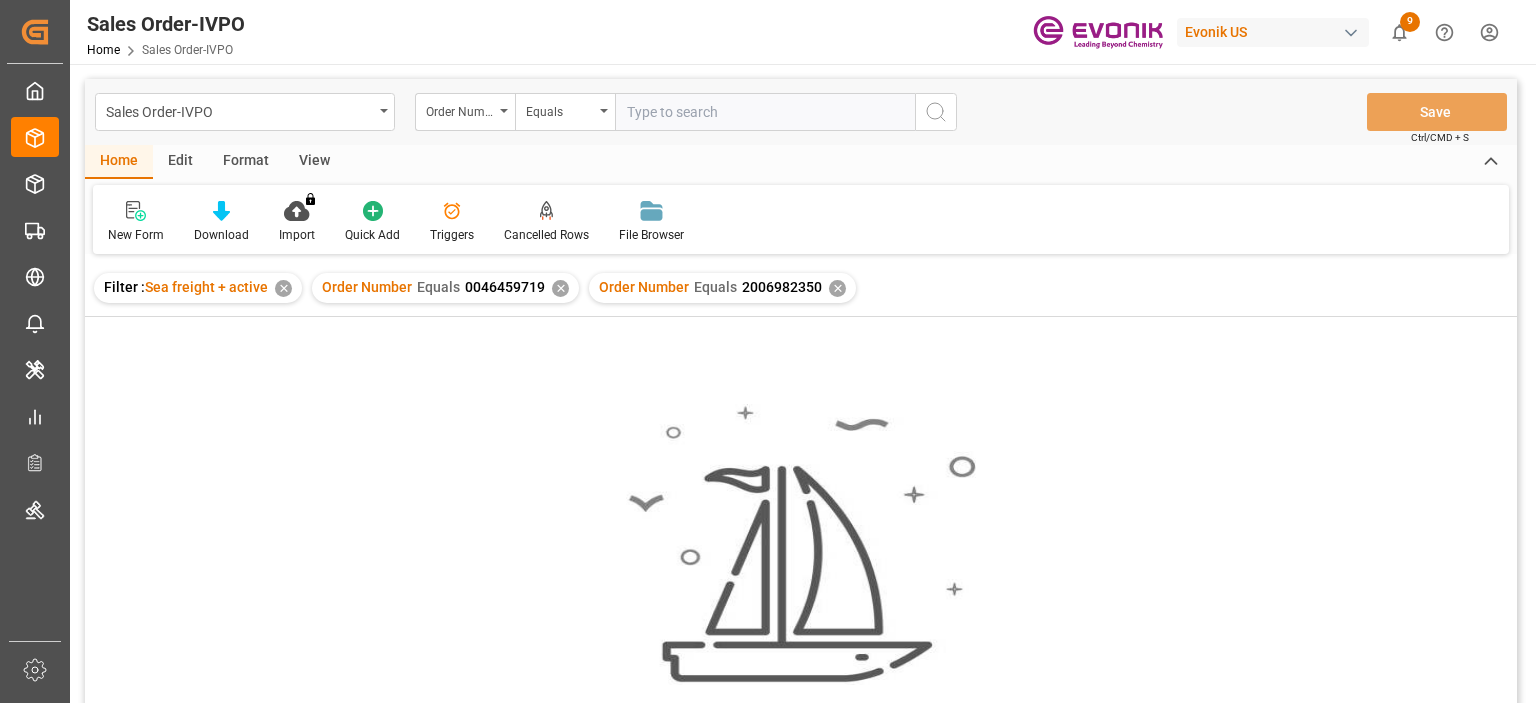 click on "✕" at bounding box center (560, 288) 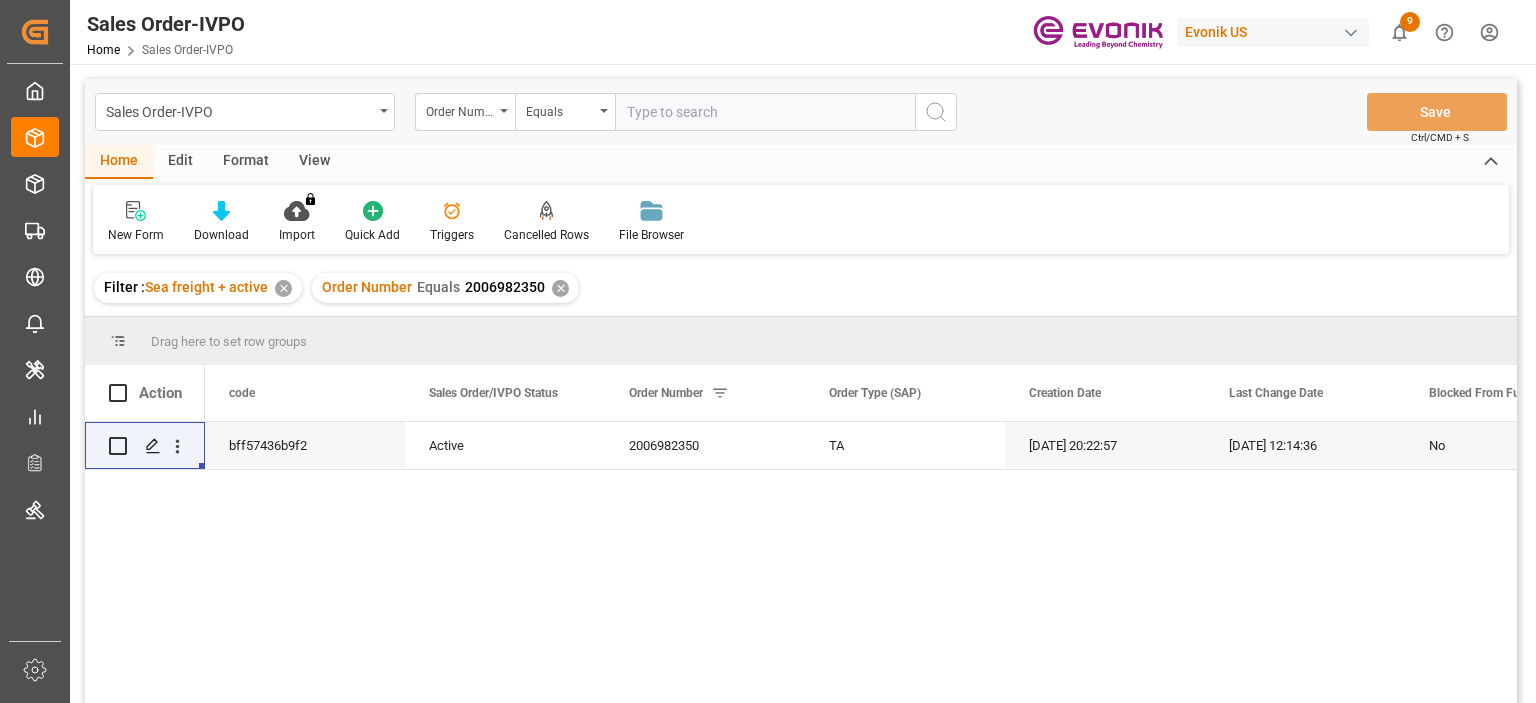 click on "Sales Order-IVPO Order Number Equals Save Ctrl/CMD + S" at bounding box center [801, 112] 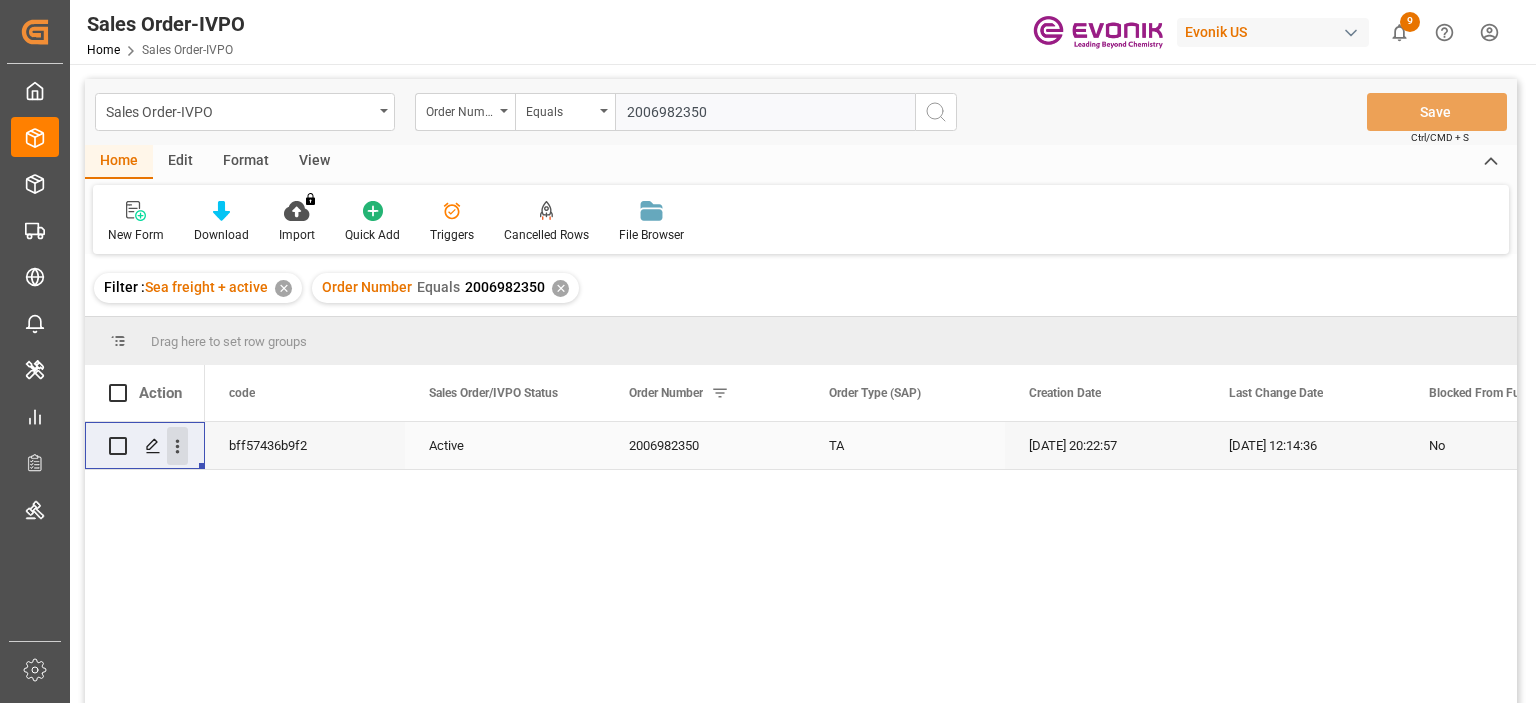 type on "2006982350" 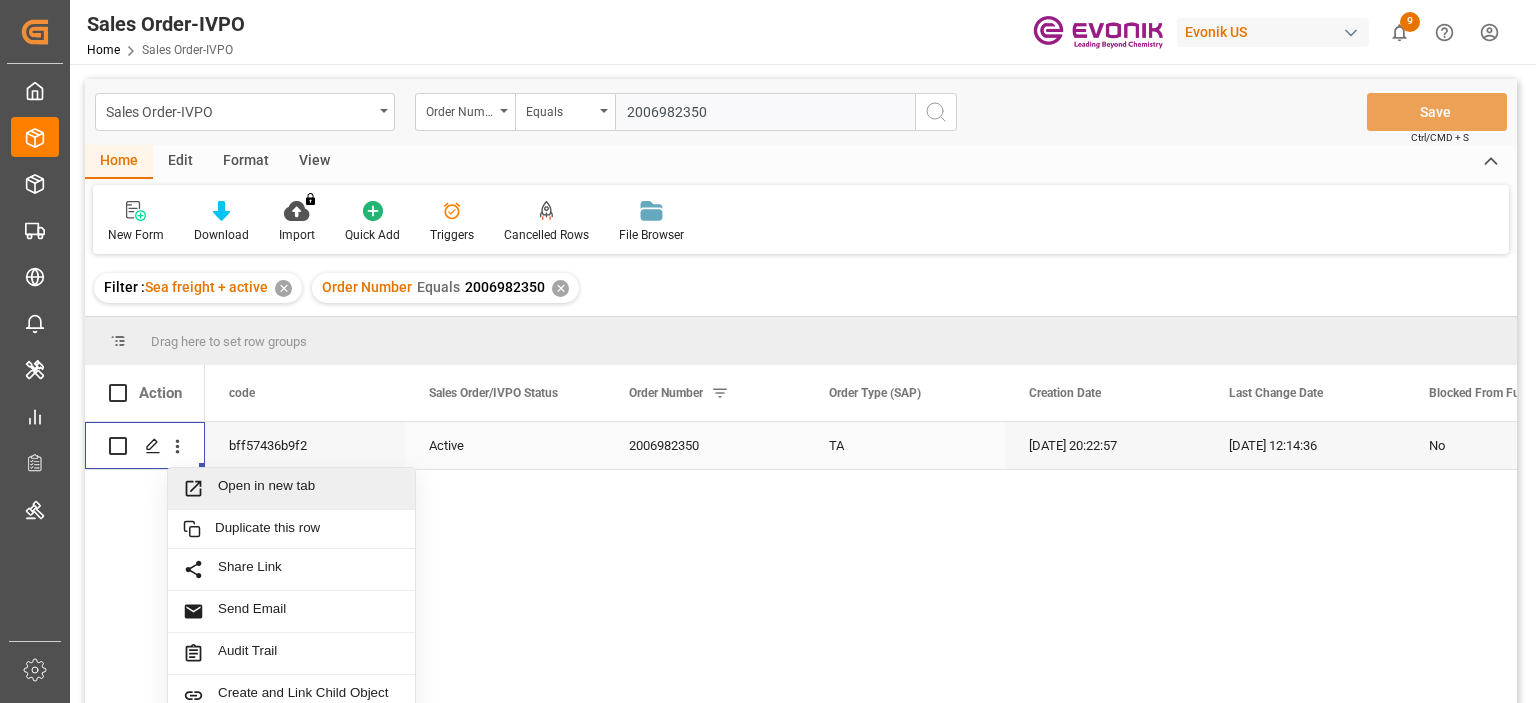 click on "Open in new tab" at bounding box center [309, 488] 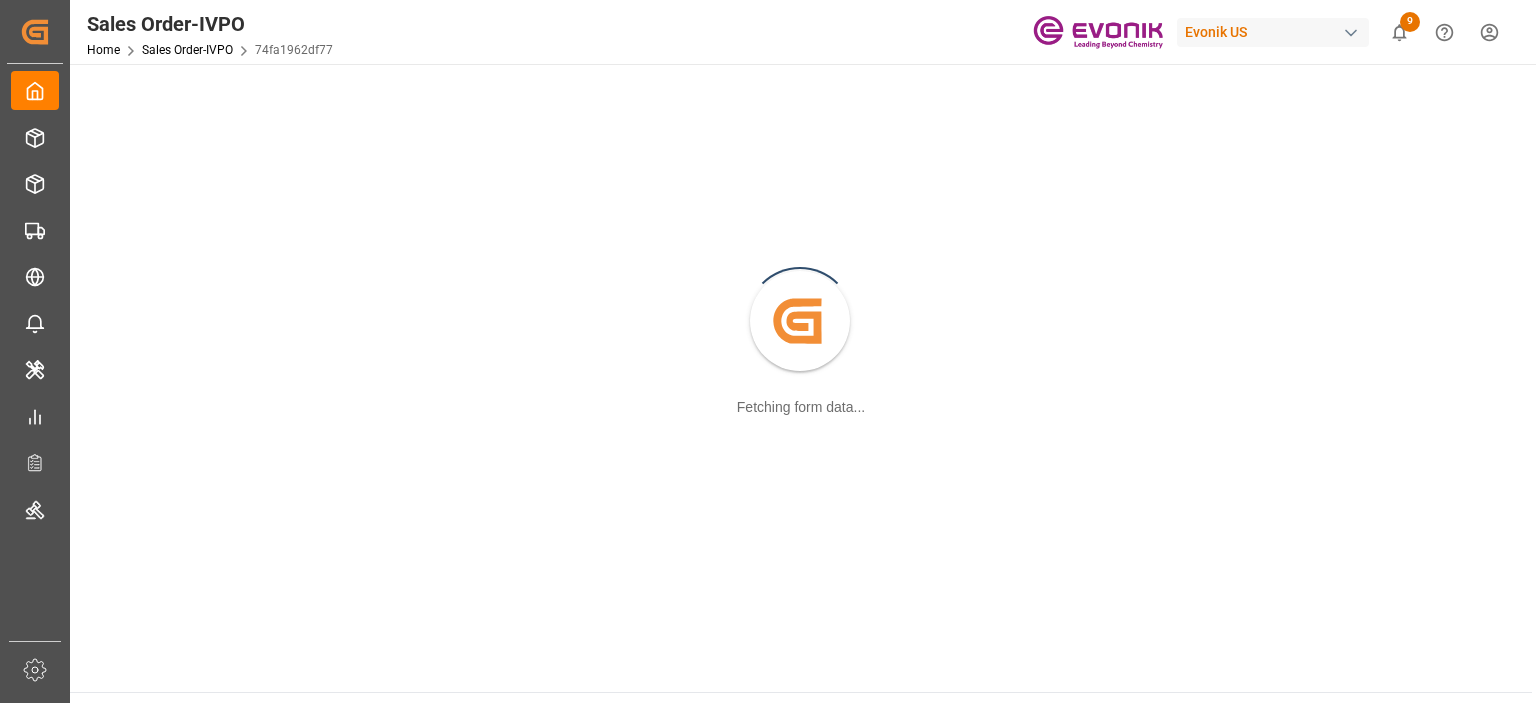 scroll, scrollTop: 0, scrollLeft: 0, axis: both 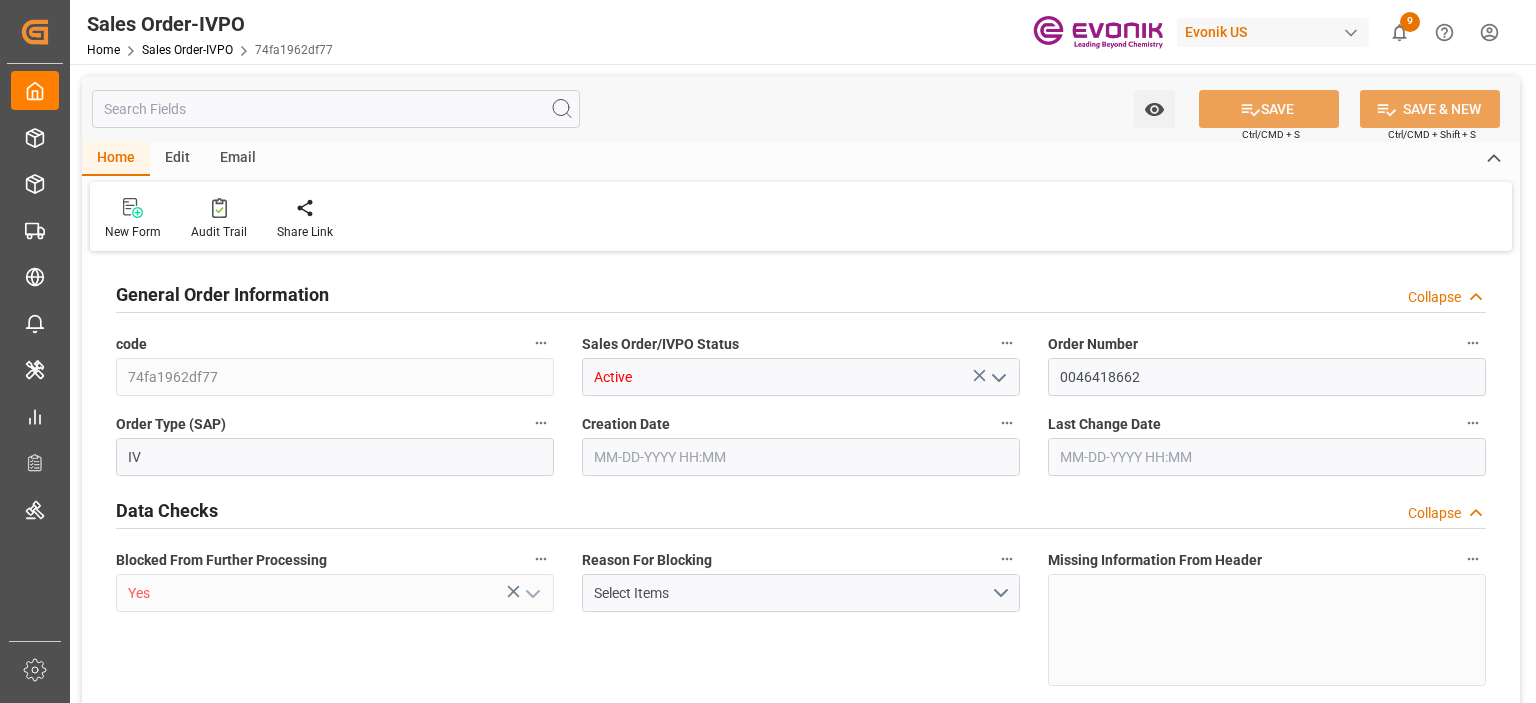 type on "BEANR" 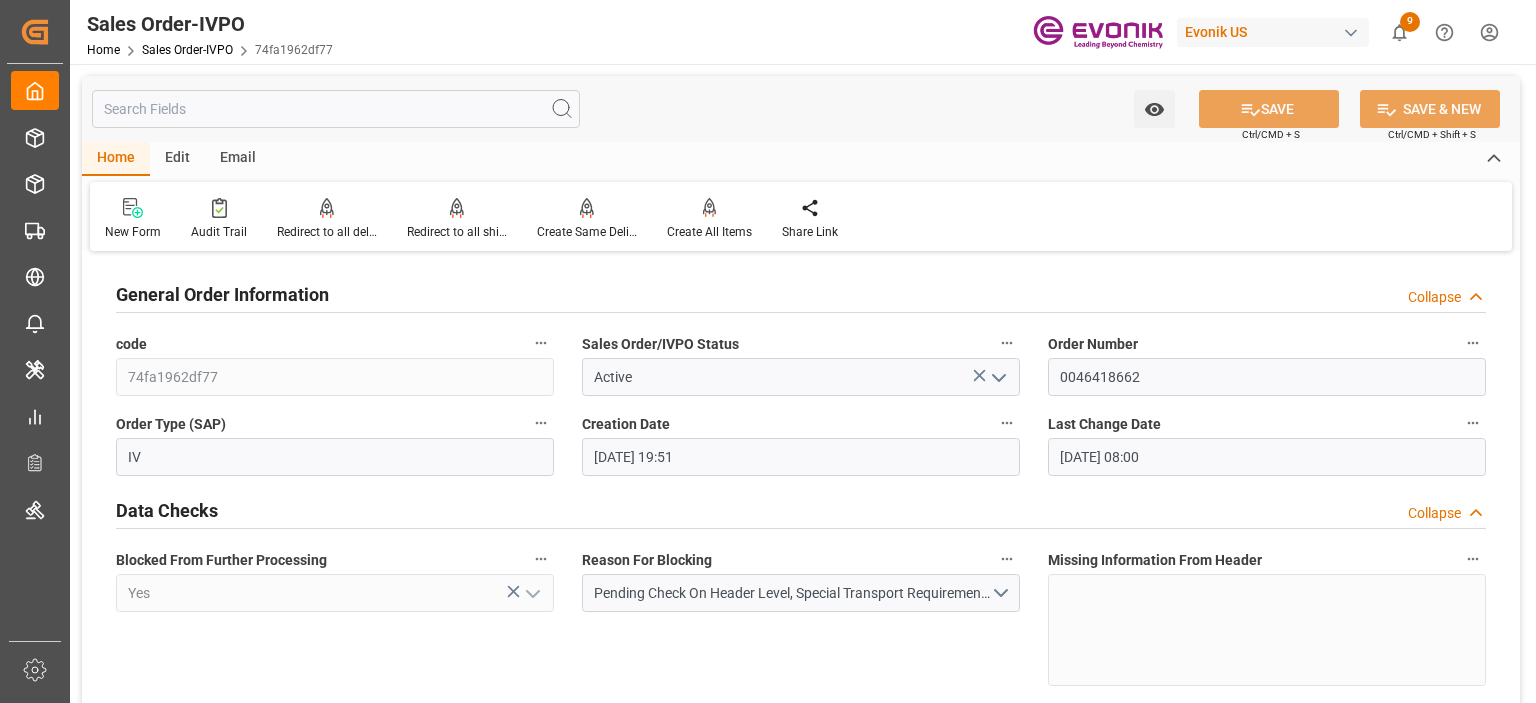 type on "06-05-2025 19:51" 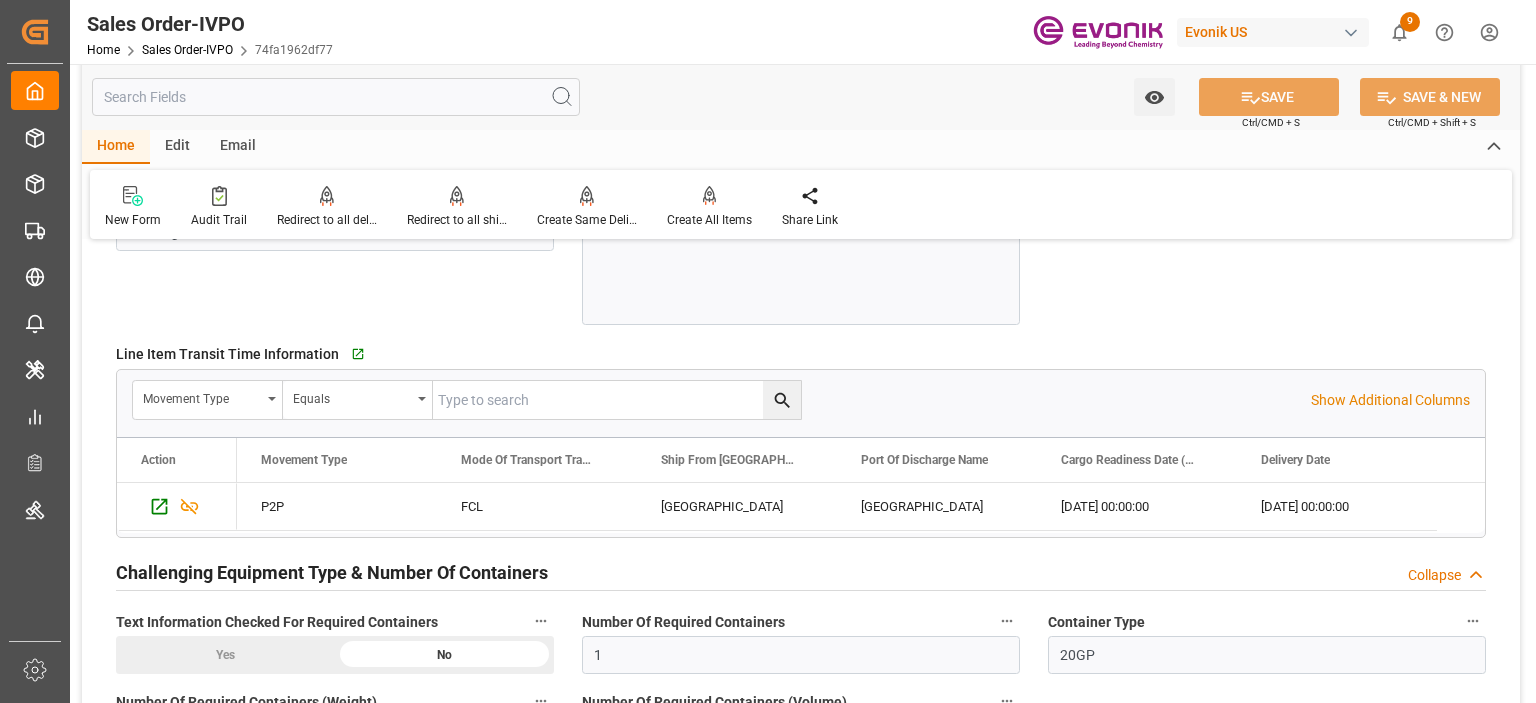 scroll, scrollTop: 3400, scrollLeft: 0, axis: vertical 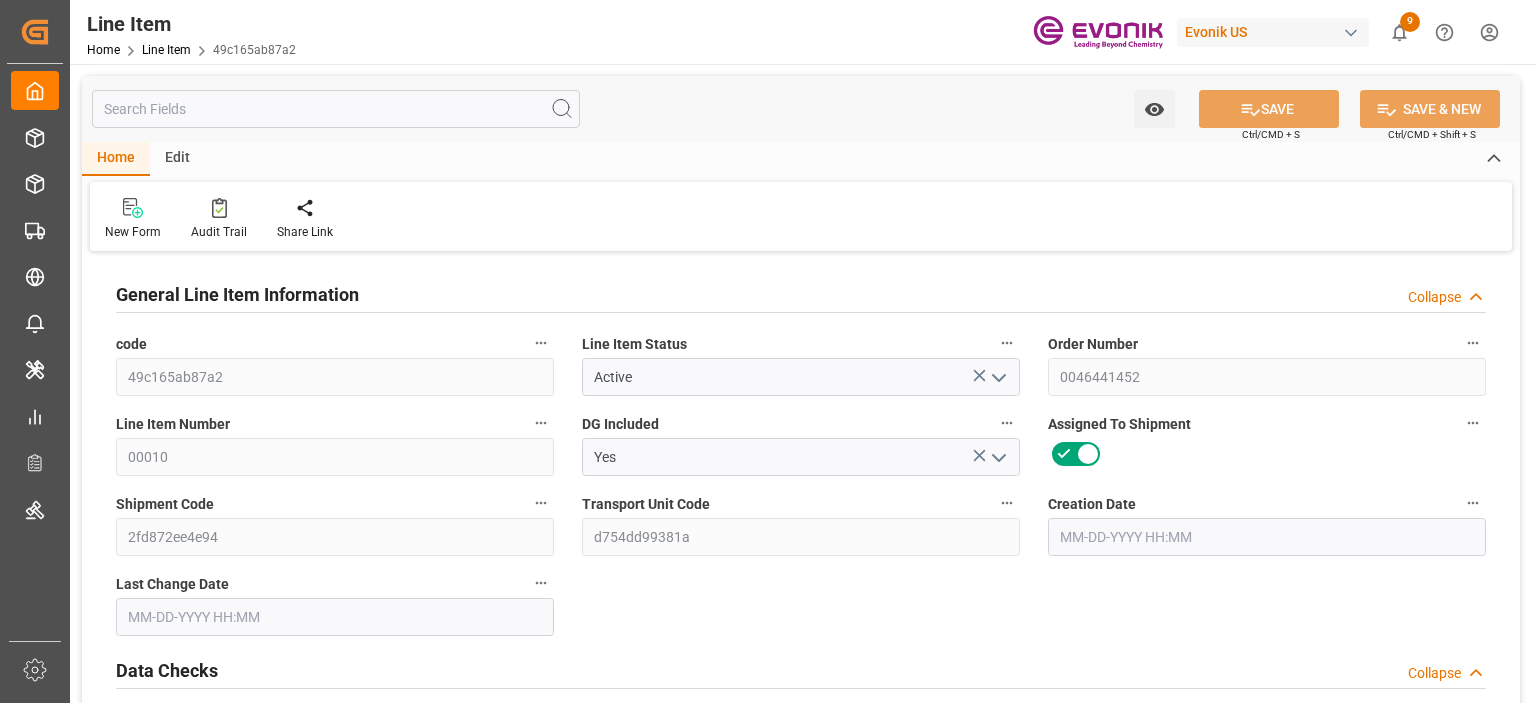 type on "18" 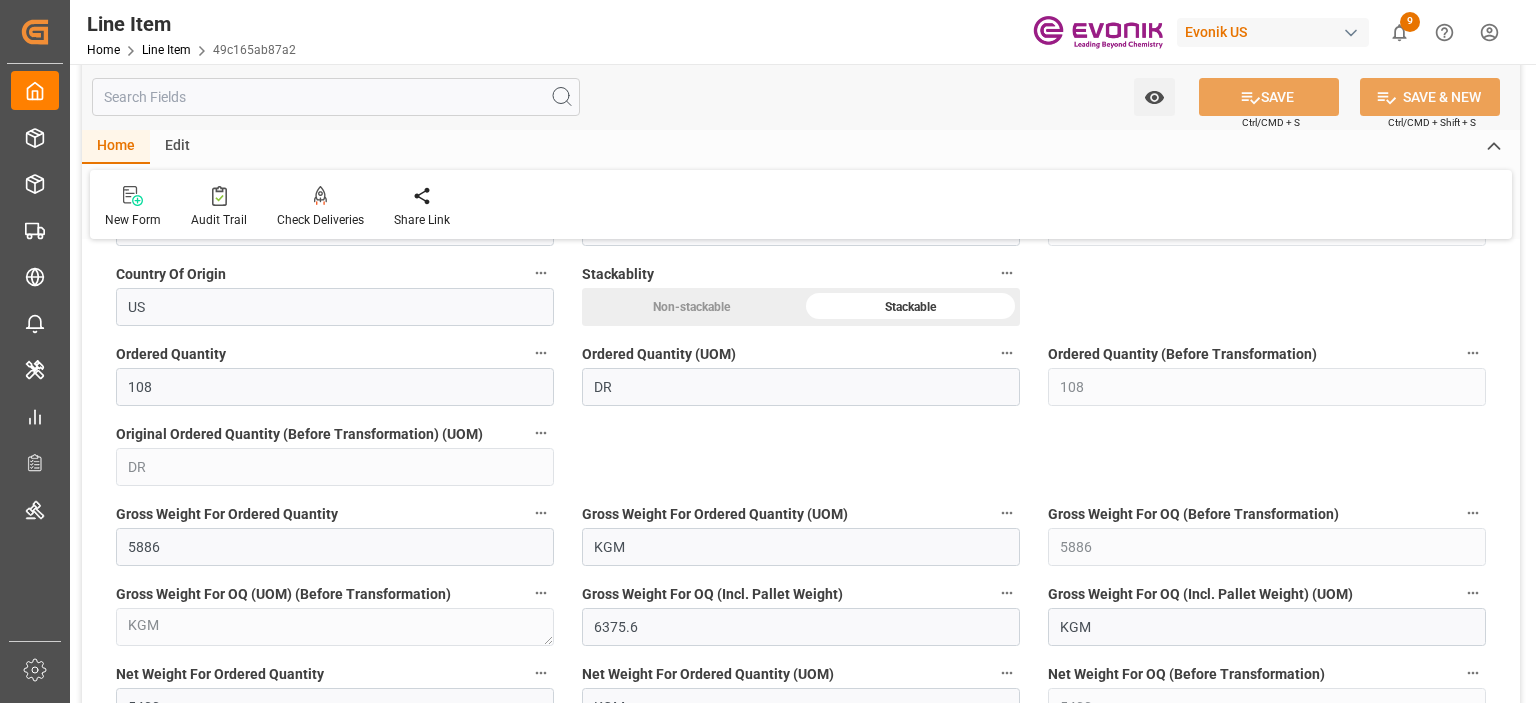 scroll, scrollTop: 1600, scrollLeft: 0, axis: vertical 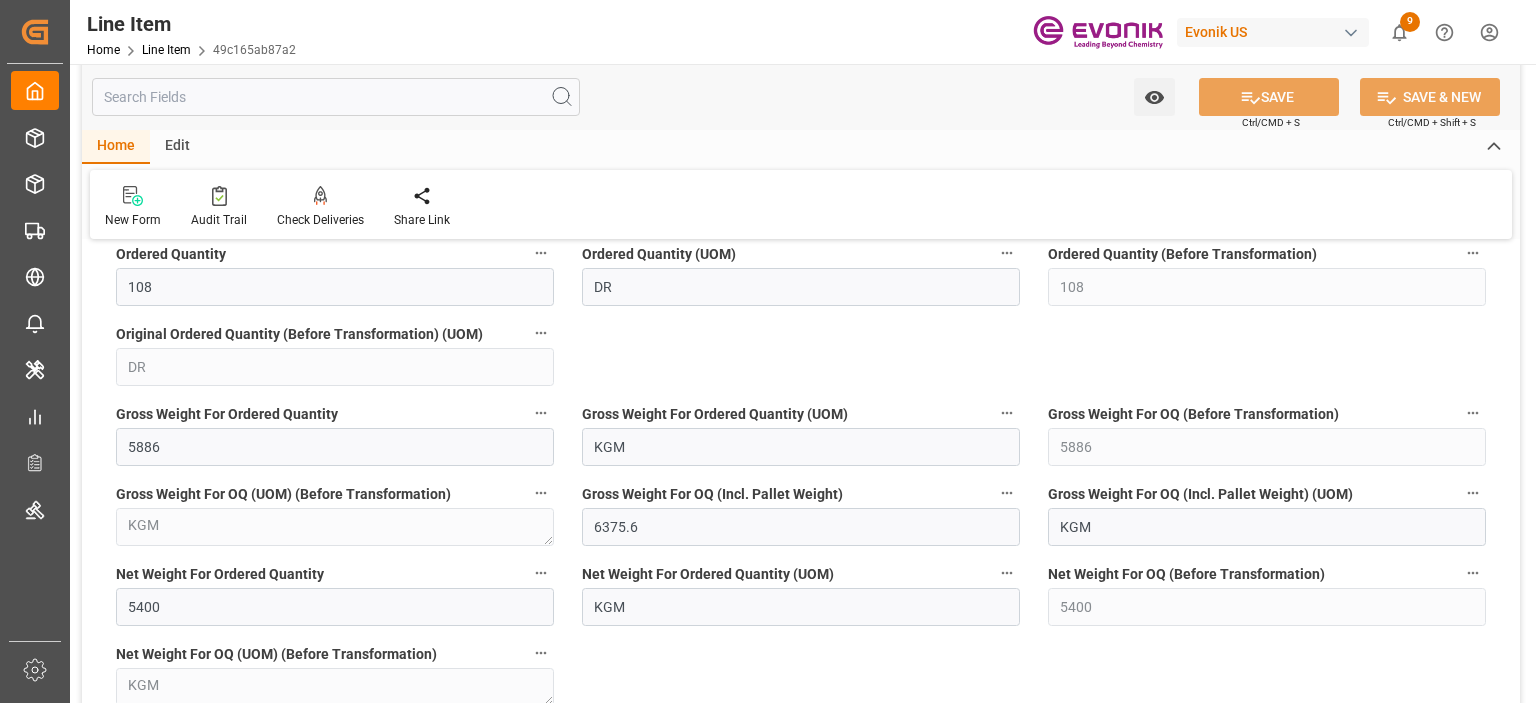 click at bounding box center [336, 97] 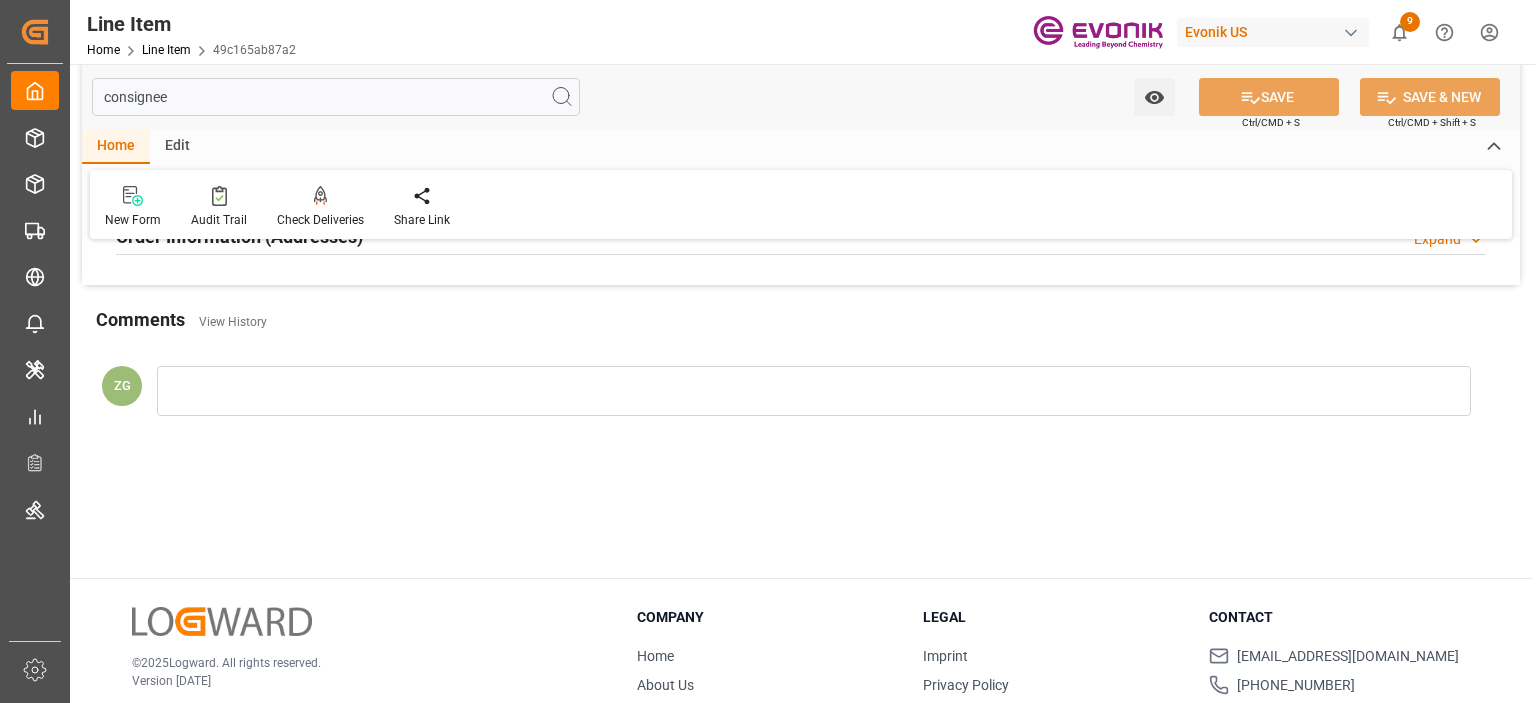 scroll, scrollTop: 0, scrollLeft: 0, axis: both 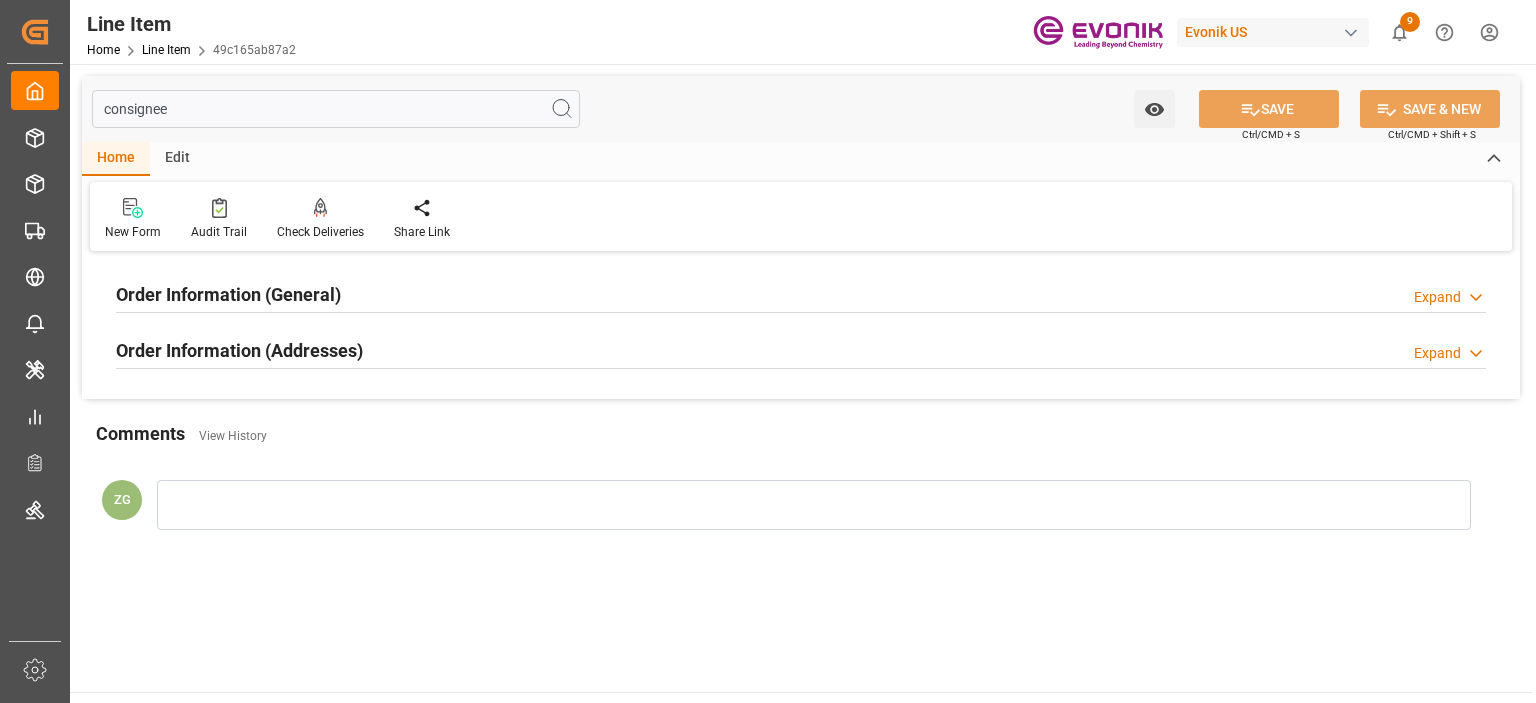 type on "consignee" 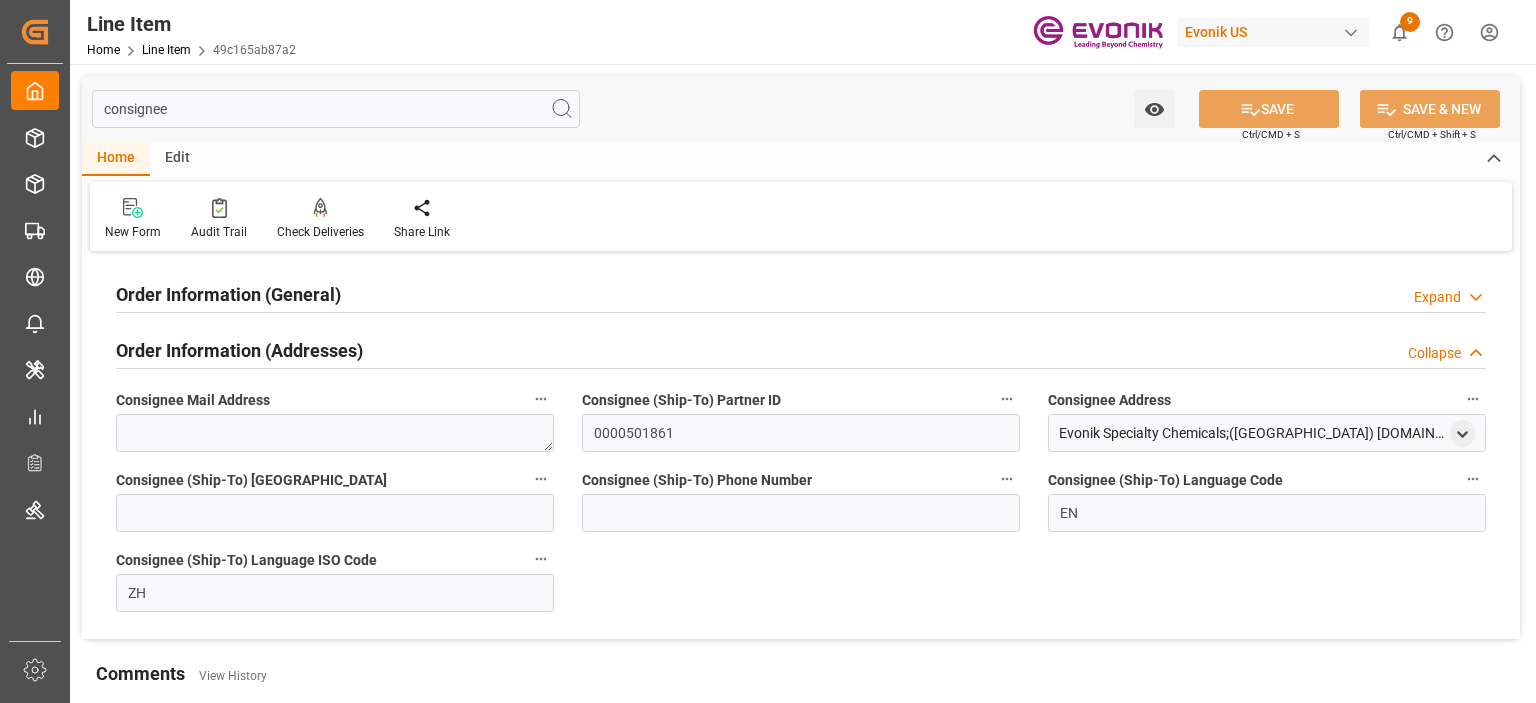click on "Order Information (General)" at bounding box center [228, 294] 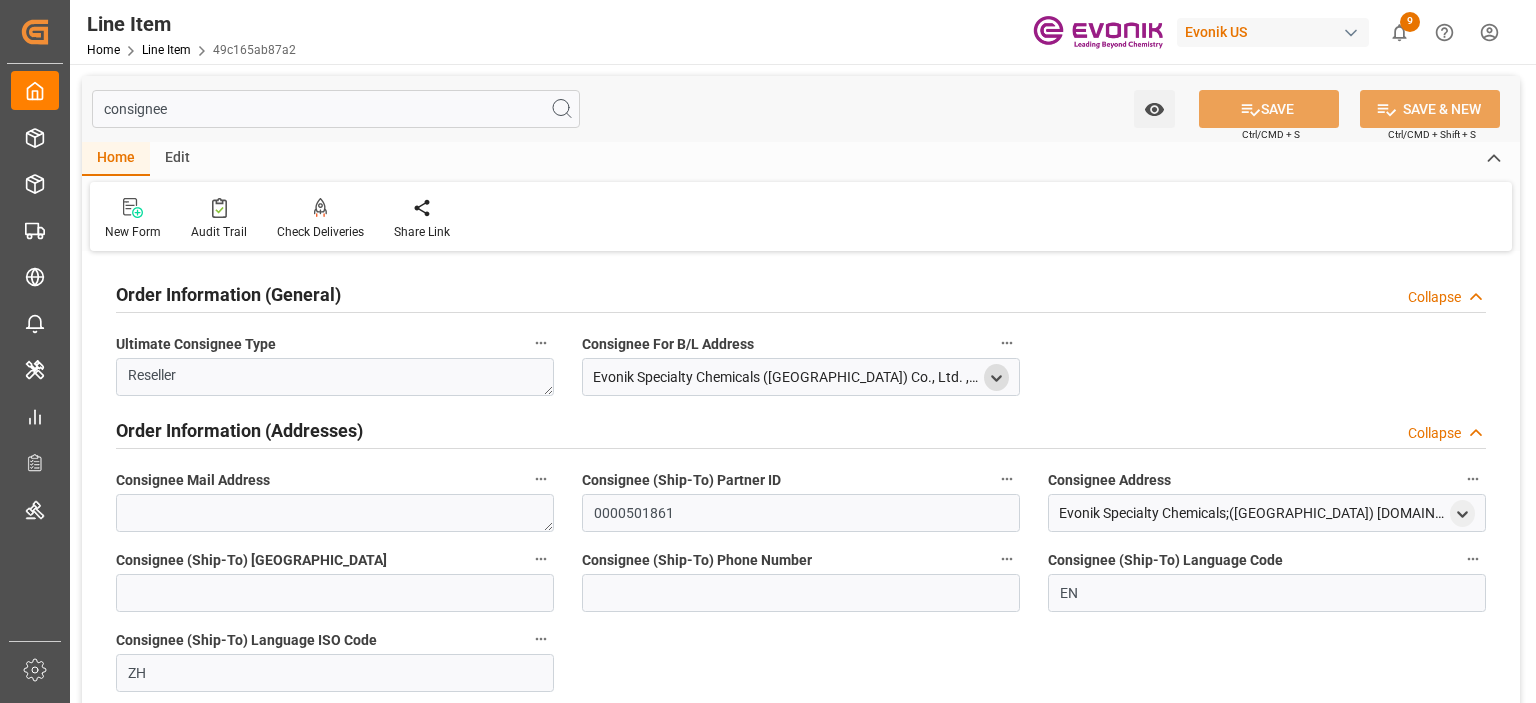 click 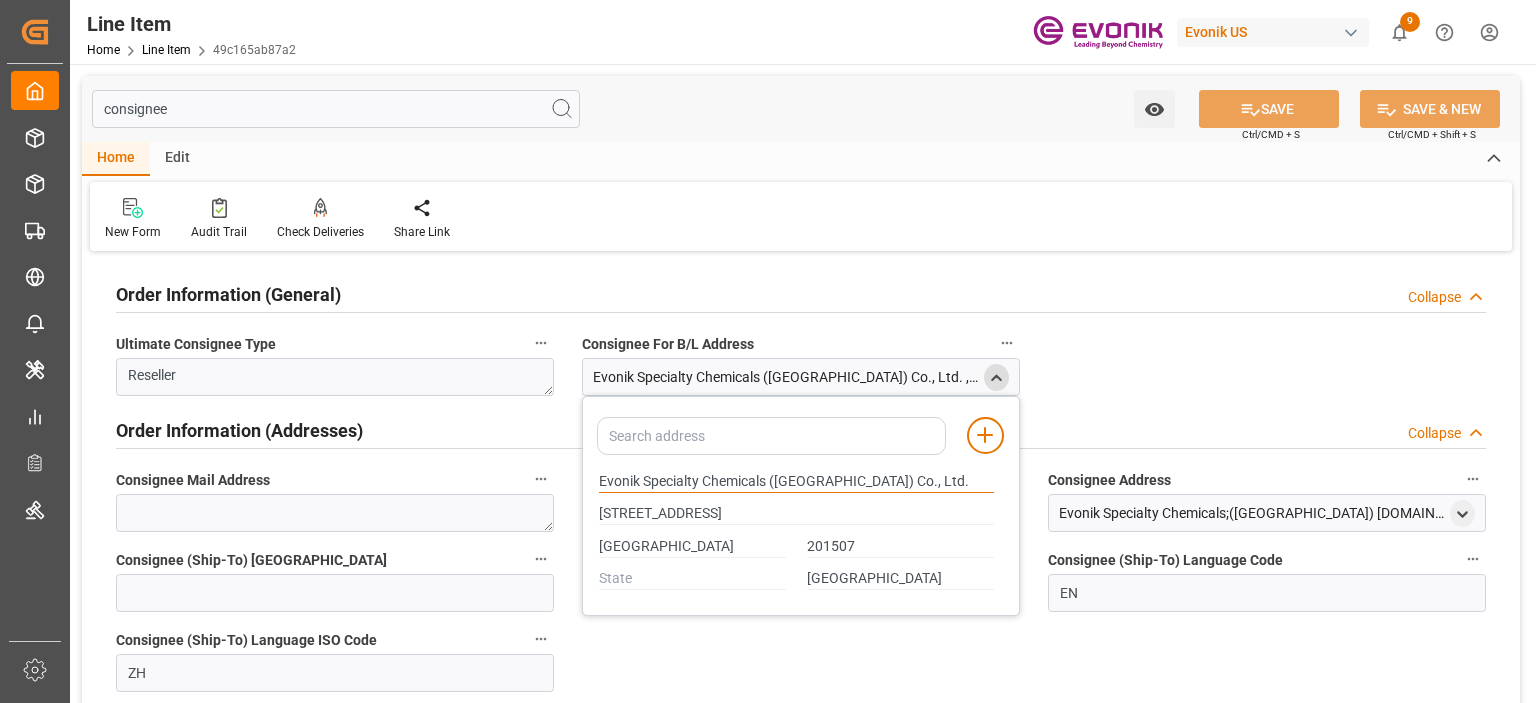 drag, startPoint x: 600, startPoint y: 475, endPoint x: 698, endPoint y: 476, distance: 98.005104 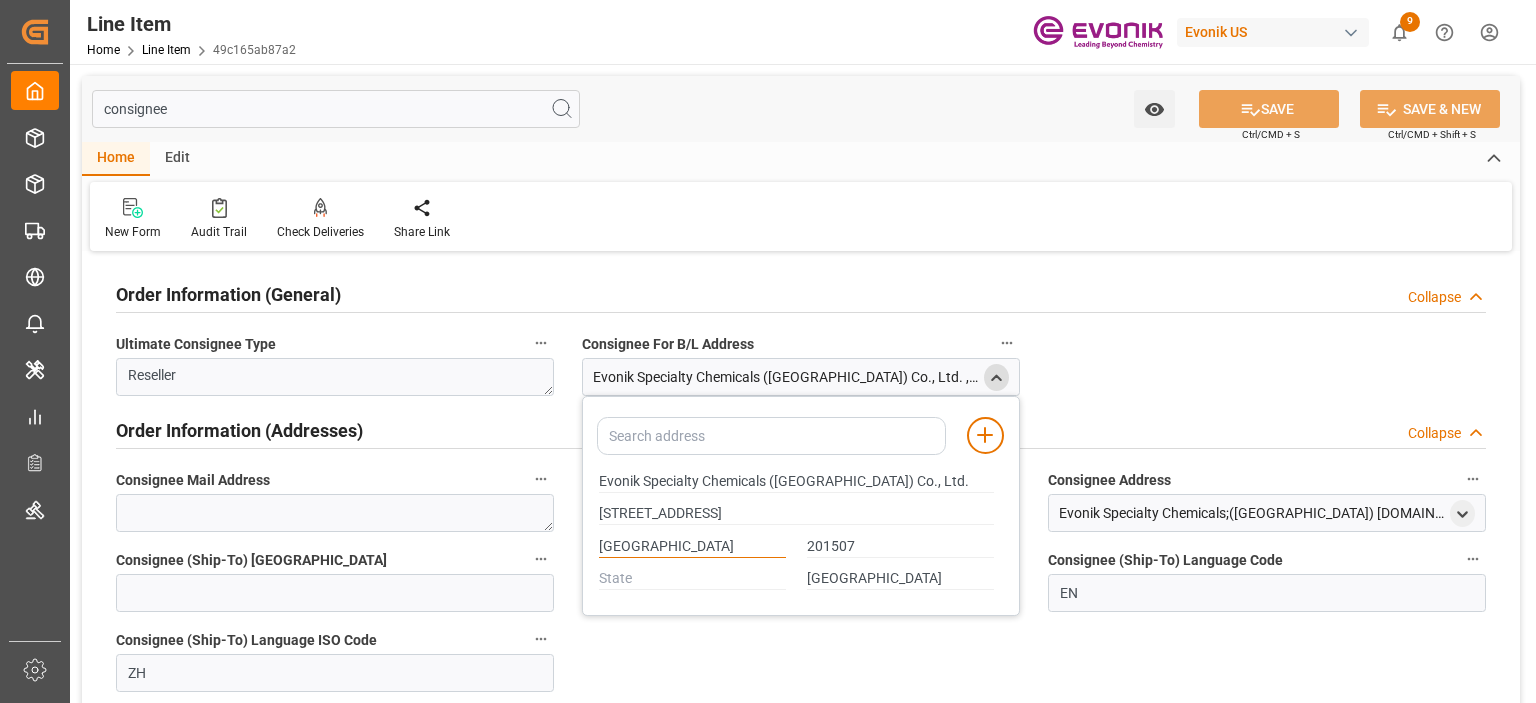 click on "Shanghai" at bounding box center [692, 547] 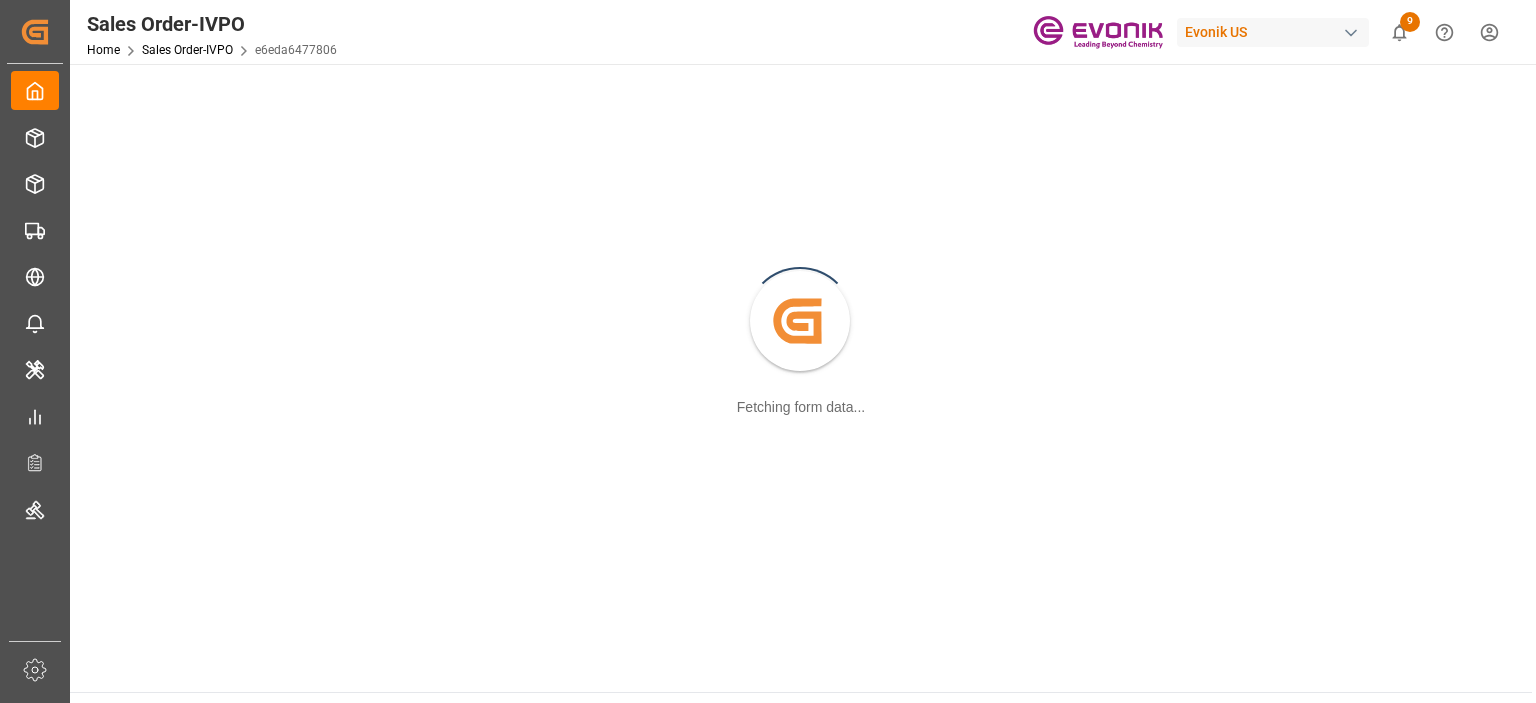 scroll, scrollTop: 0, scrollLeft: 0, axis: both 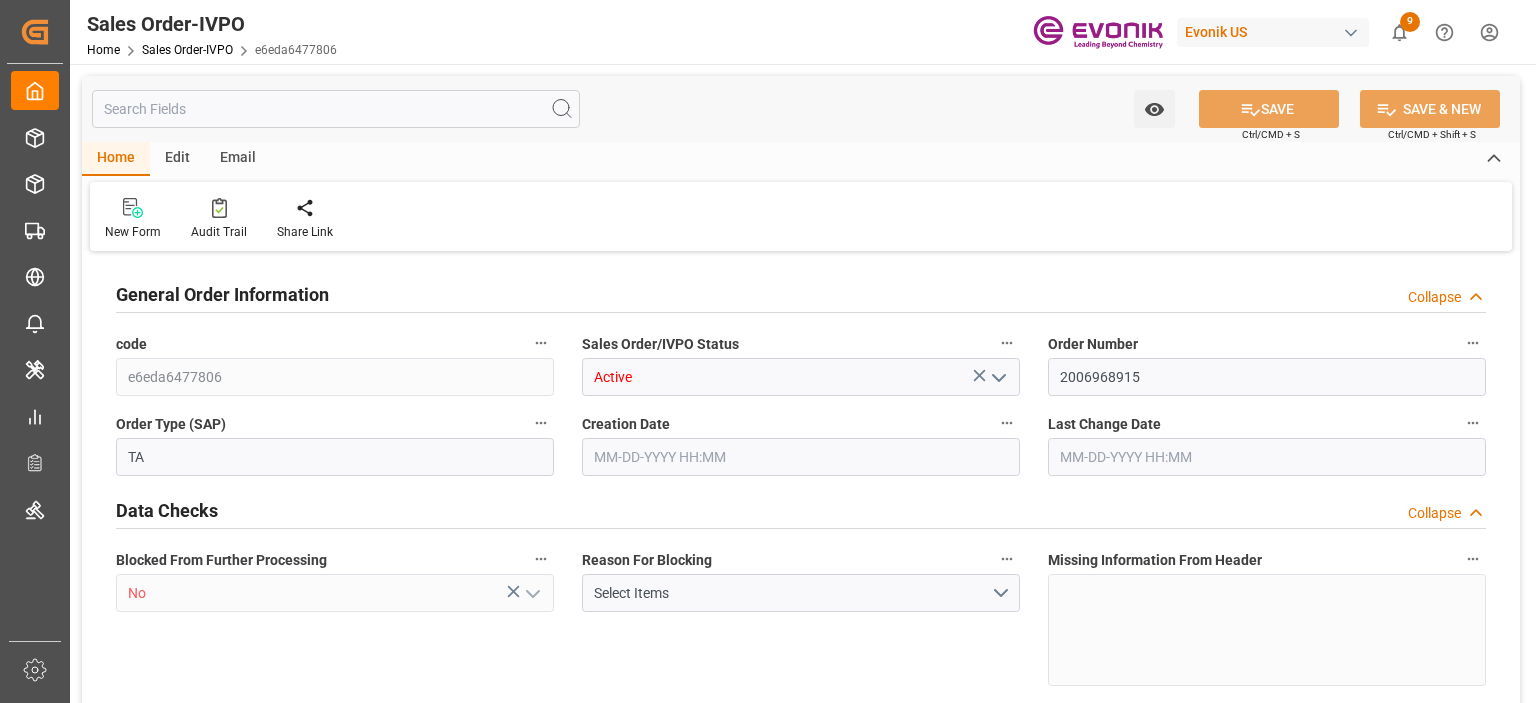 type on "COCTG" 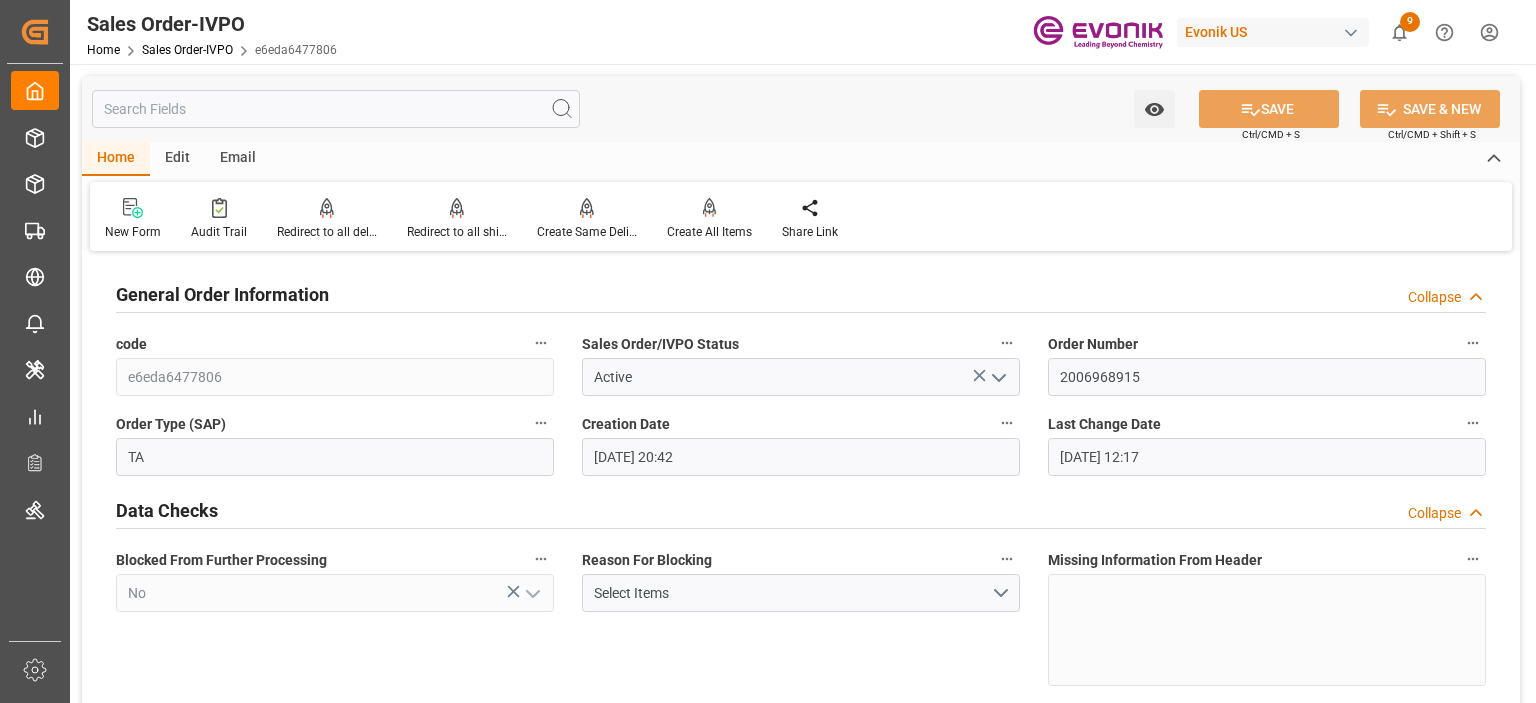 type on "04-21-2025 20:42" 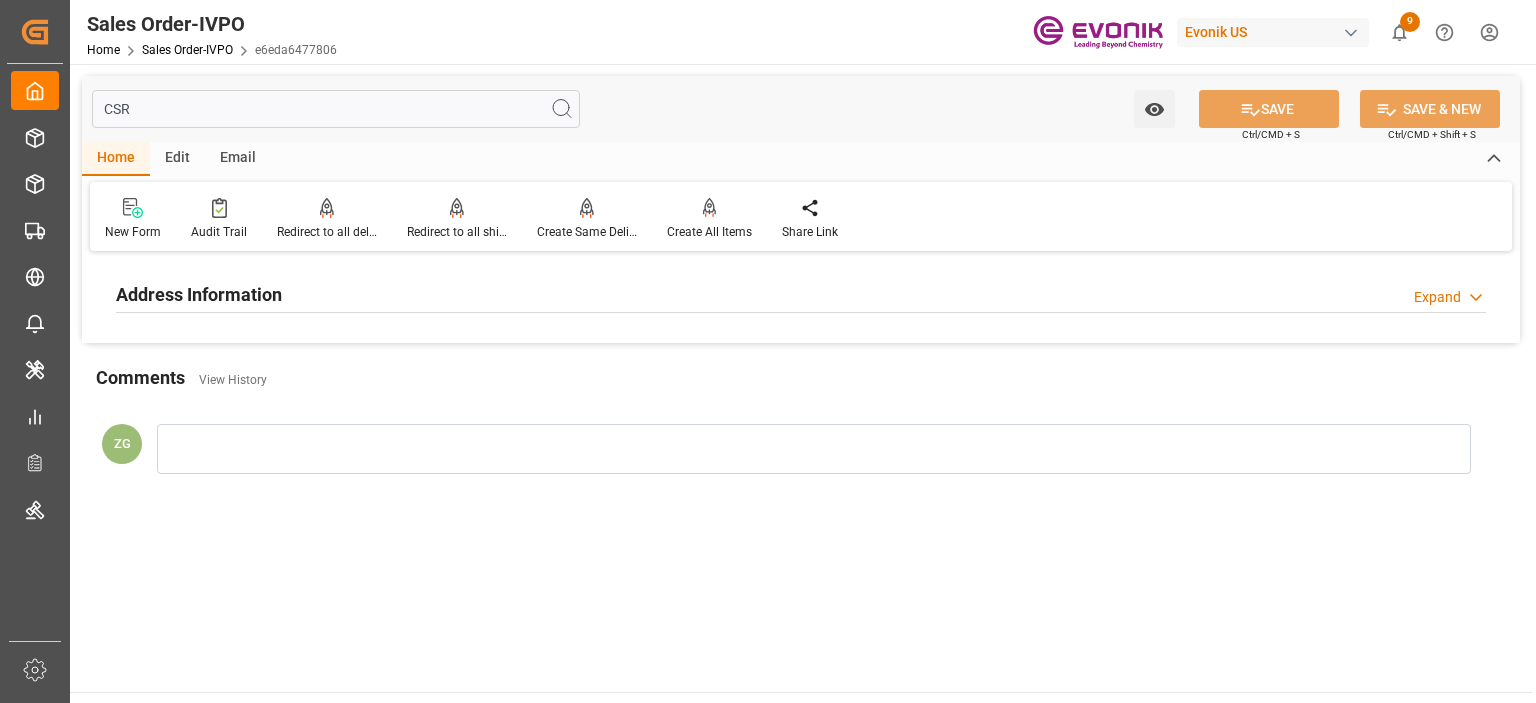 type on "CSR" 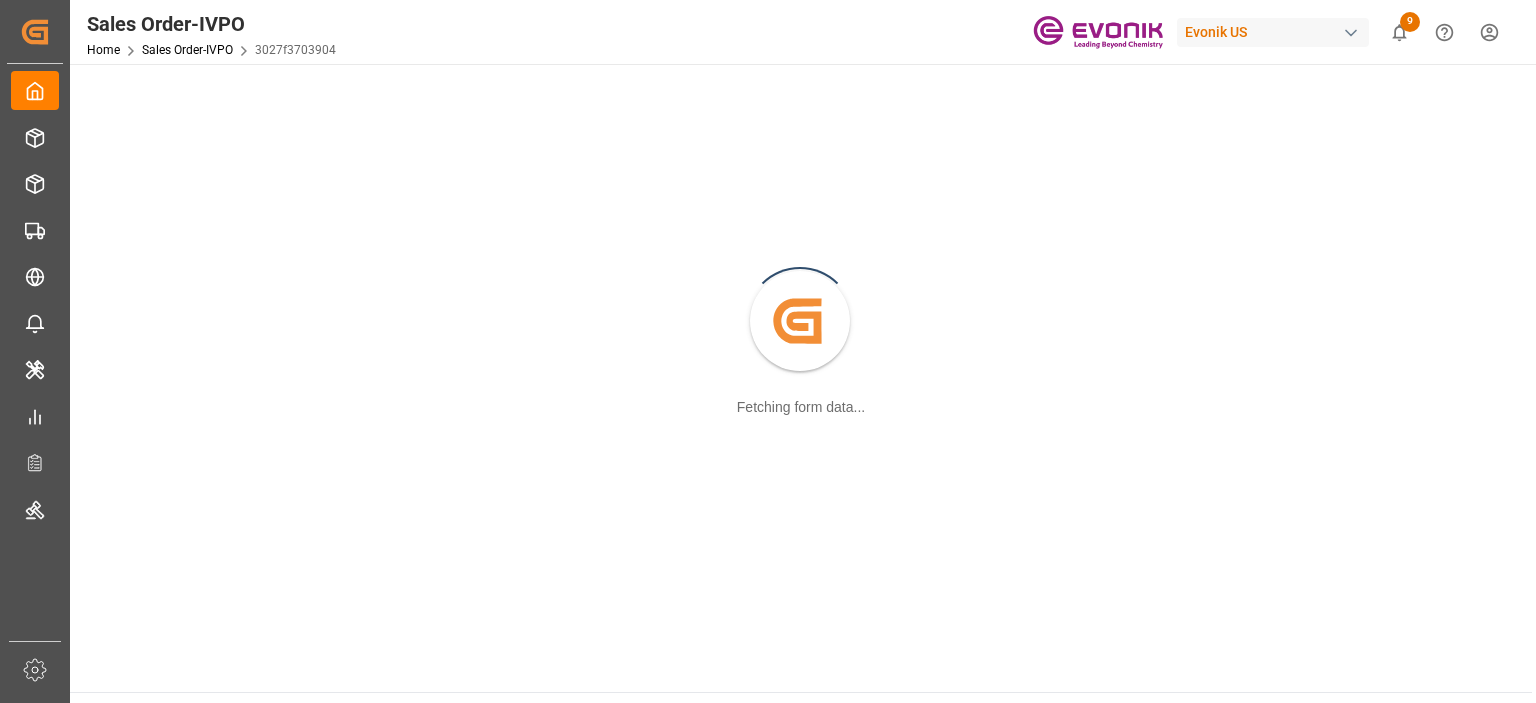 scroll, scrollTop: 0, scrollLeft: 0, axis: both 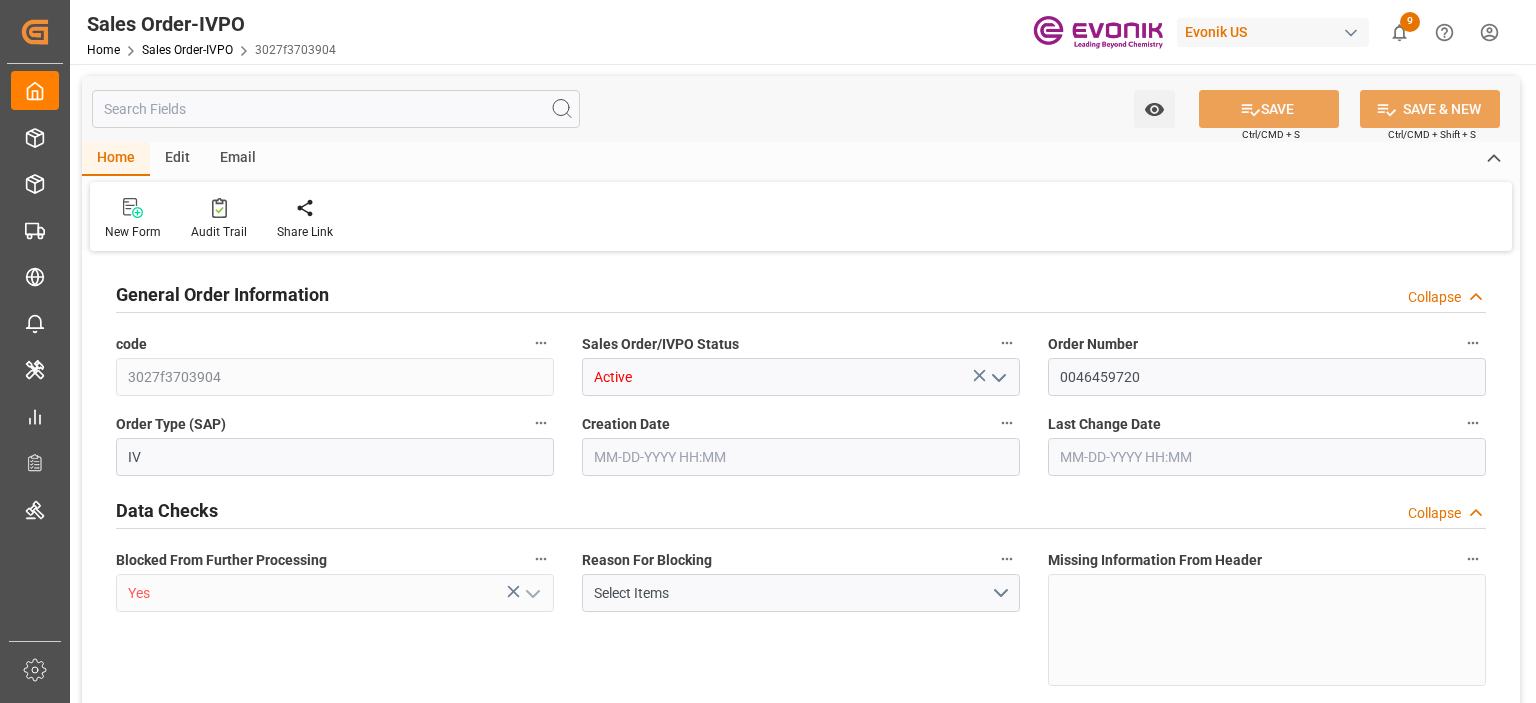 type on "NLRTM" 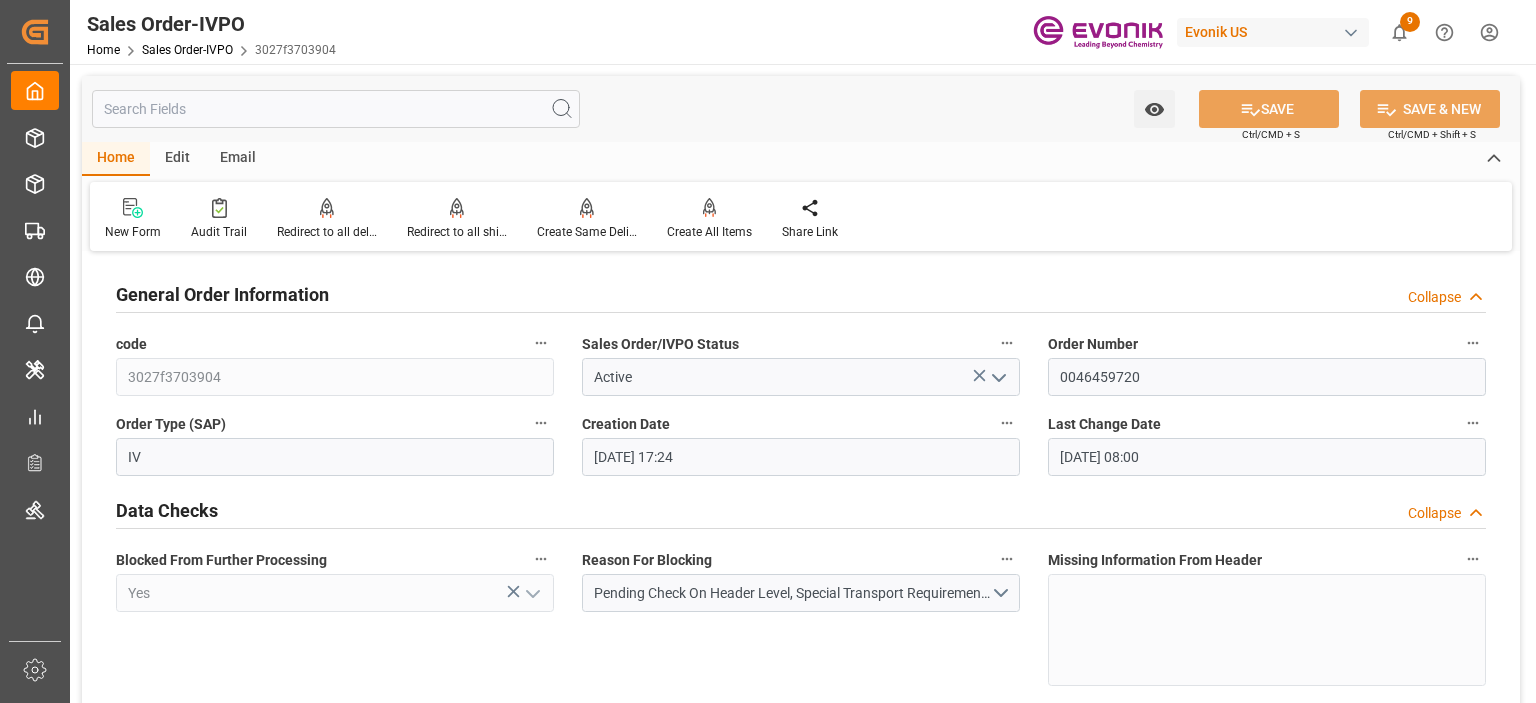 type on "[DATE] 17:24" 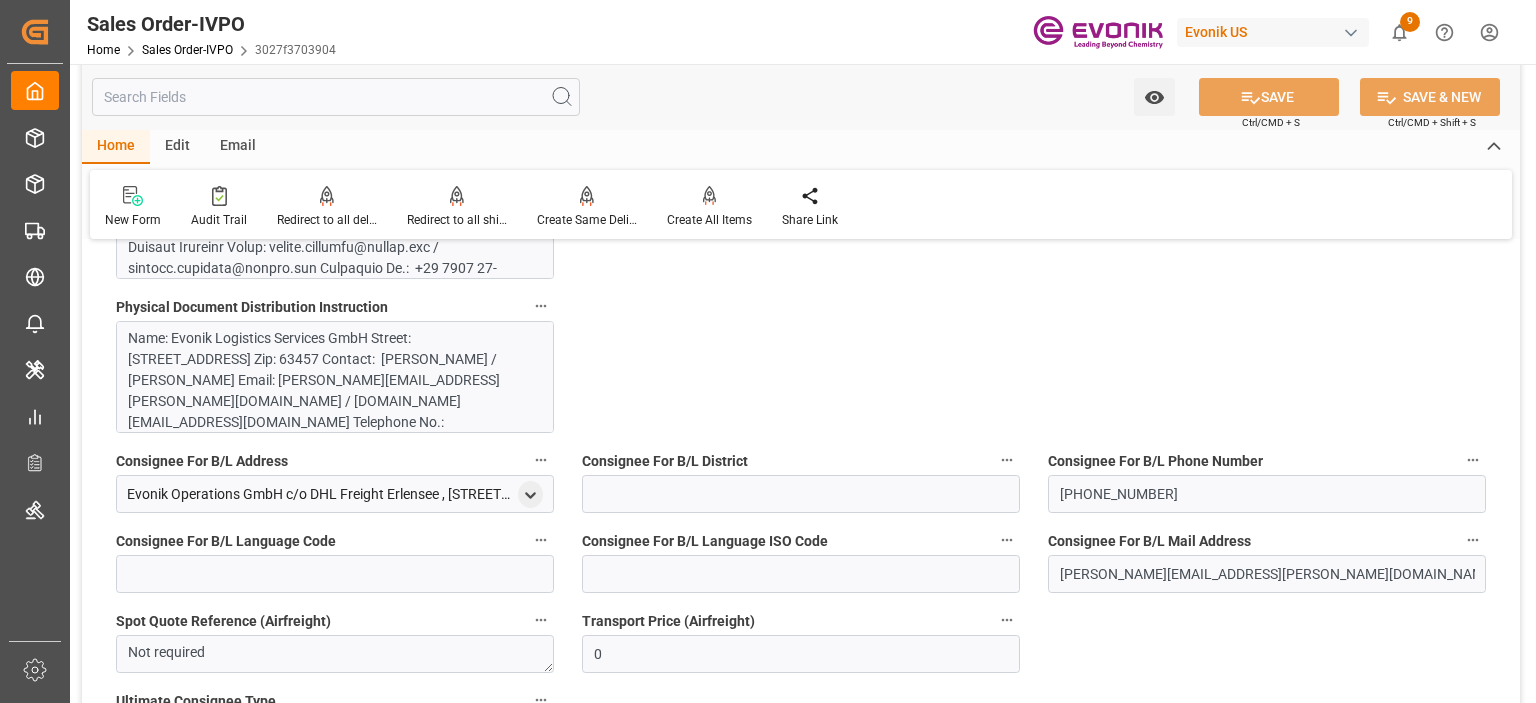 scroll, scrollTop: 1200, scrollLeft: 0, axis: vertical 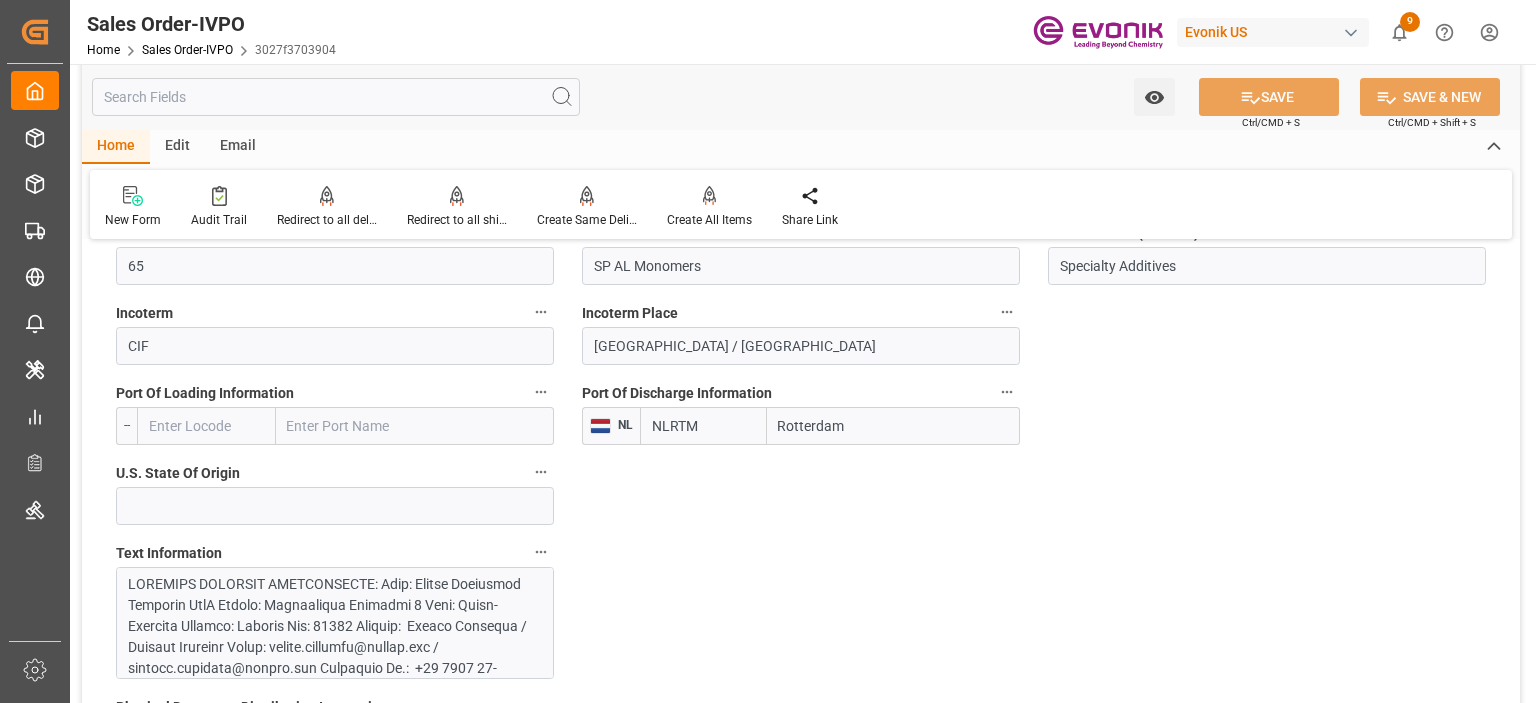 click at bounding box center [336, 97] 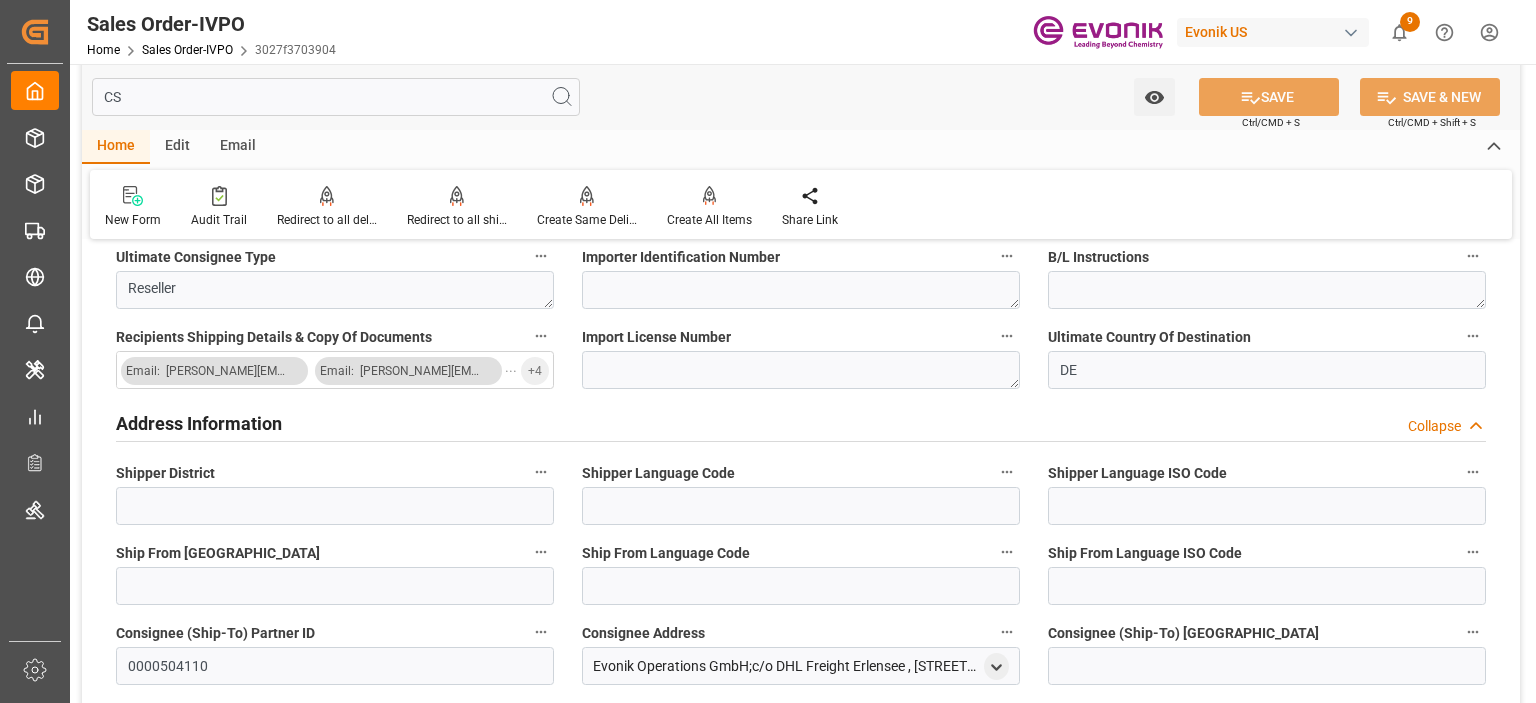scroll, scrollTop: 0, scrollLeft: 0, axis: both 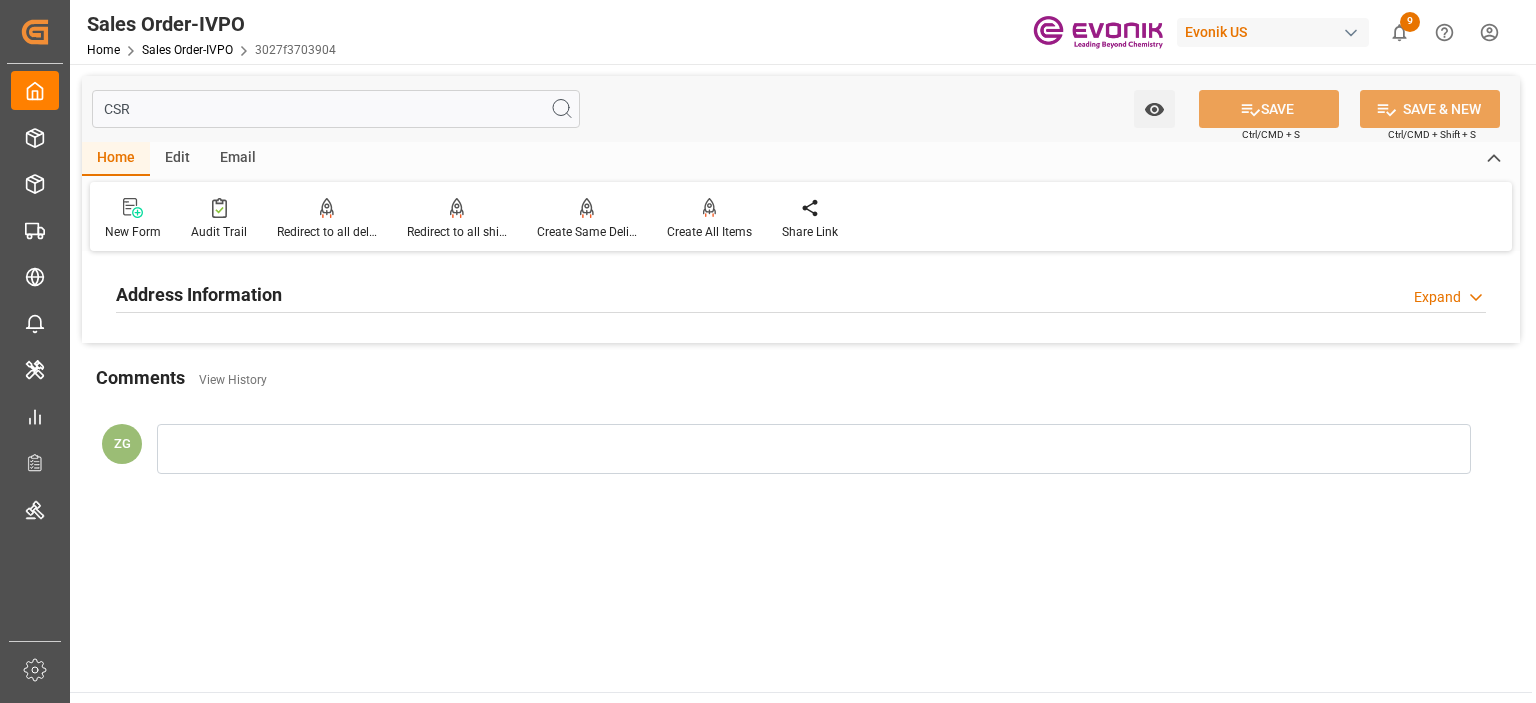 type on "CSR" 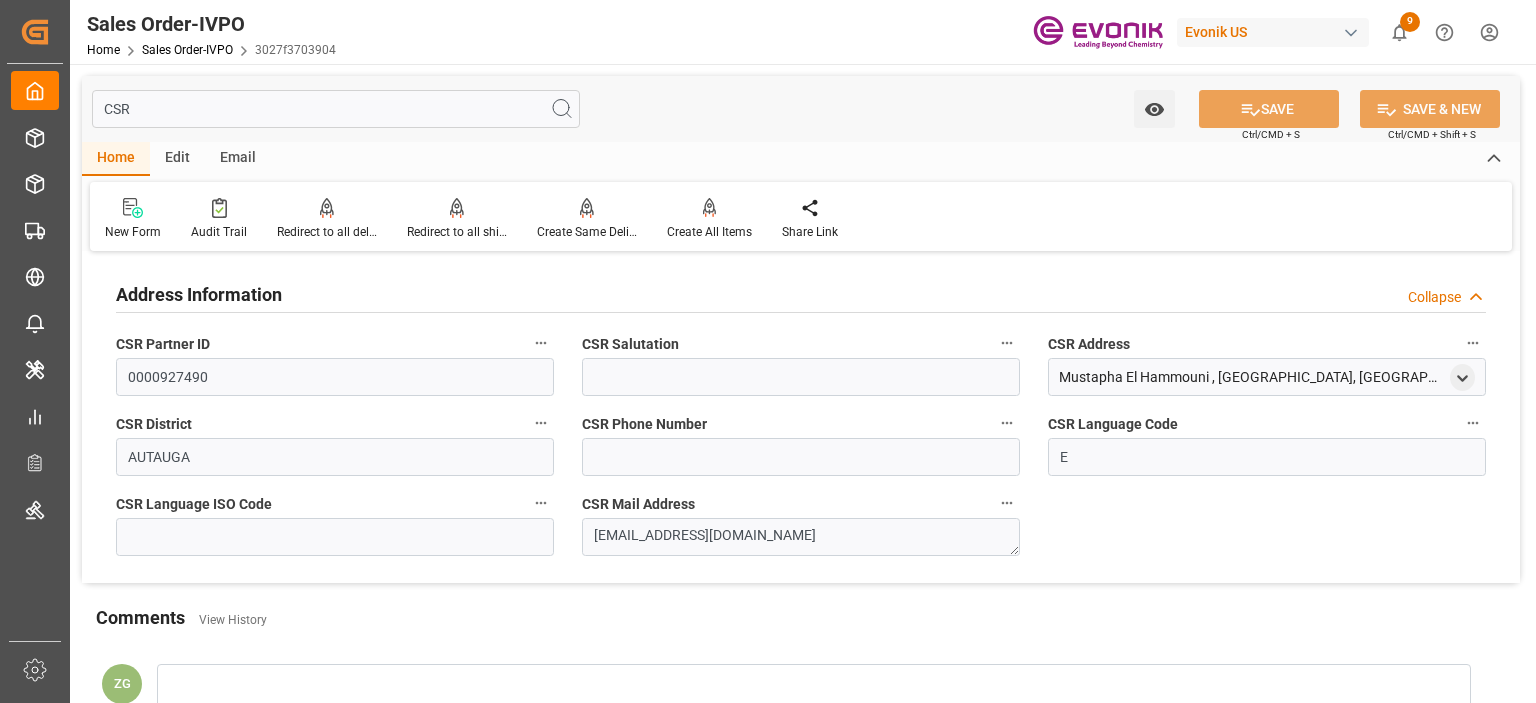 click on "CSR" at bounding box center [336, 109] 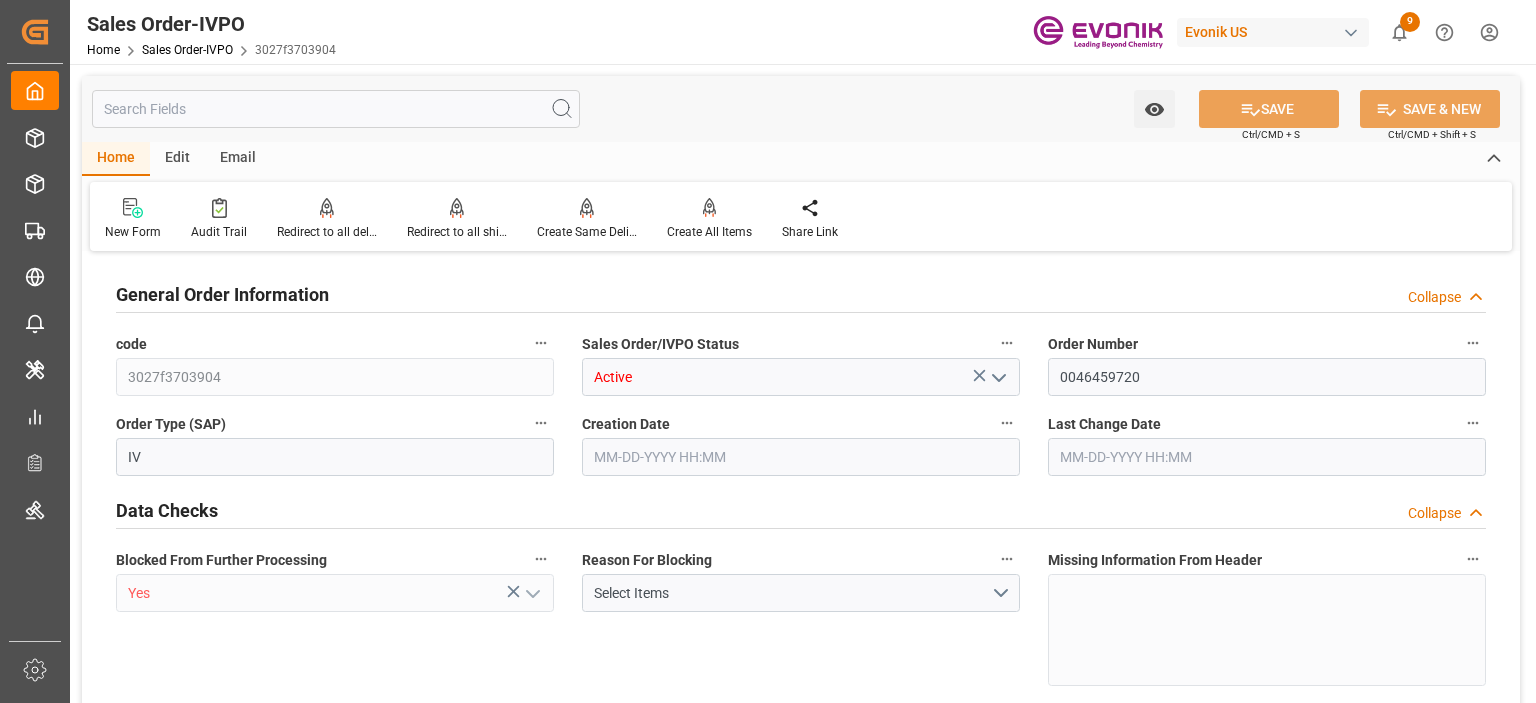 type on "NLRTM" 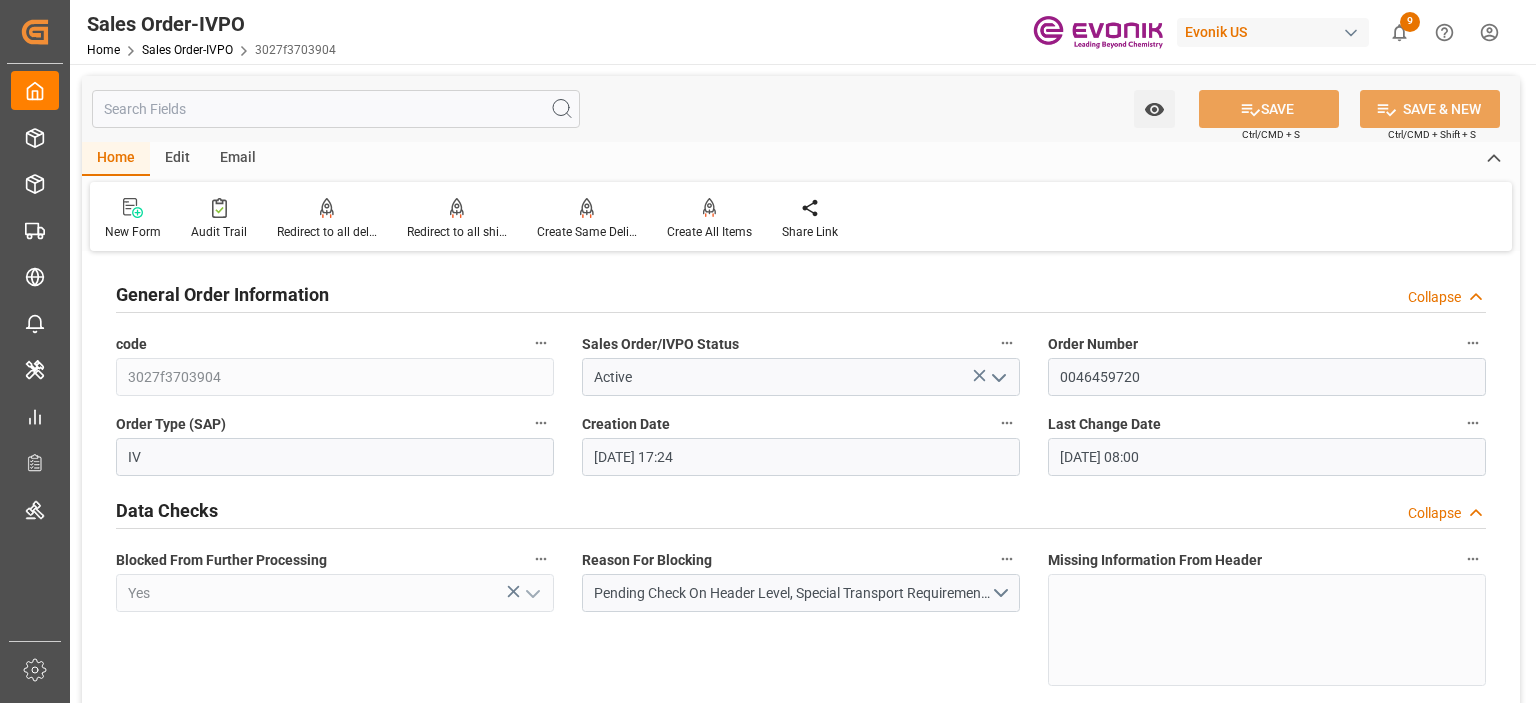 type on "06-23-2025 17:24" 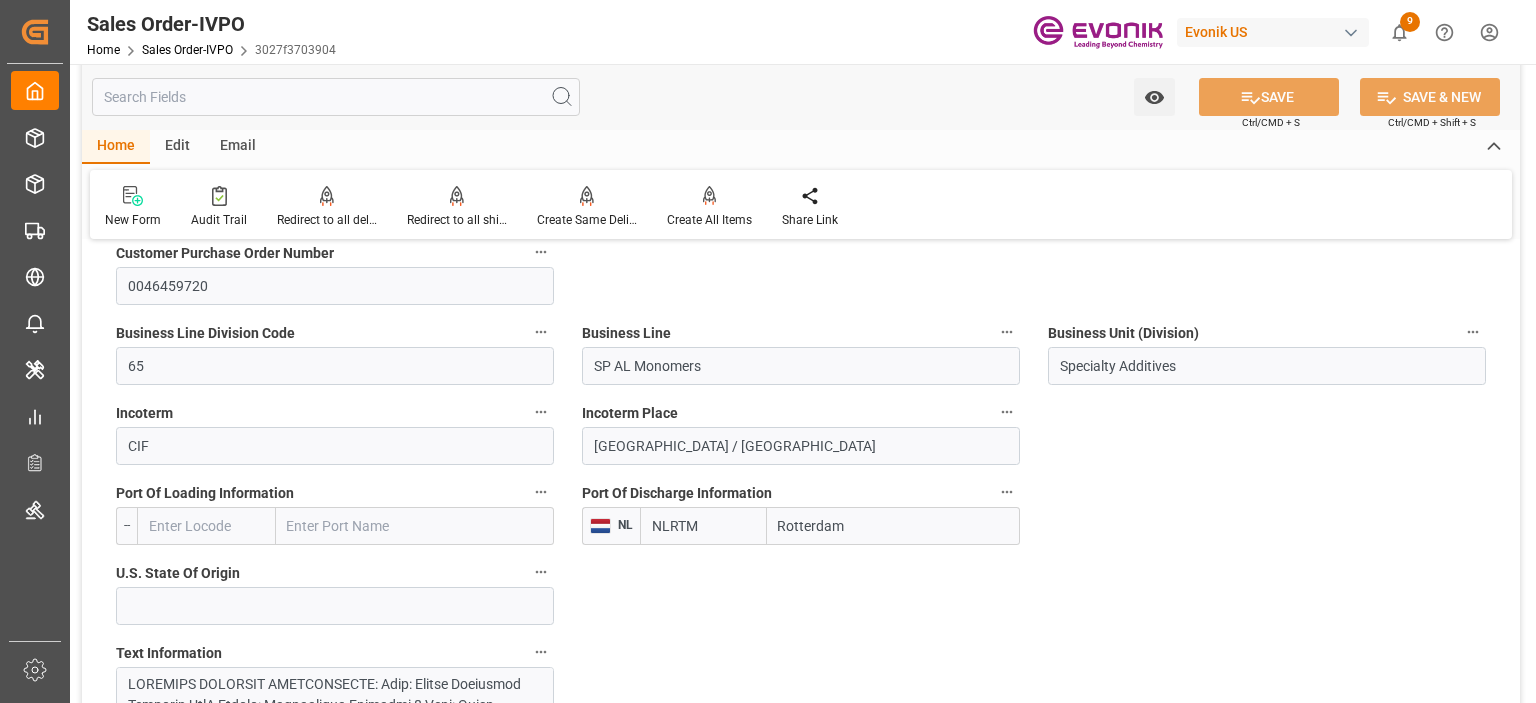 scroll, scrollTop: 1300, scrollLeft: 0, axis: vertical 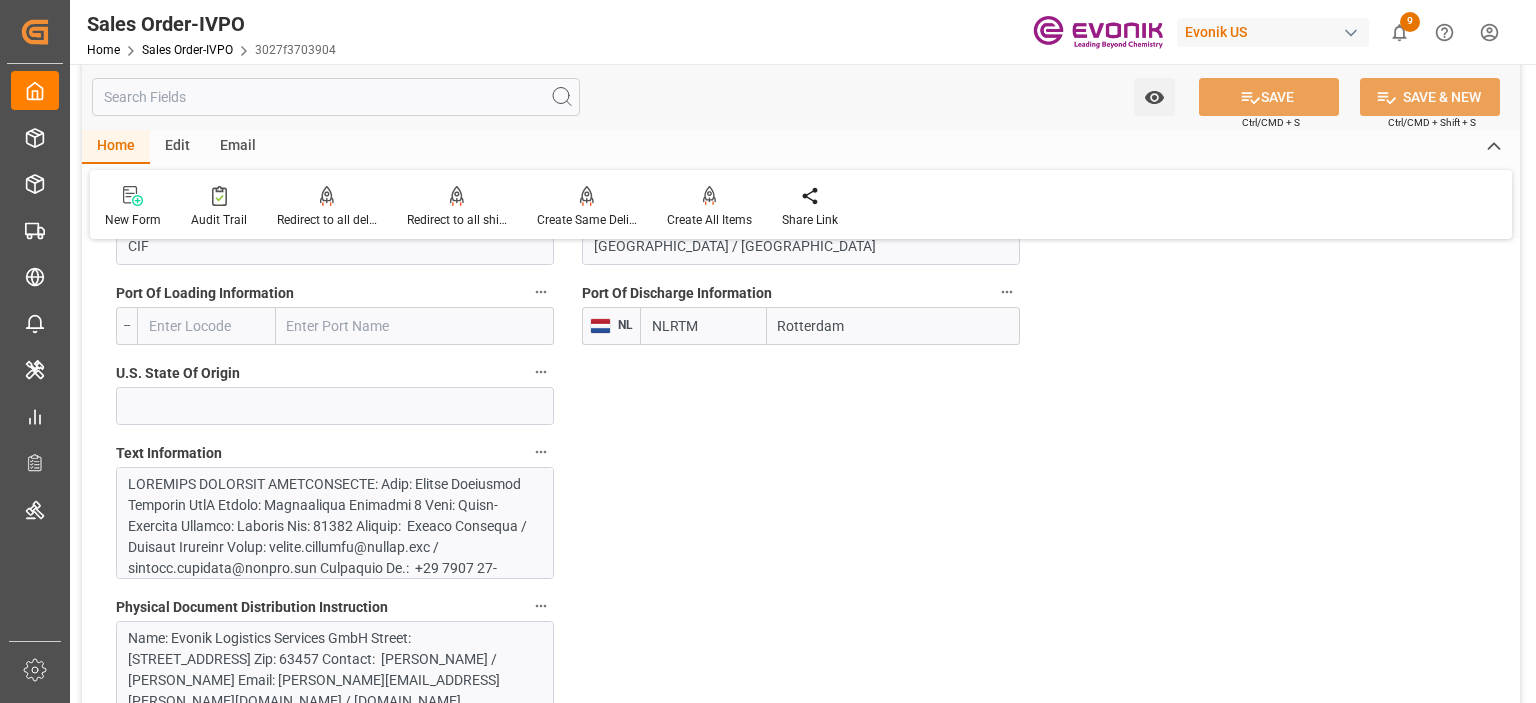 type 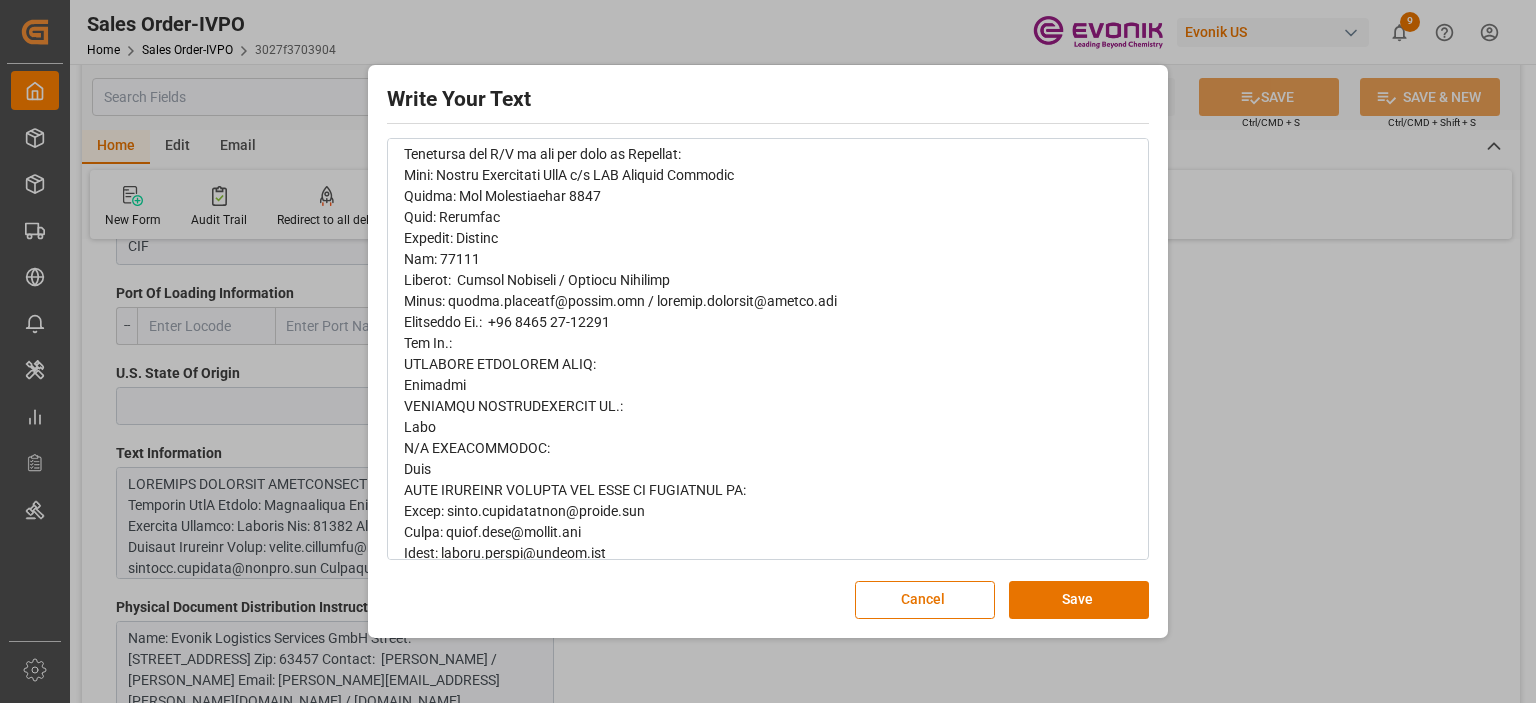 scroll, scrollTop: 800, scrollLeft: 0, axis: vertical 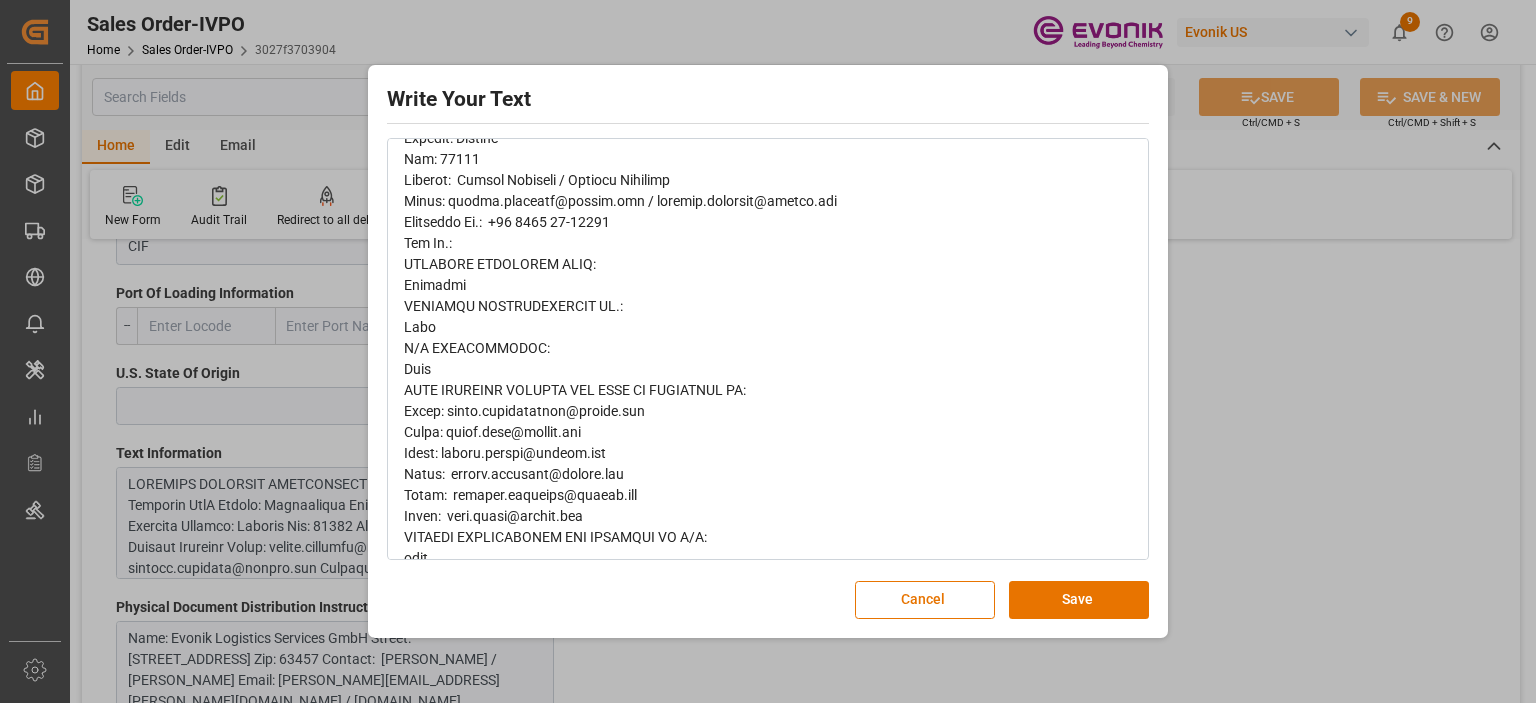 click on "Write Your Text Normal 14 Font Cancel Save" at bounding box center (768, 351) 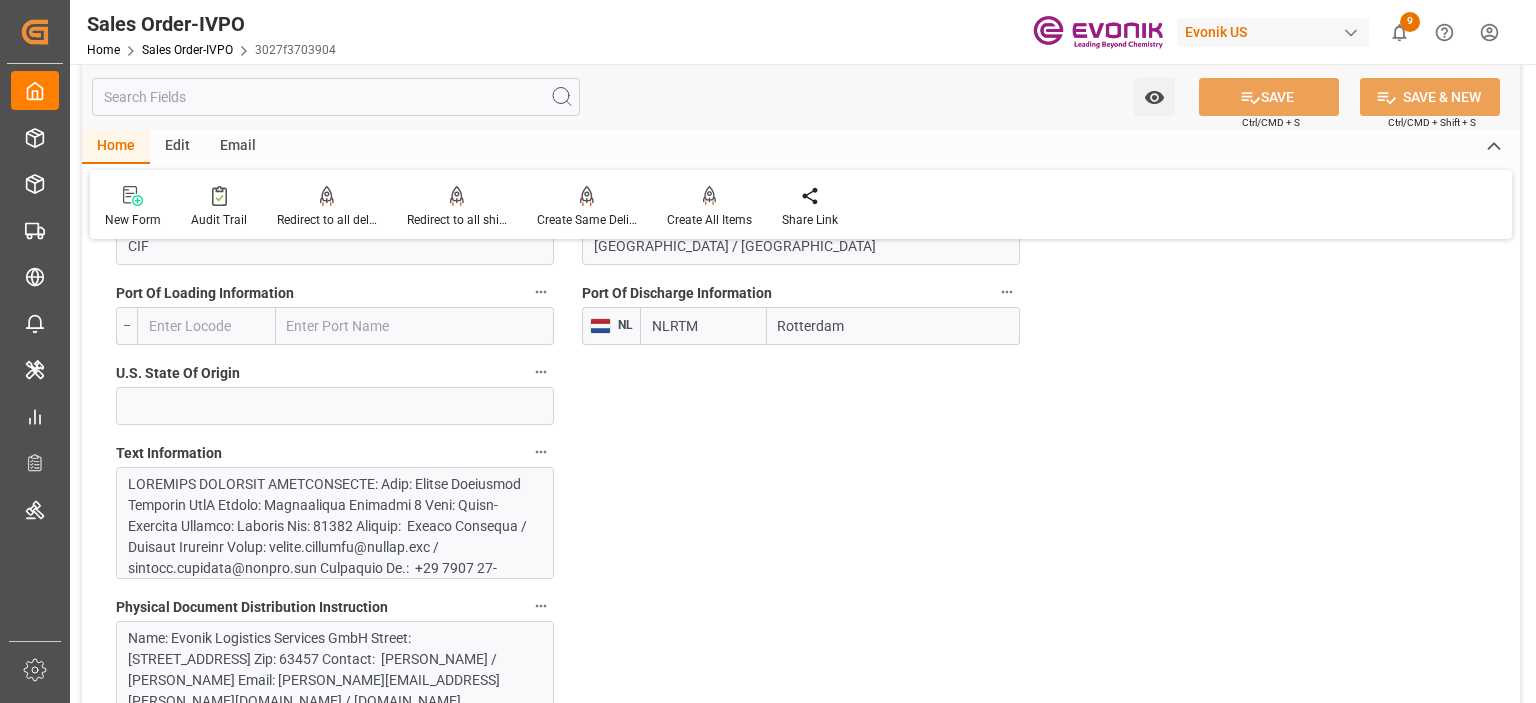 scroll, scrollTop: 1100, scrollLeft: 0, axis: vertical 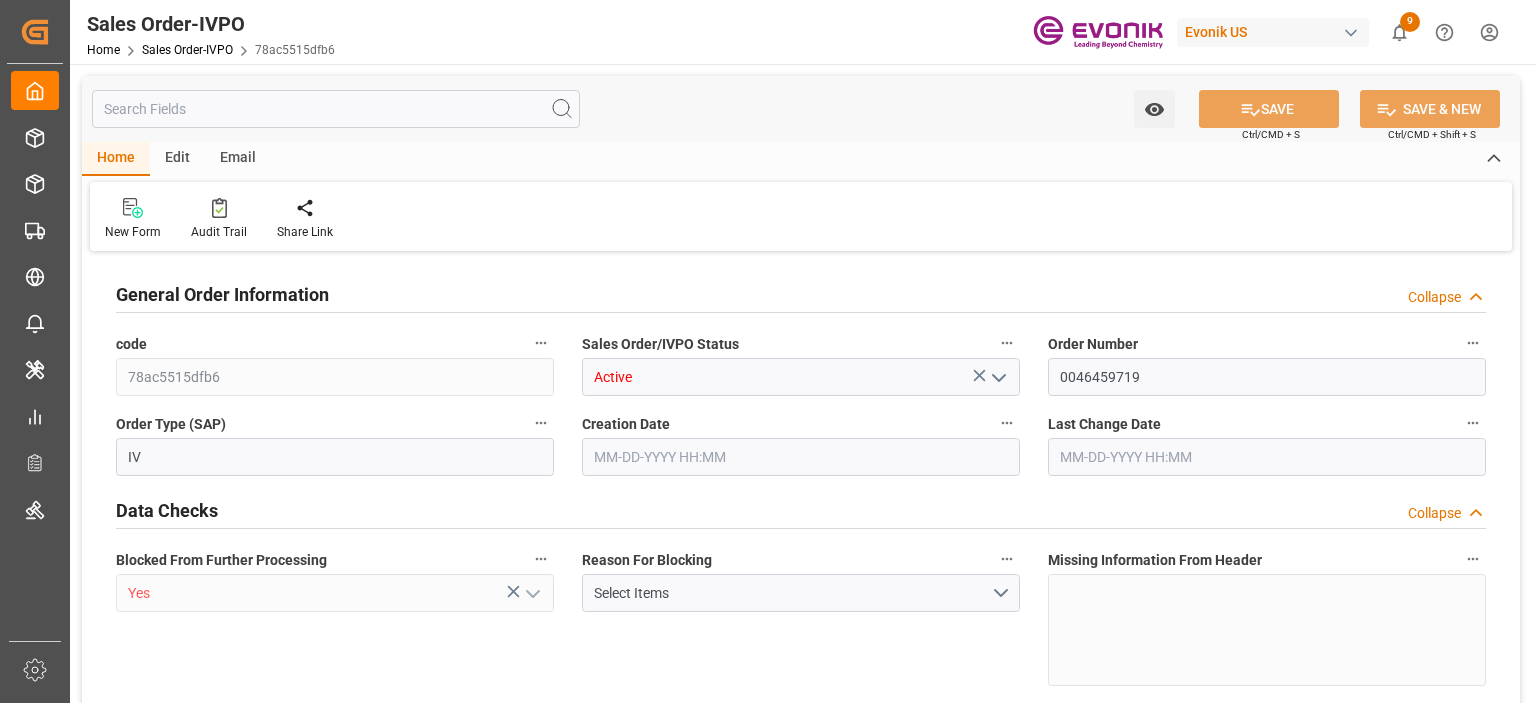 type on "NLRTM" 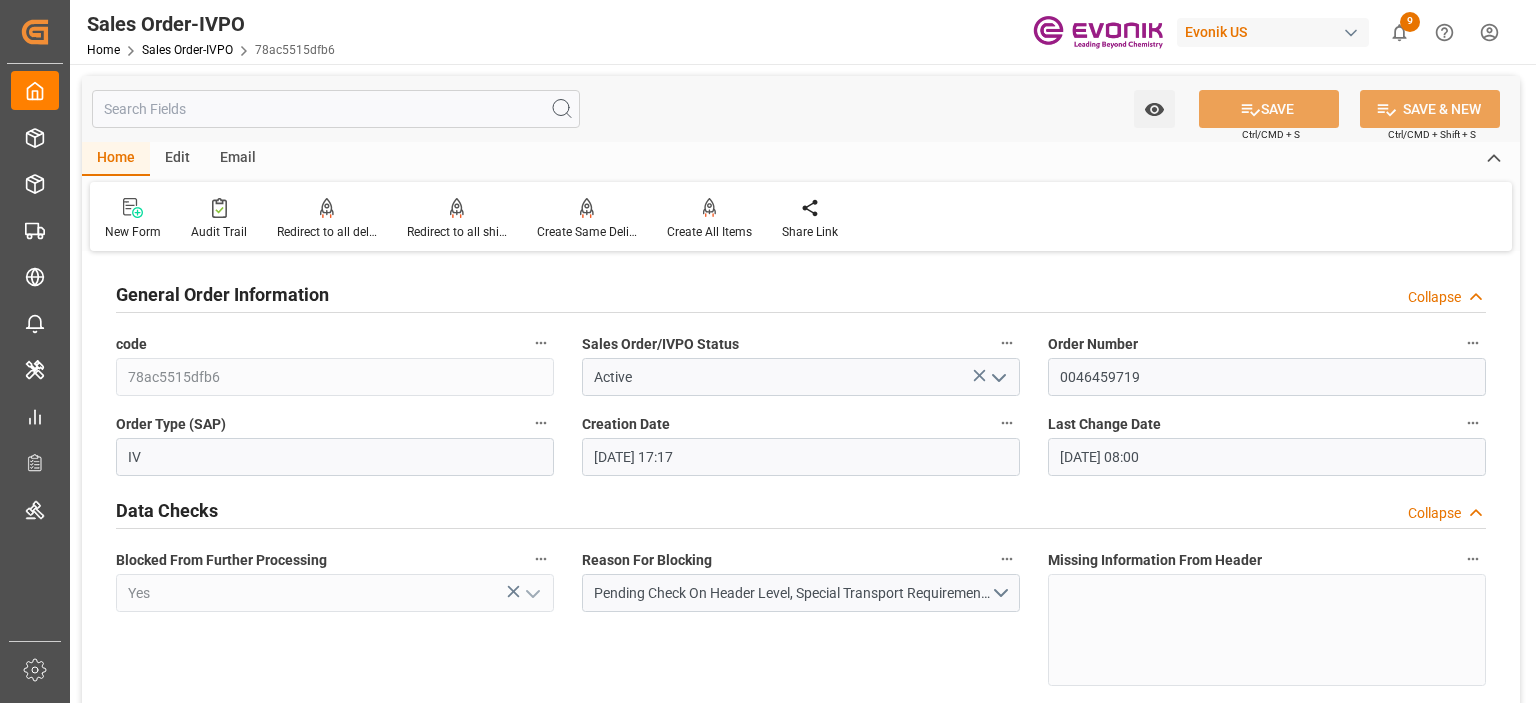 type on "[DATE] 17:17" 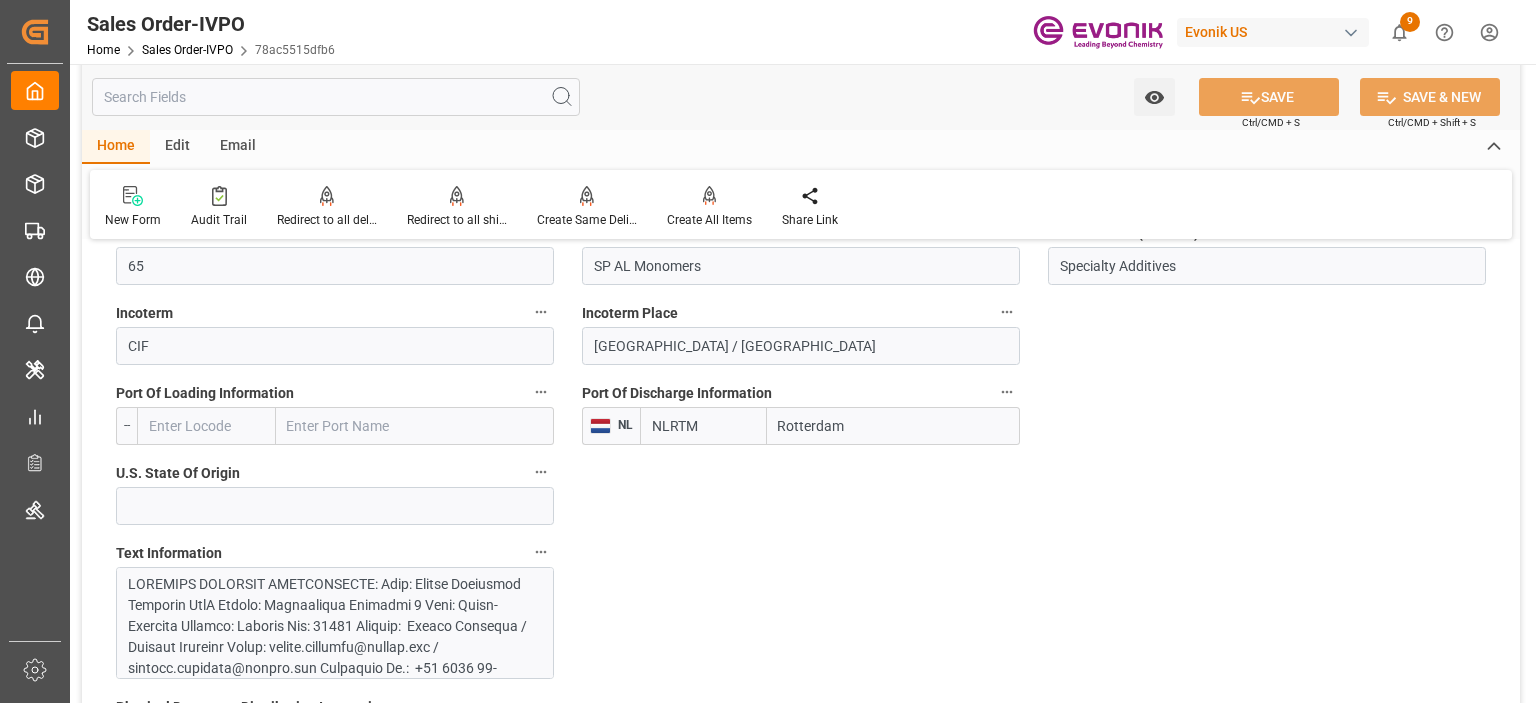 scroll, scrollTop: 1300, scrollLeft: 0, axis: vertical 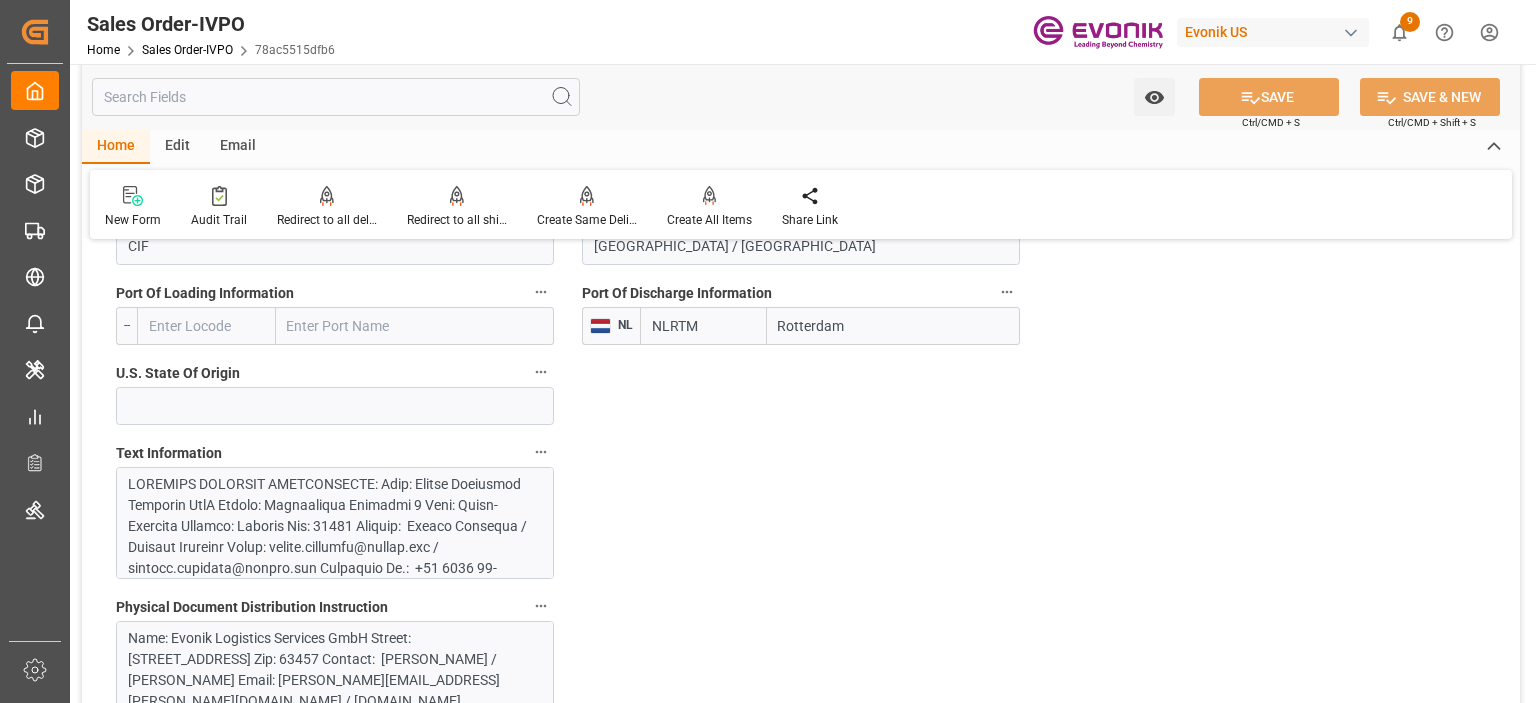 click at bounding box center [329, 778] 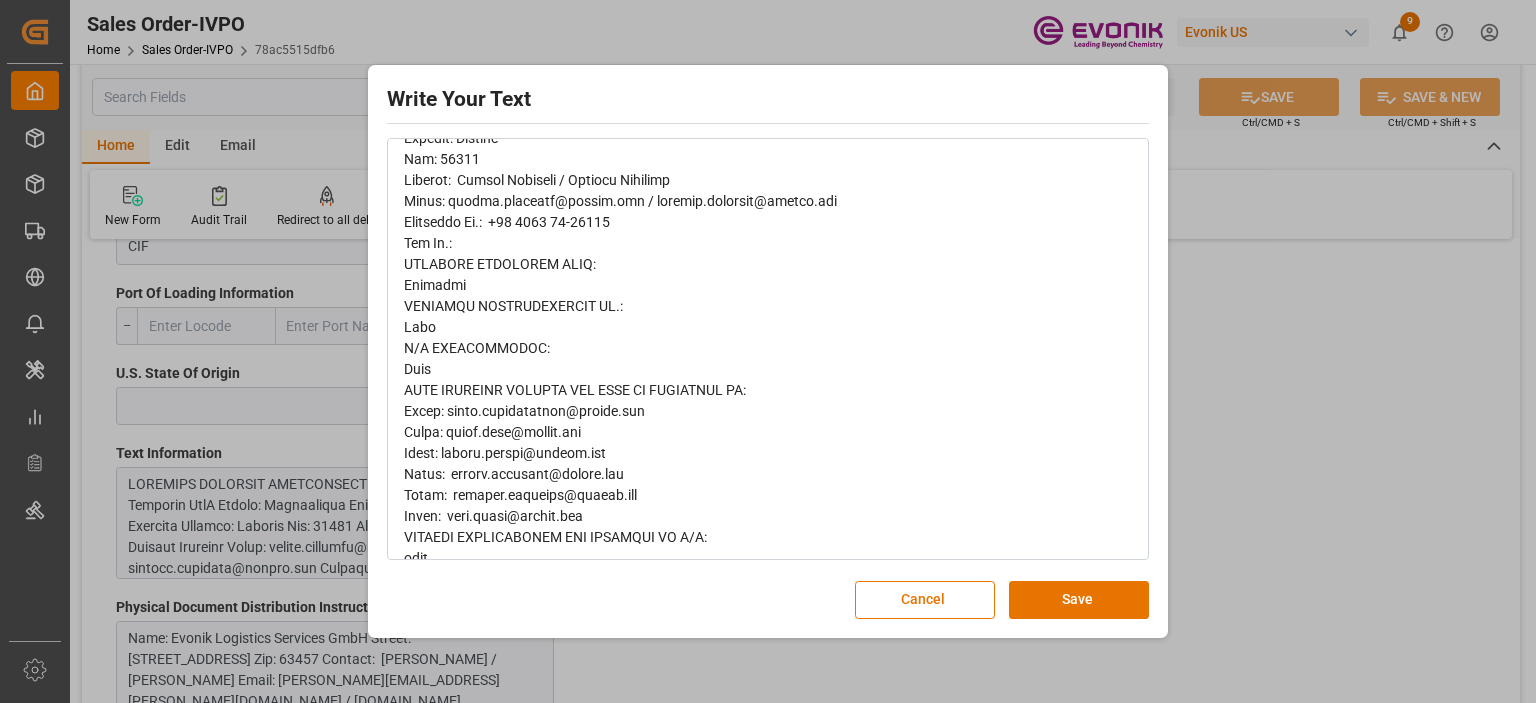 scroll, scrollTop: 865, scrollLeft: 0, axis: vertical 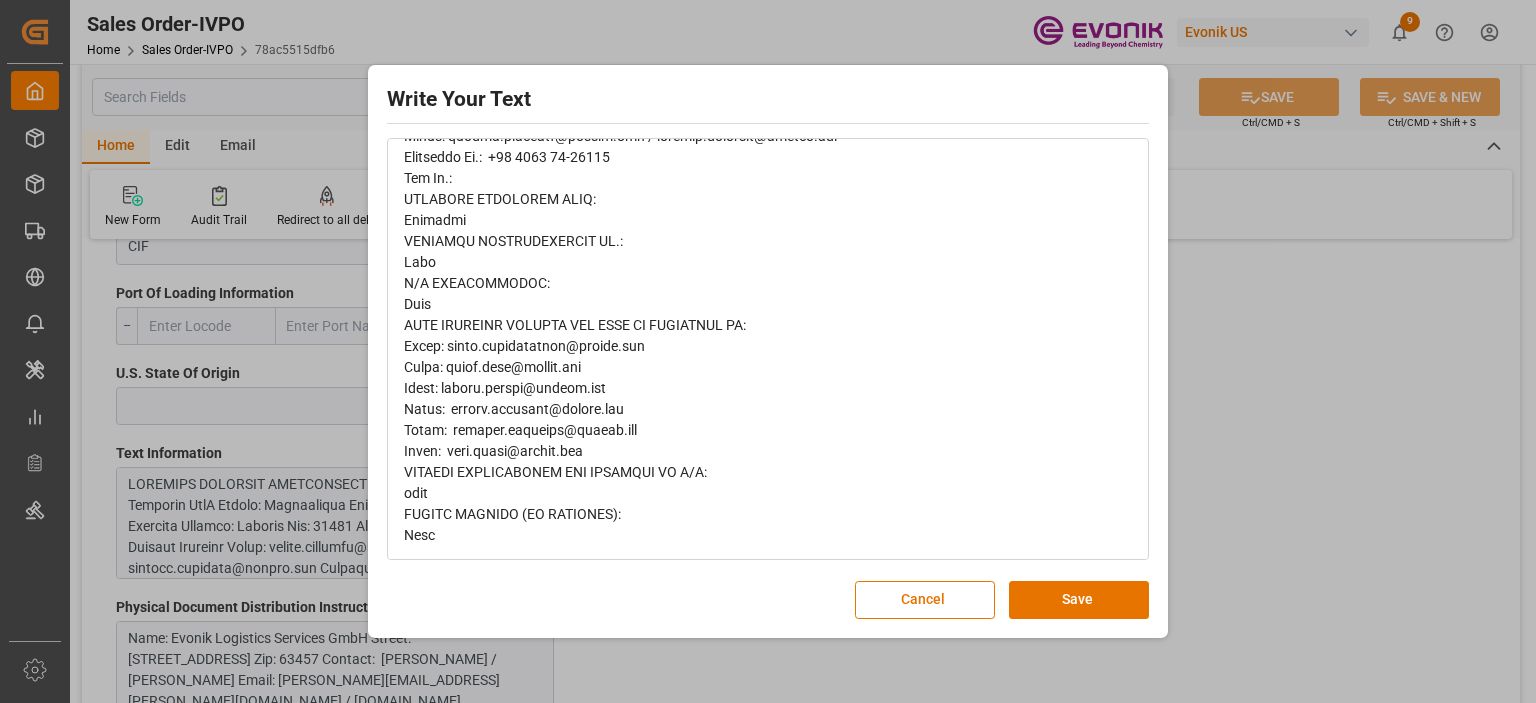 click on "Write Your Text Normal 14 Font Cancel Save" at bounding box center [768, 351] 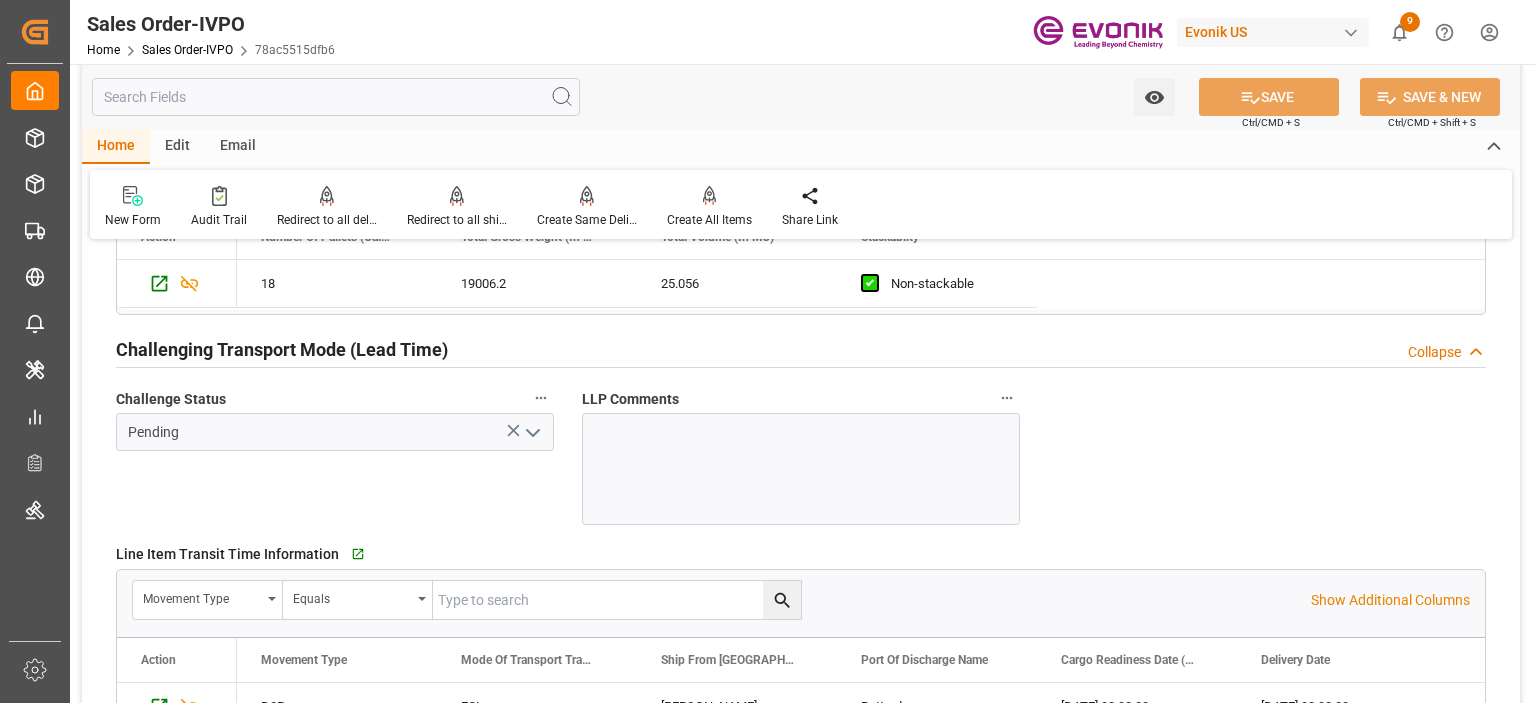 scroll, scrollTop: 3300, scrollLeft: 0, axis: vertical 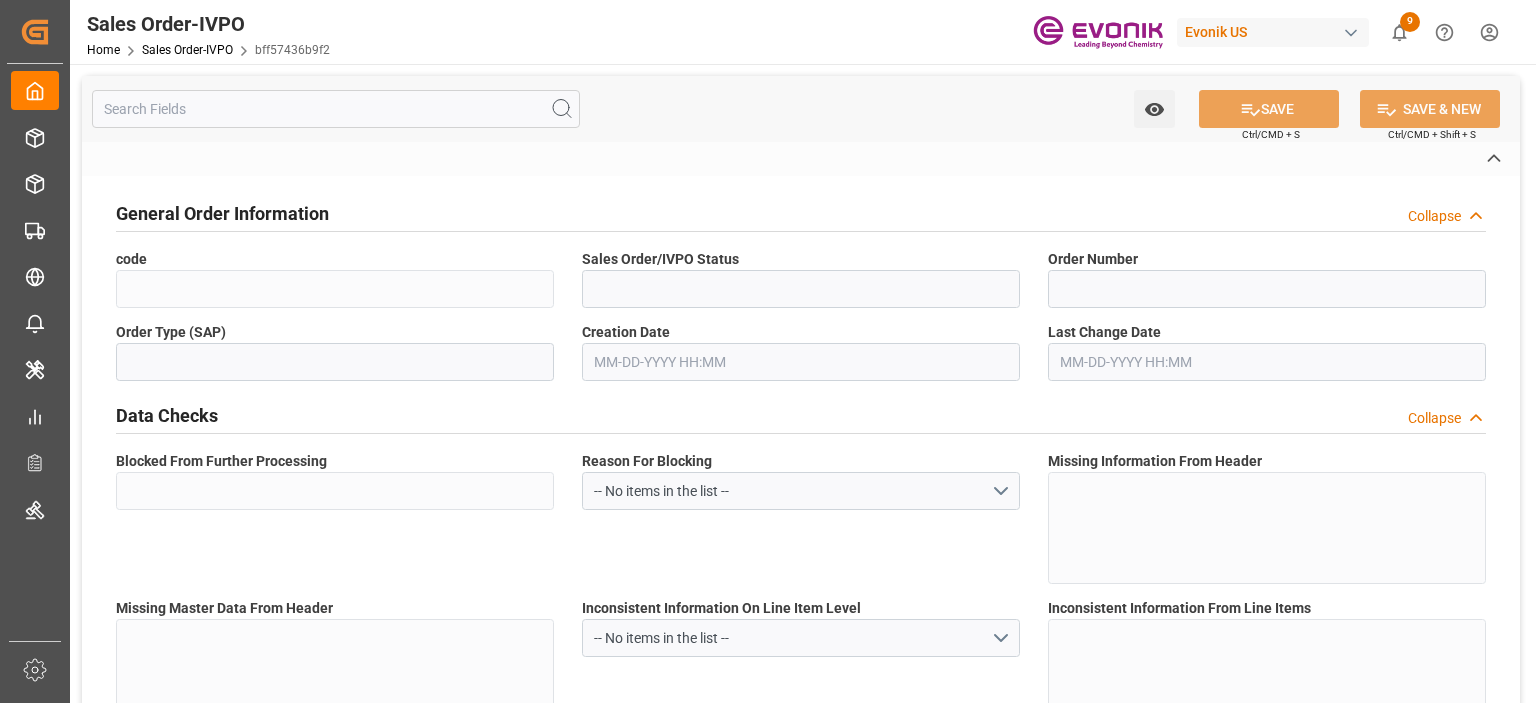 type on "bff57436b9f2" 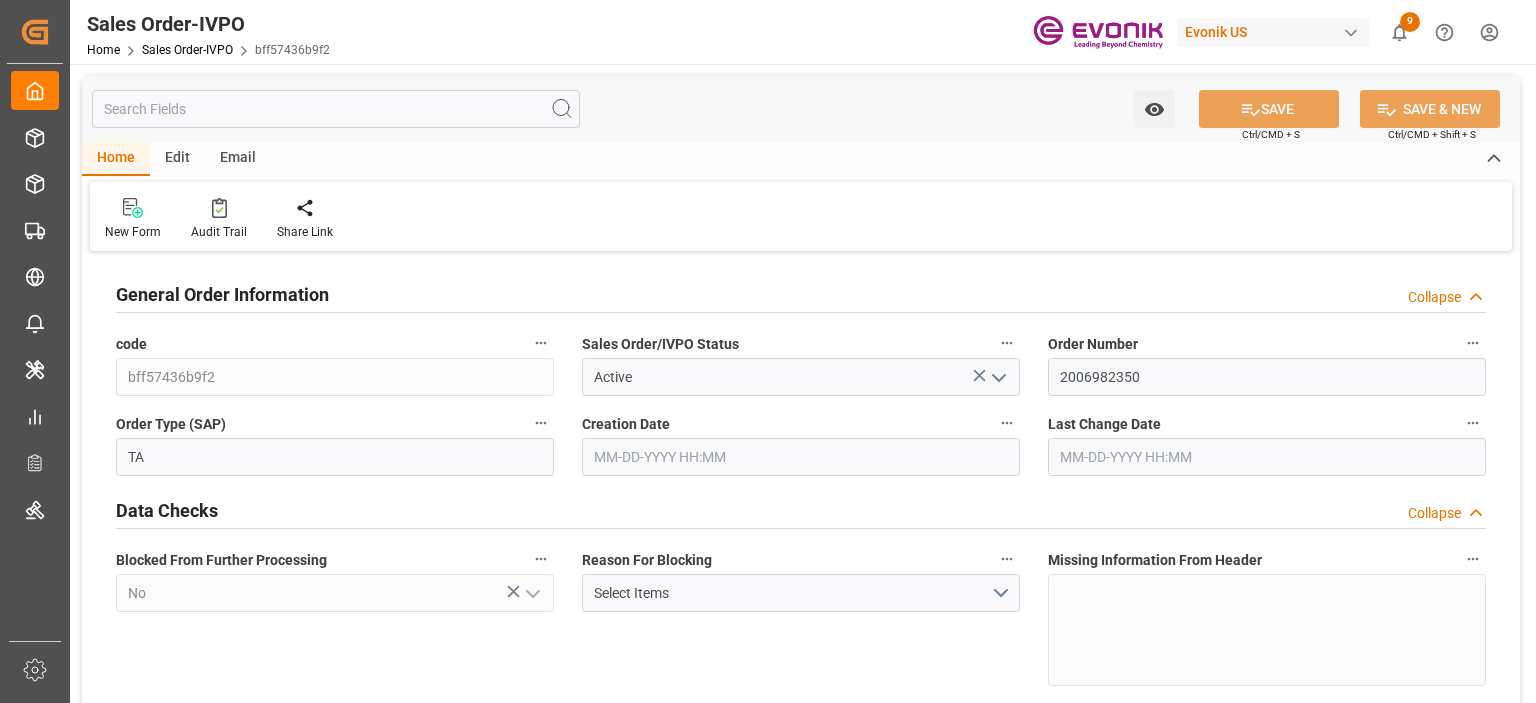 type on "COCTG" 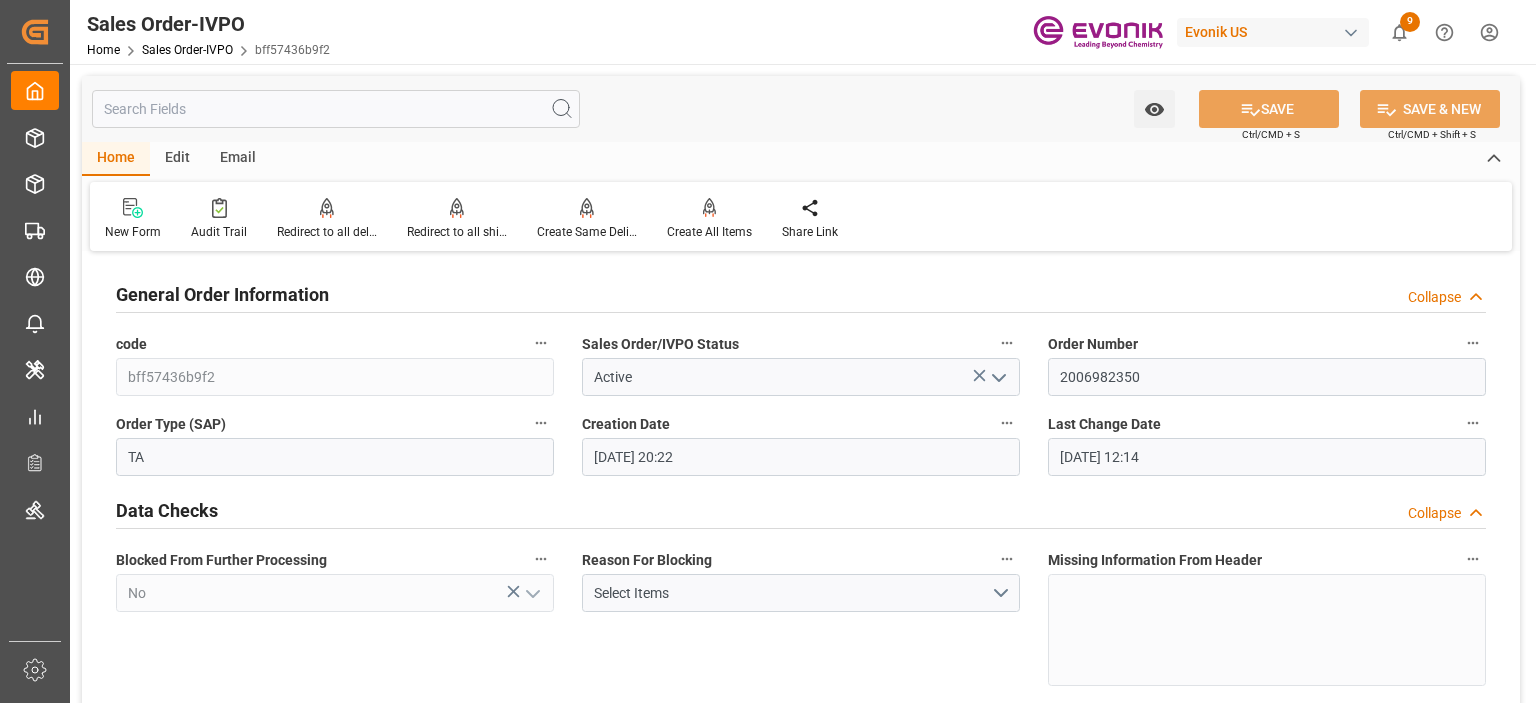 click at bounding box center (336, 109) 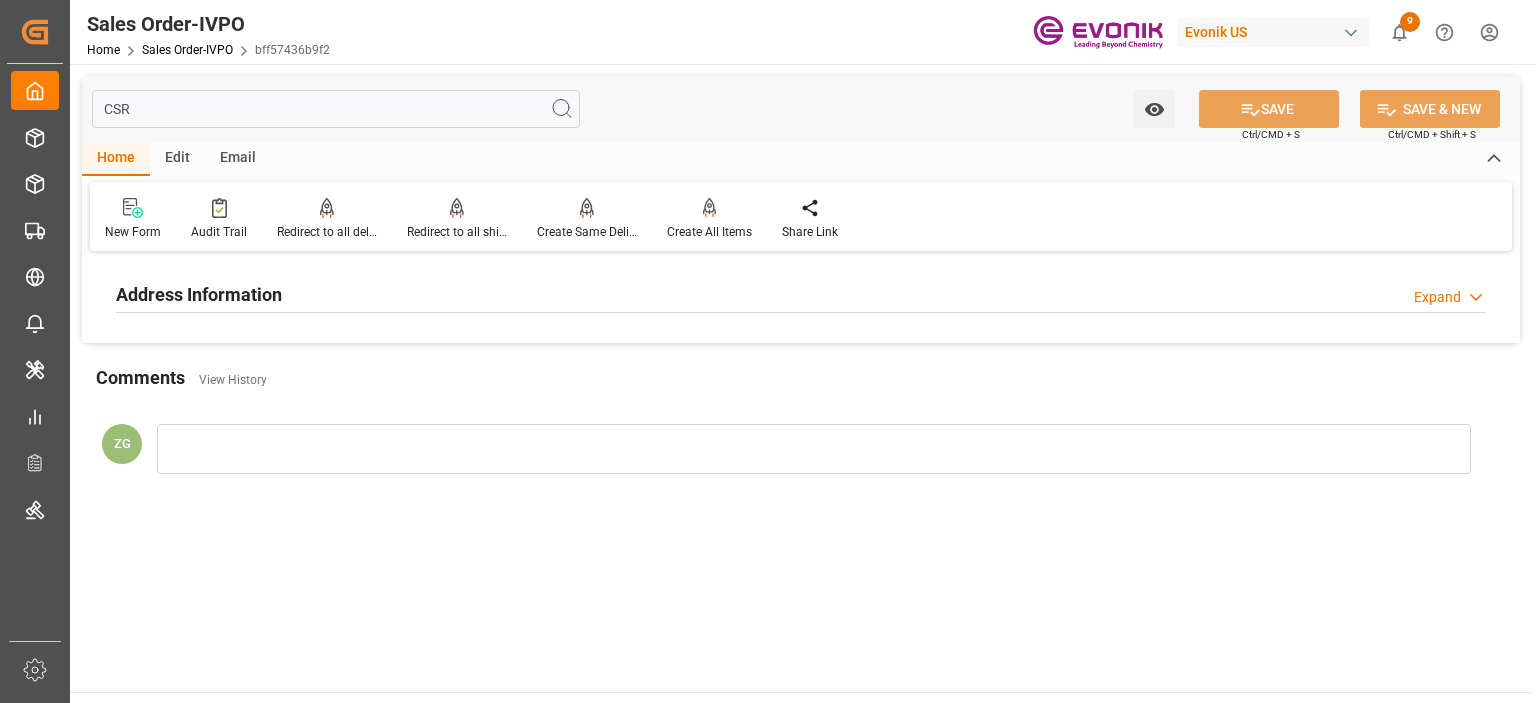 type on "CSR" 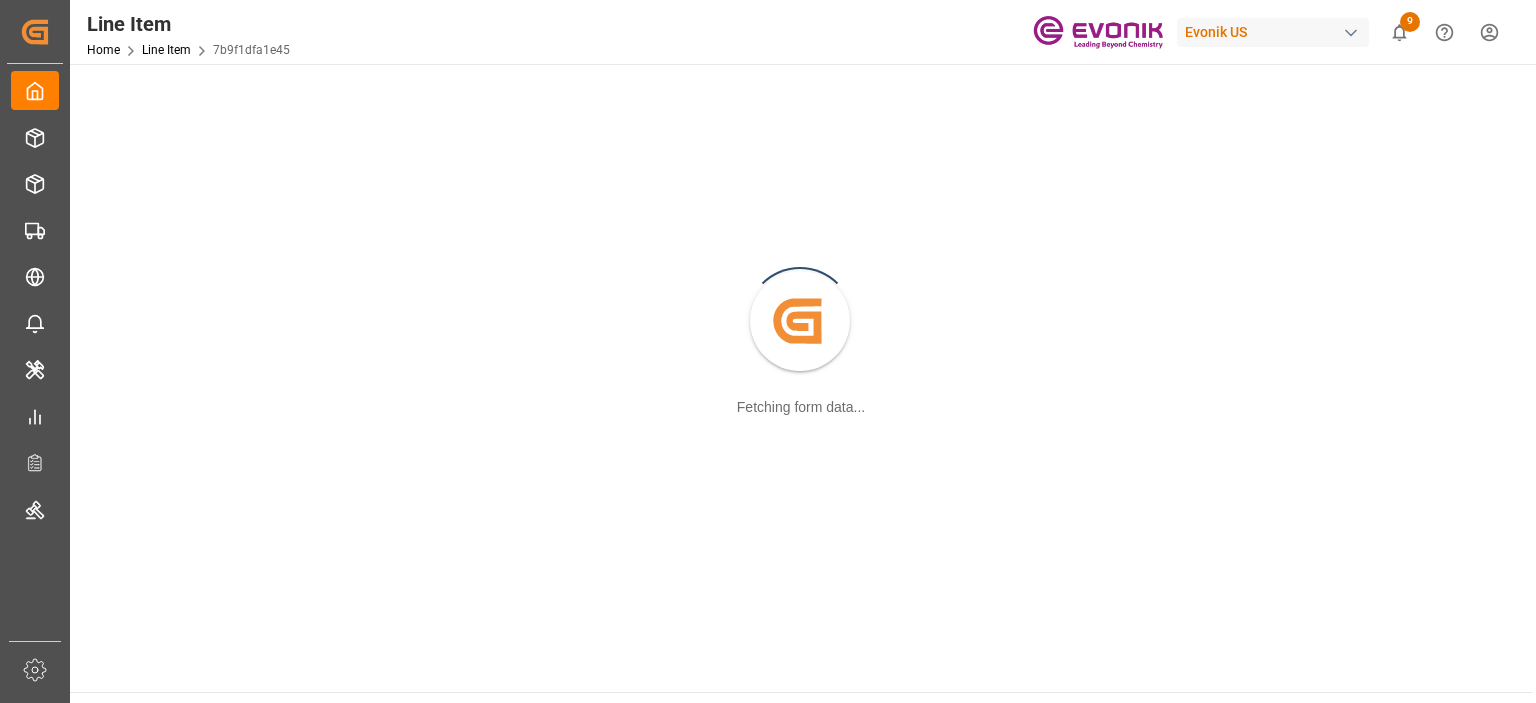 scroll, scrollTop: 0, scrollLeft: 0, axis: both 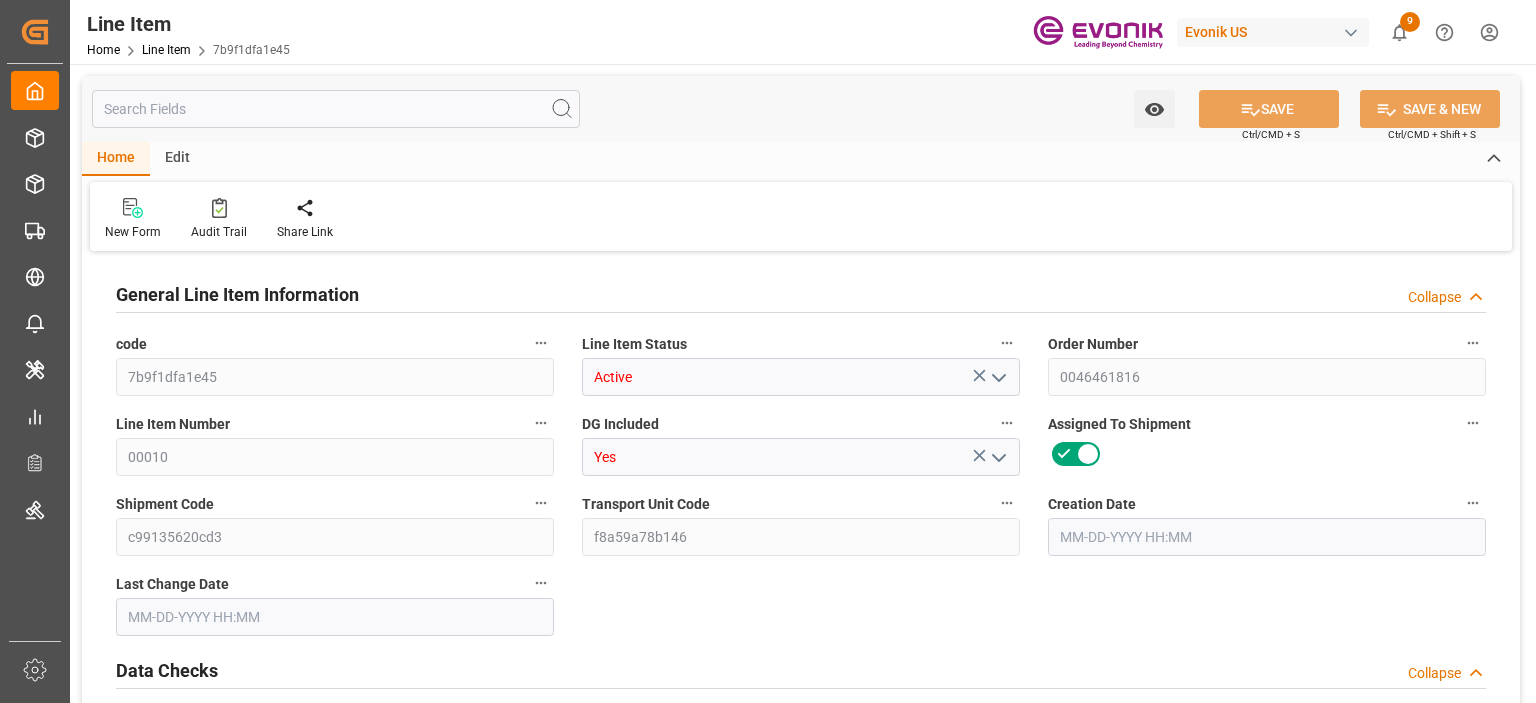 click on "Line Item Home Line Item 7b9f1dfa1e45 Evonik US 9 Notifications Only show unread All Mark all categories read Downloads Mark all as read Sales Order-IVPO [DATE] 22 number of rows downloaded Sales Order-IVPO [DATE] 30 number of rows downloaded Sales Order-IVPO [DATE] 80 number of rows downloaded Sales Order-IVPO [DATE] 34 number of rows downloaded Sales Order-IVPO [DATE] 27 number of rows downloaded Sales Order-IVPO [DATE] 24 number of rows downloaded Sales Order-IVPO [DATE] 31 number of rows downloaded Sales Order-IVPO [DATE] 26 number of rows downloaded Sales Order-IVPO [DATE] 30 number of rows downloaded" at bounding box center [796, 32] 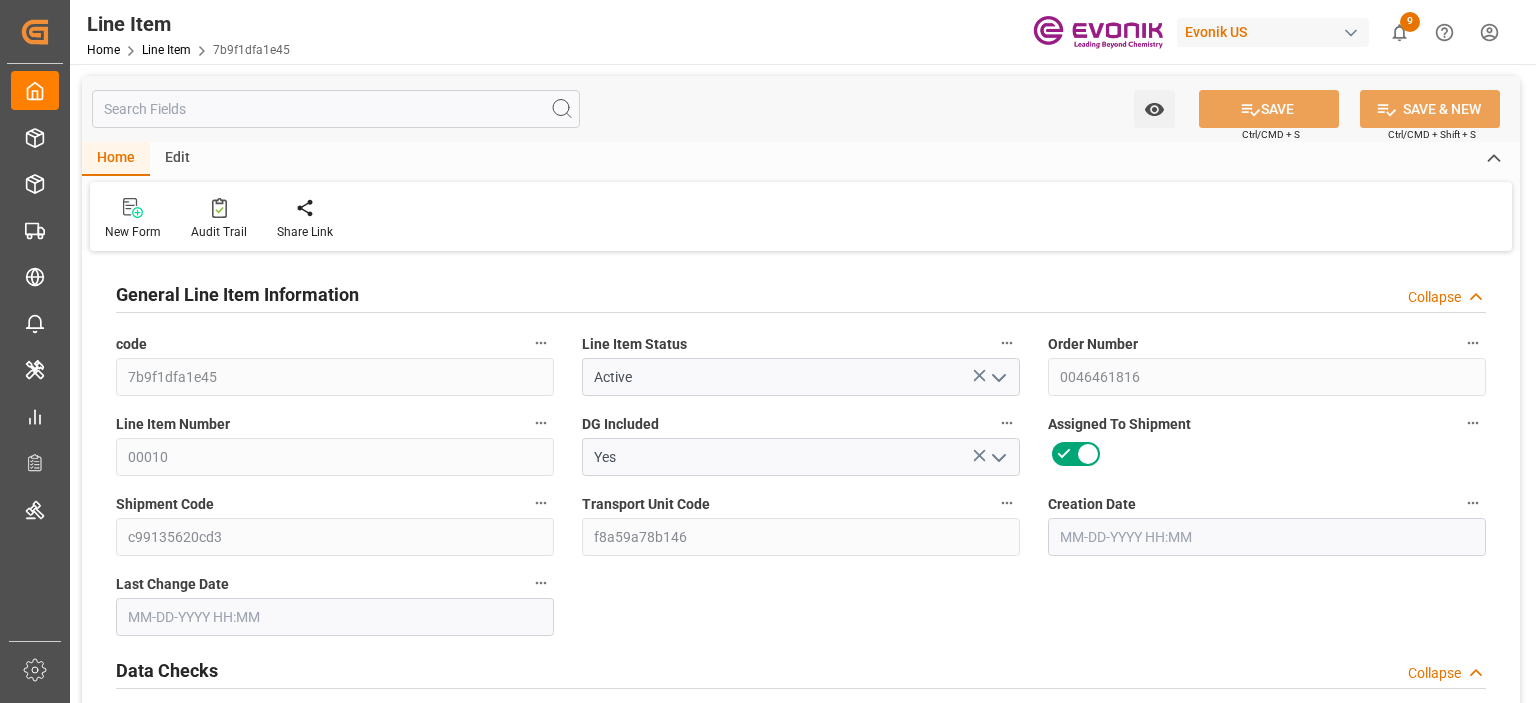 type on "20" 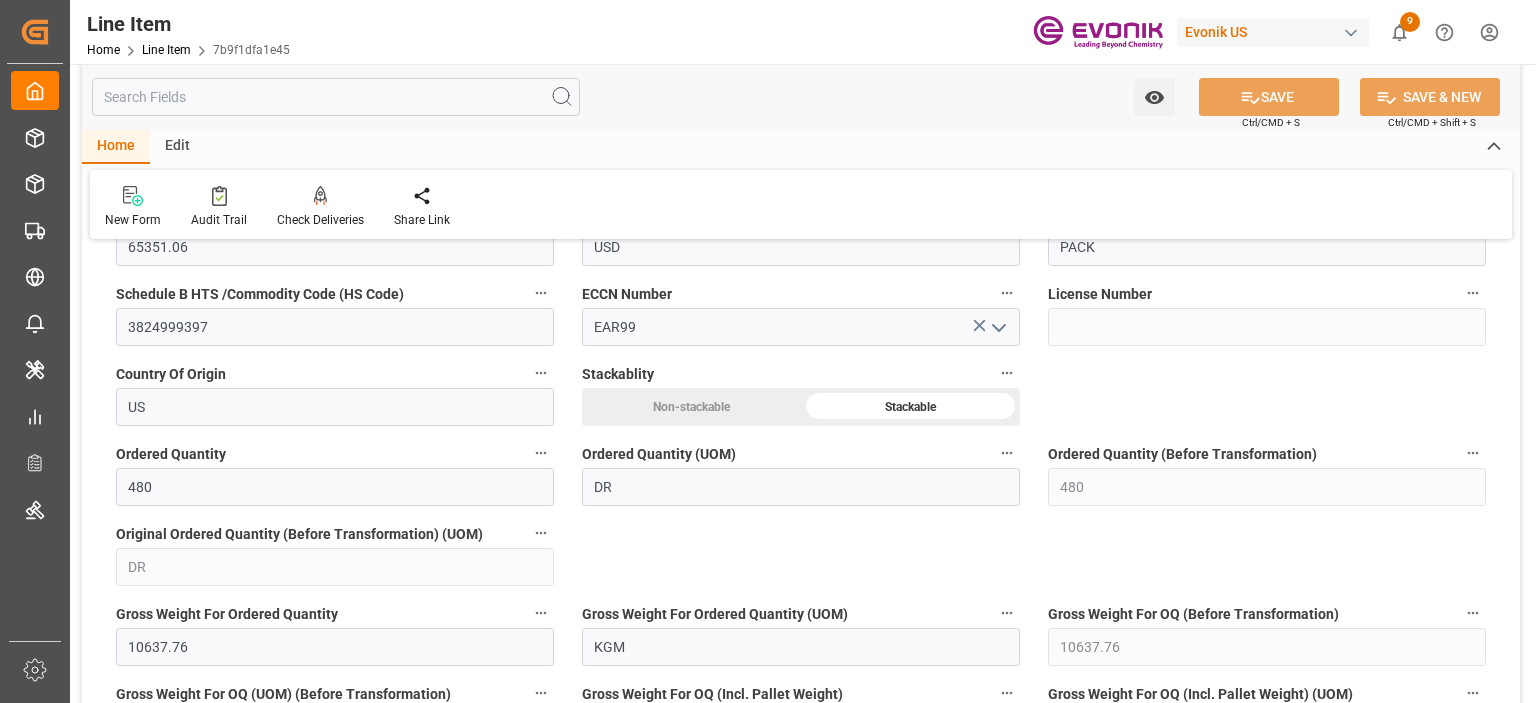 scroll, scrollTop: 1100, scrollLeft: 0, axis: vertical 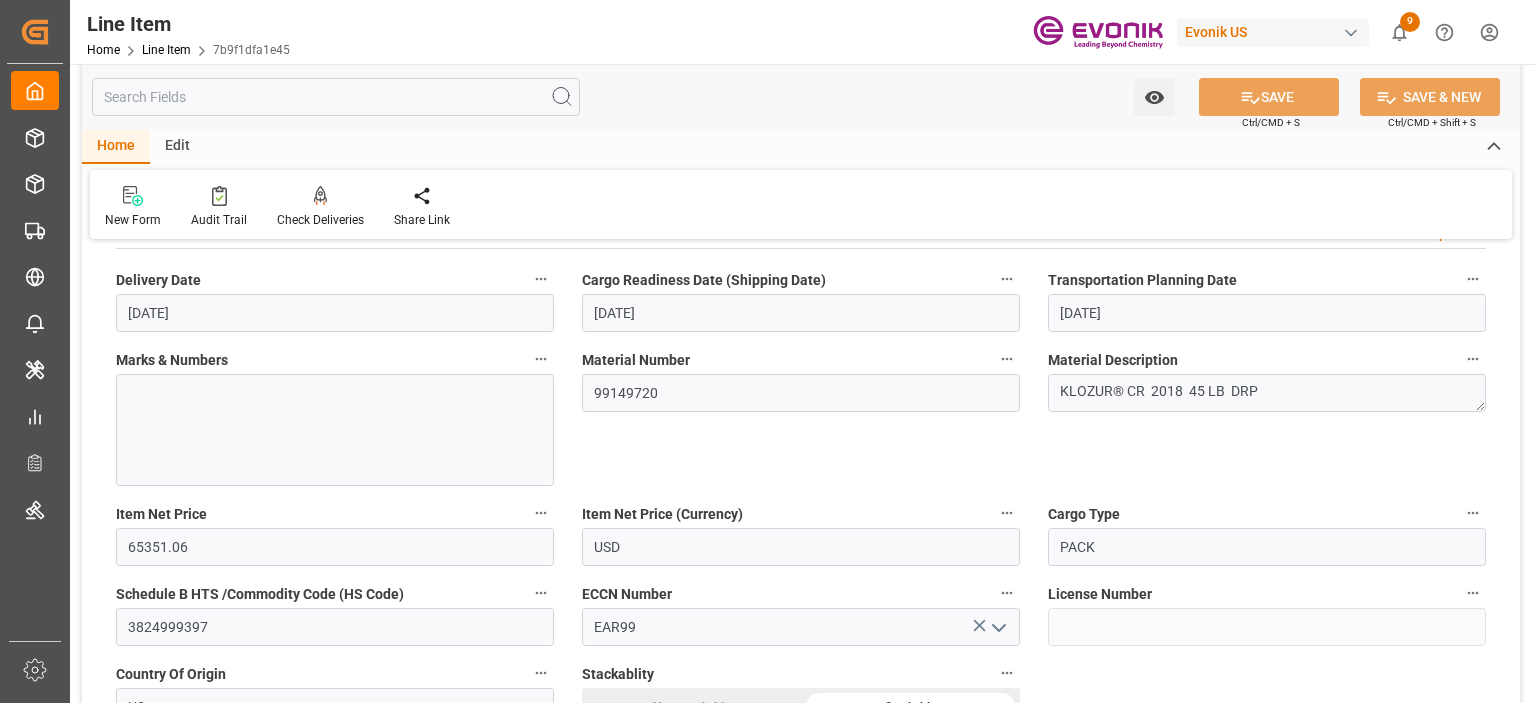 click at bounding box center [336, 97] 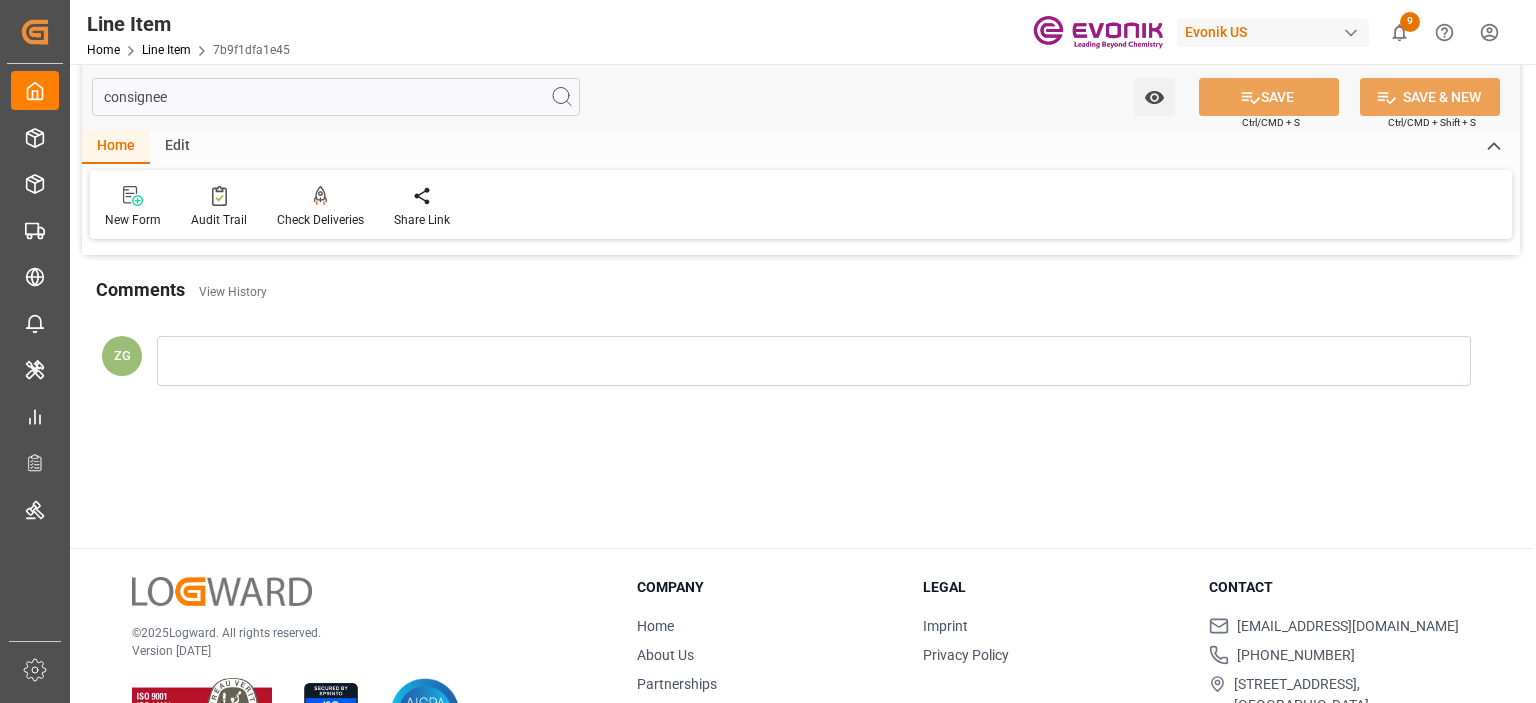 scroll, scrollTop: 0, scrollLeft: 0, axis: both 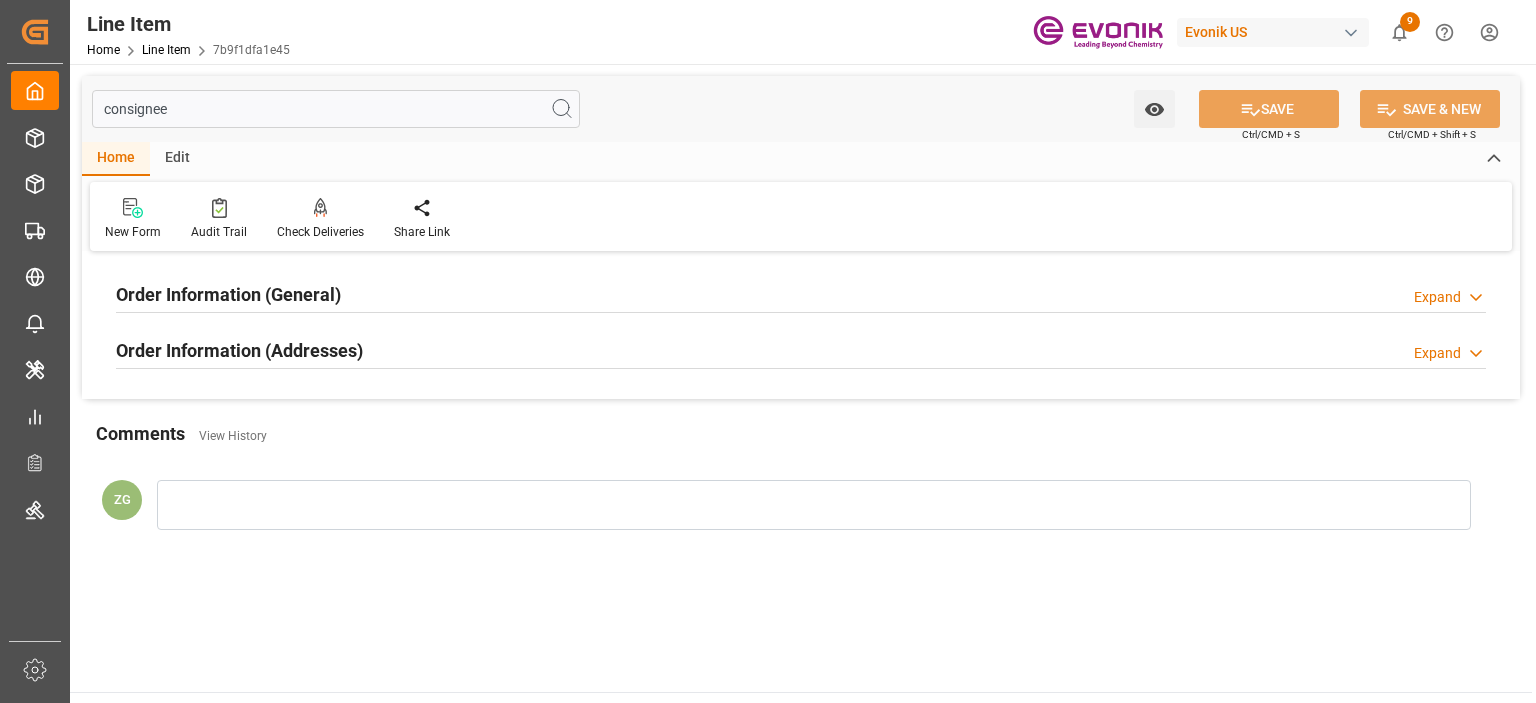 type on "consignee" 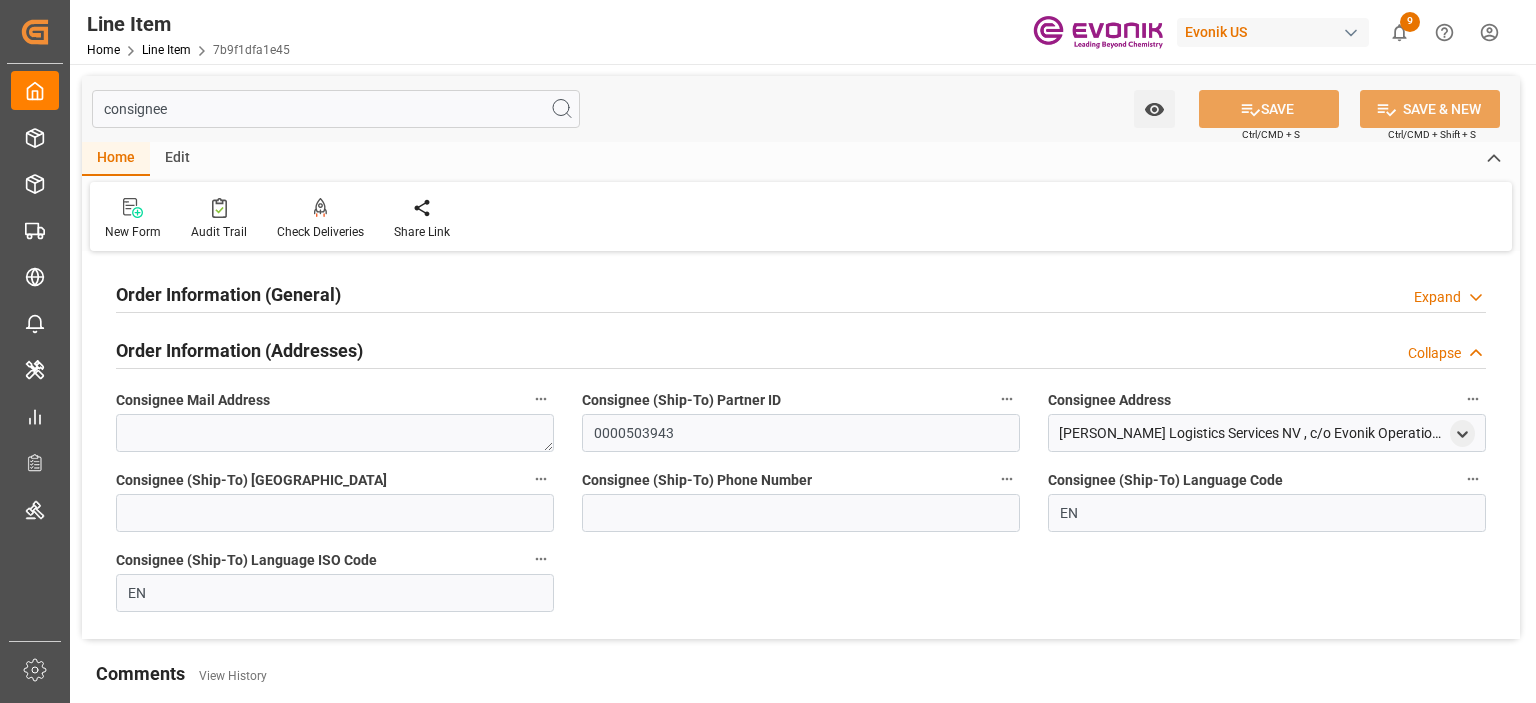 click on "Order Information (General)" at bounding box center (228, 294) 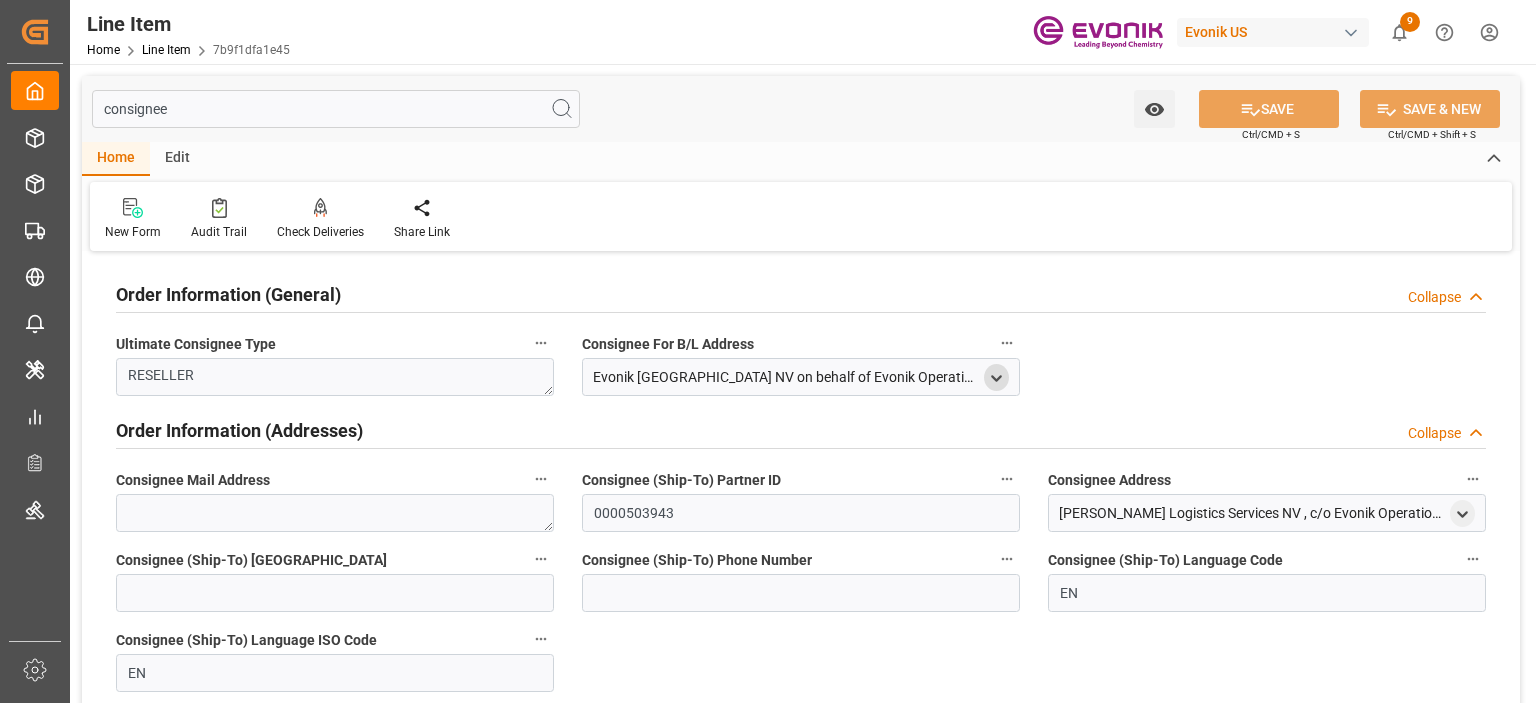 click 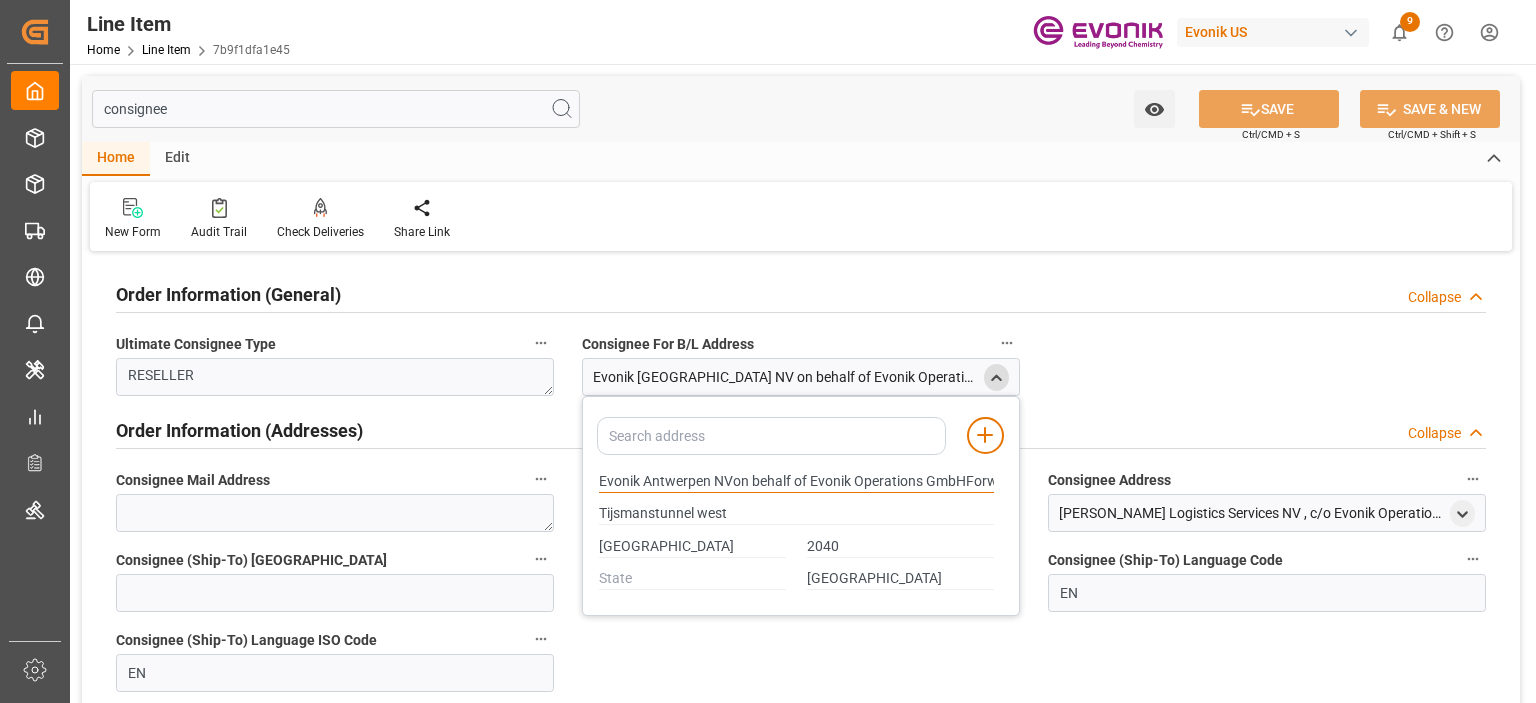 drag, startPoint x: 599, startPoint y: 475, endPoint x: 708, endPoint y: 475, distance: 109 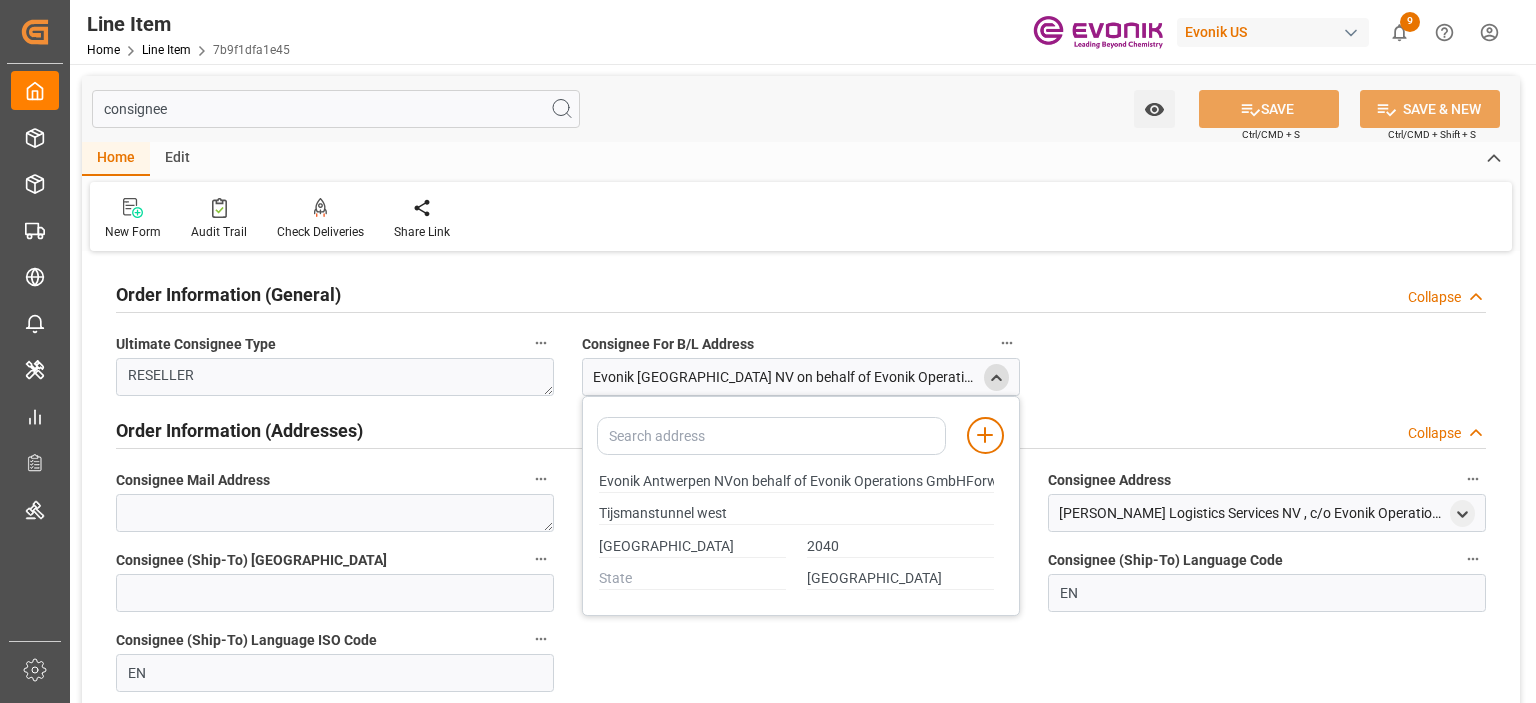 type on "Evonik Antwerpen NVon behalf of Evonik Operations GmbHForwarding Department" 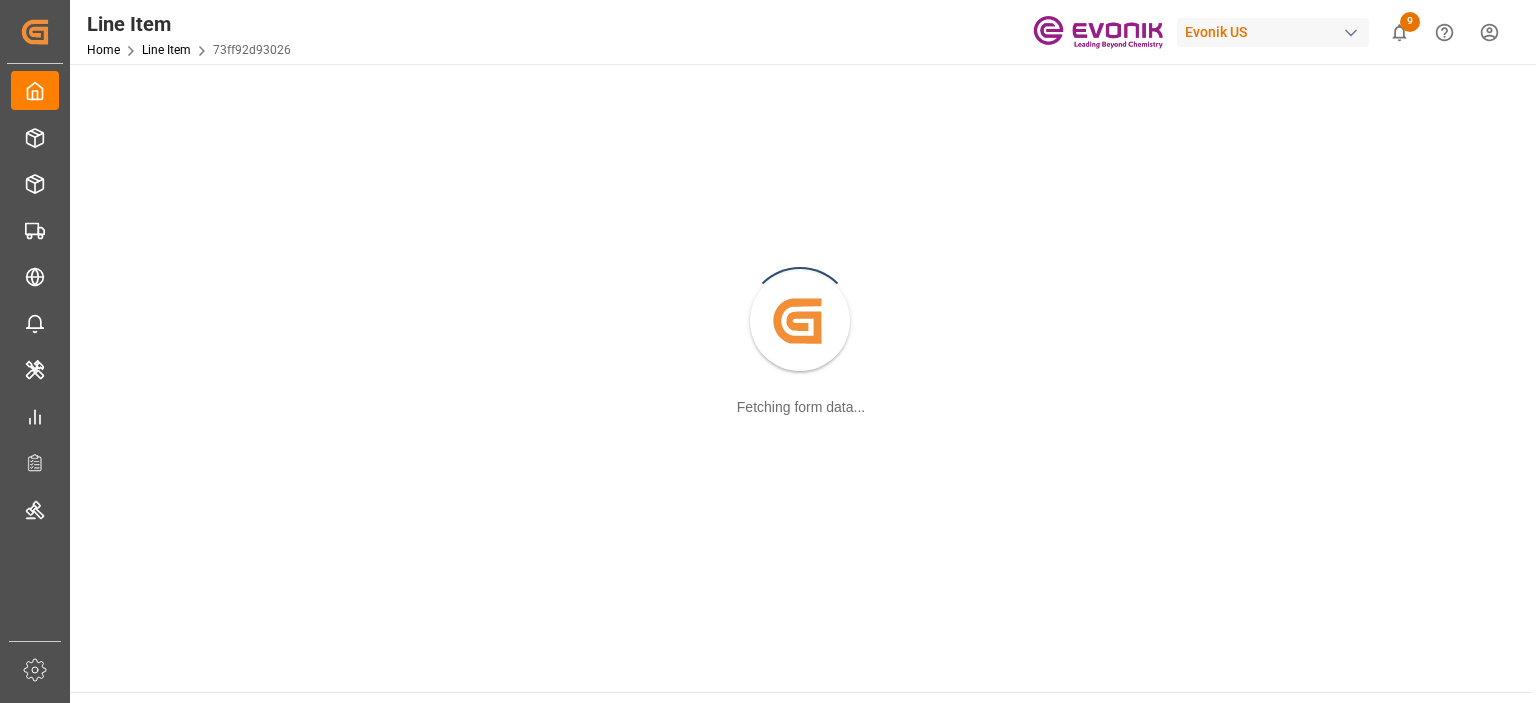 scroll, scrollTop: 0, scrollLeft: 0, axis: both 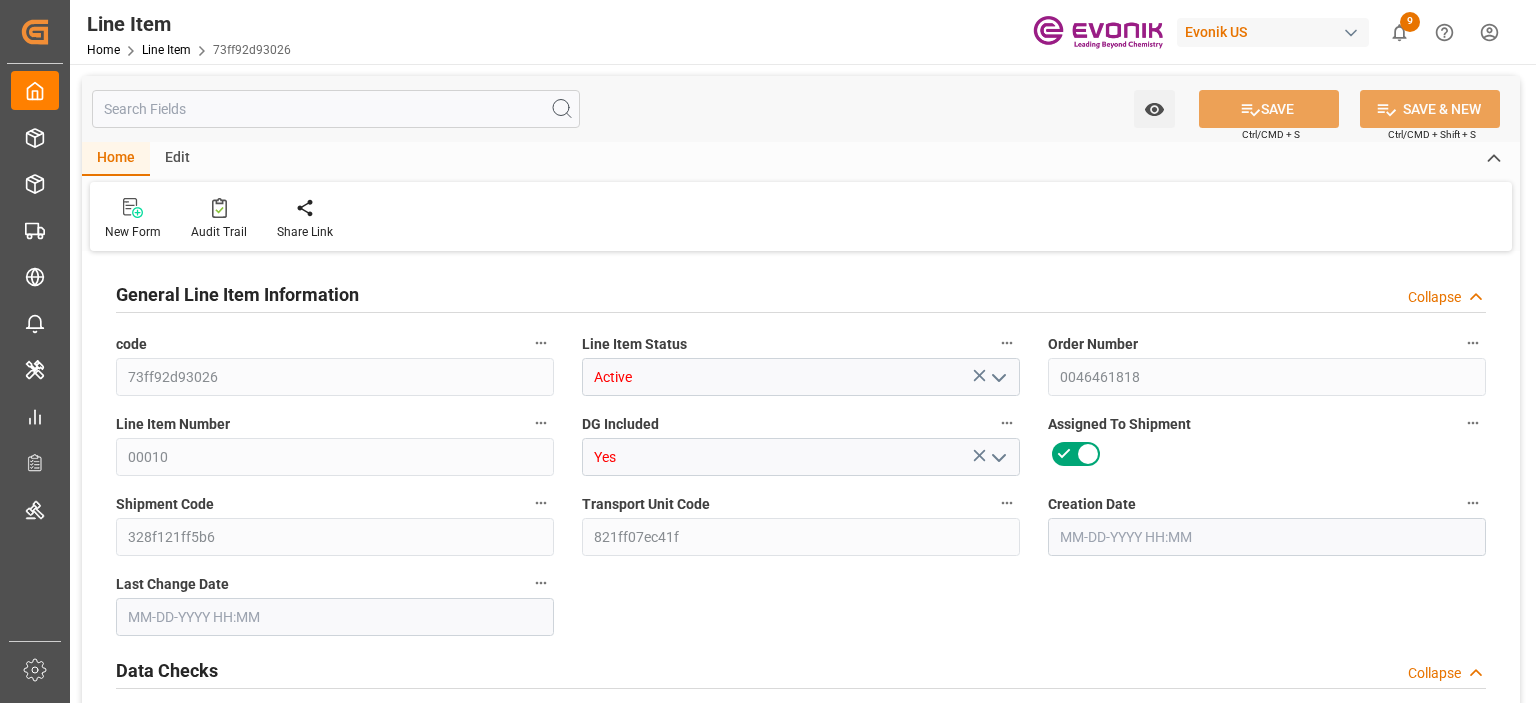 type on "19" 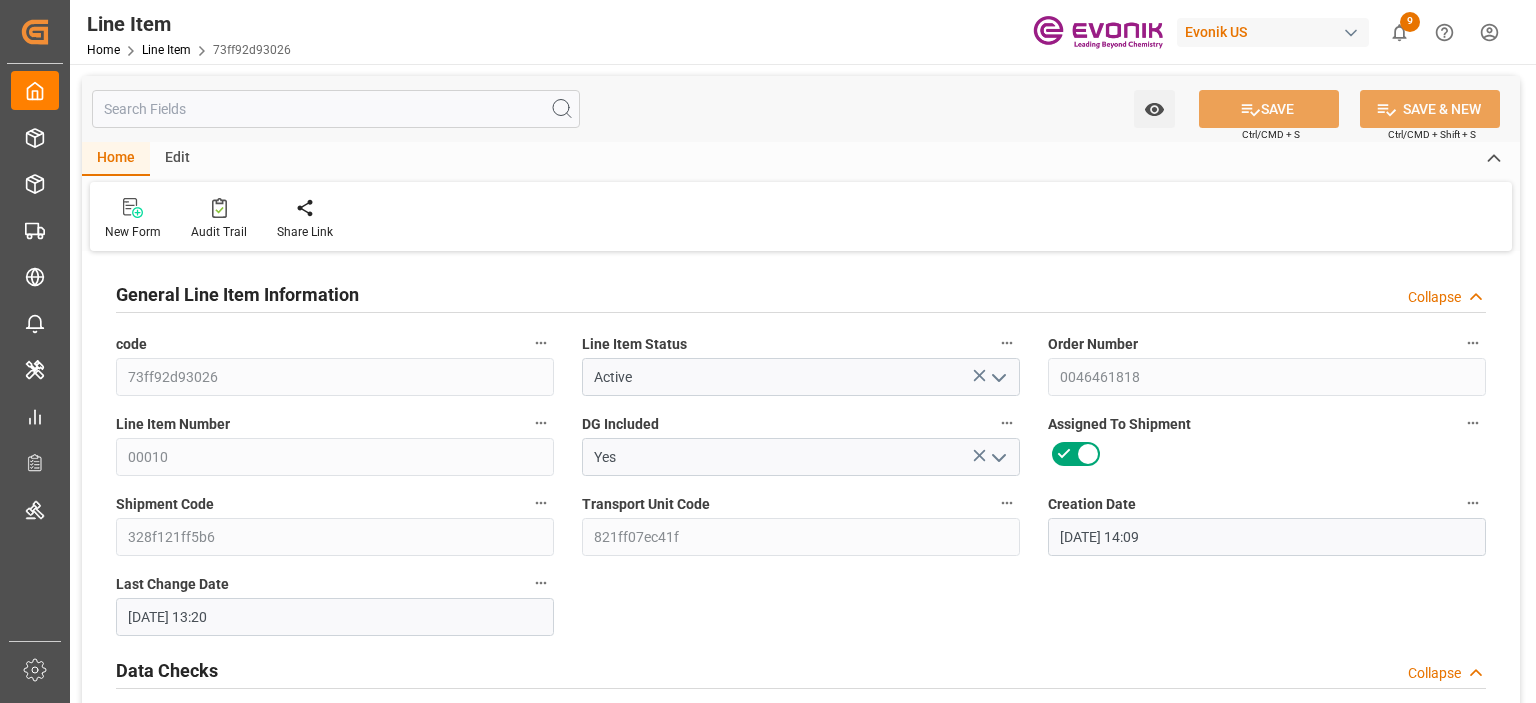 type on "07-01-2025 14:09" 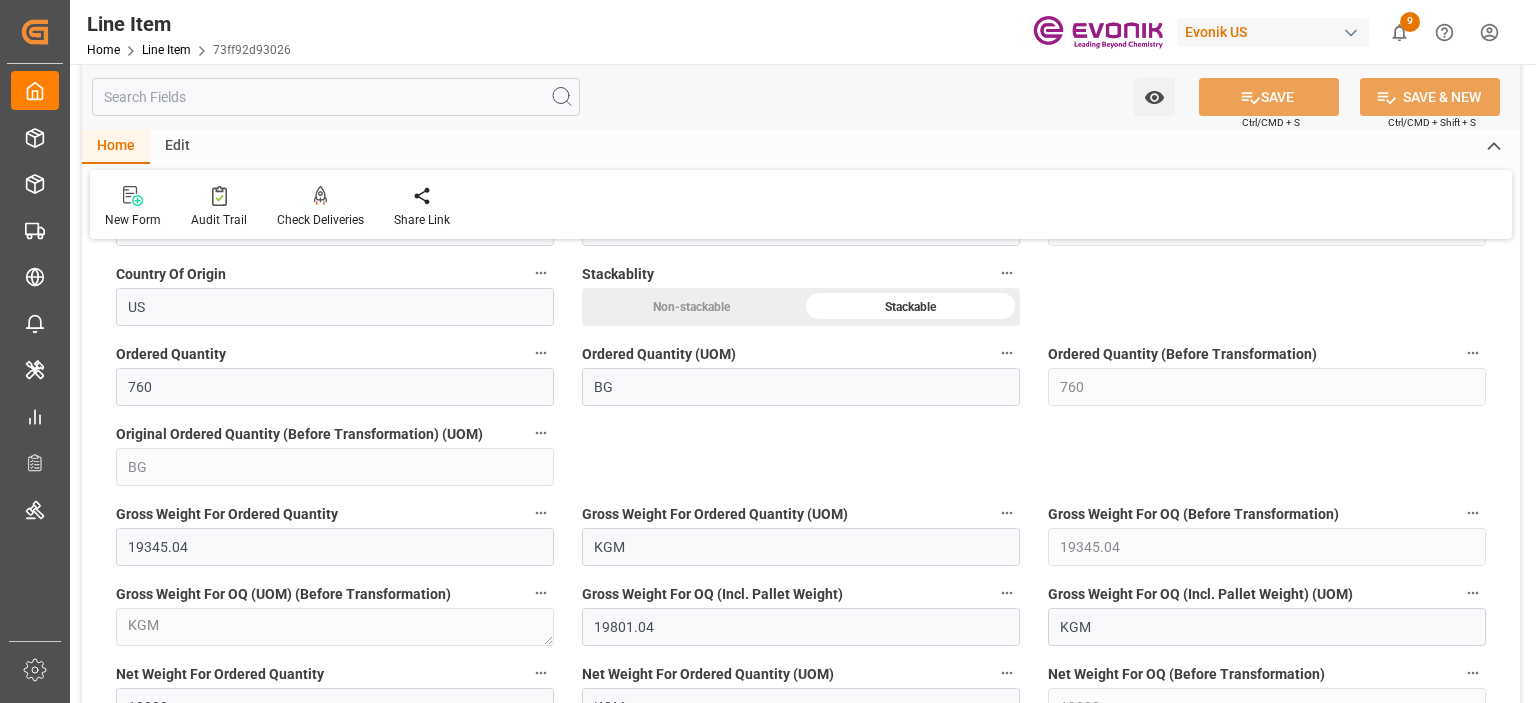 scroll, scrollTop: 1700, scrollLeft: 0, axis: vertical 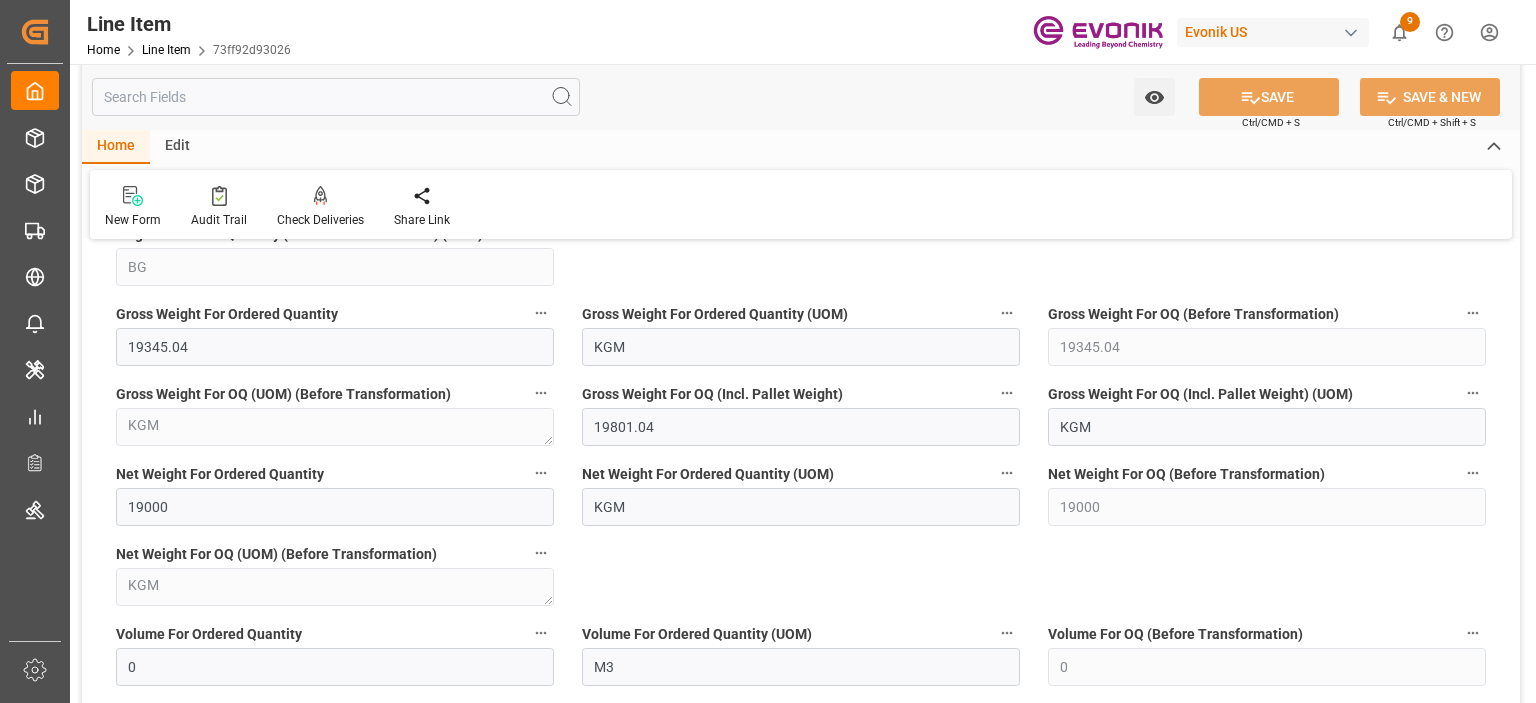 click at bounding box center (336, 97) 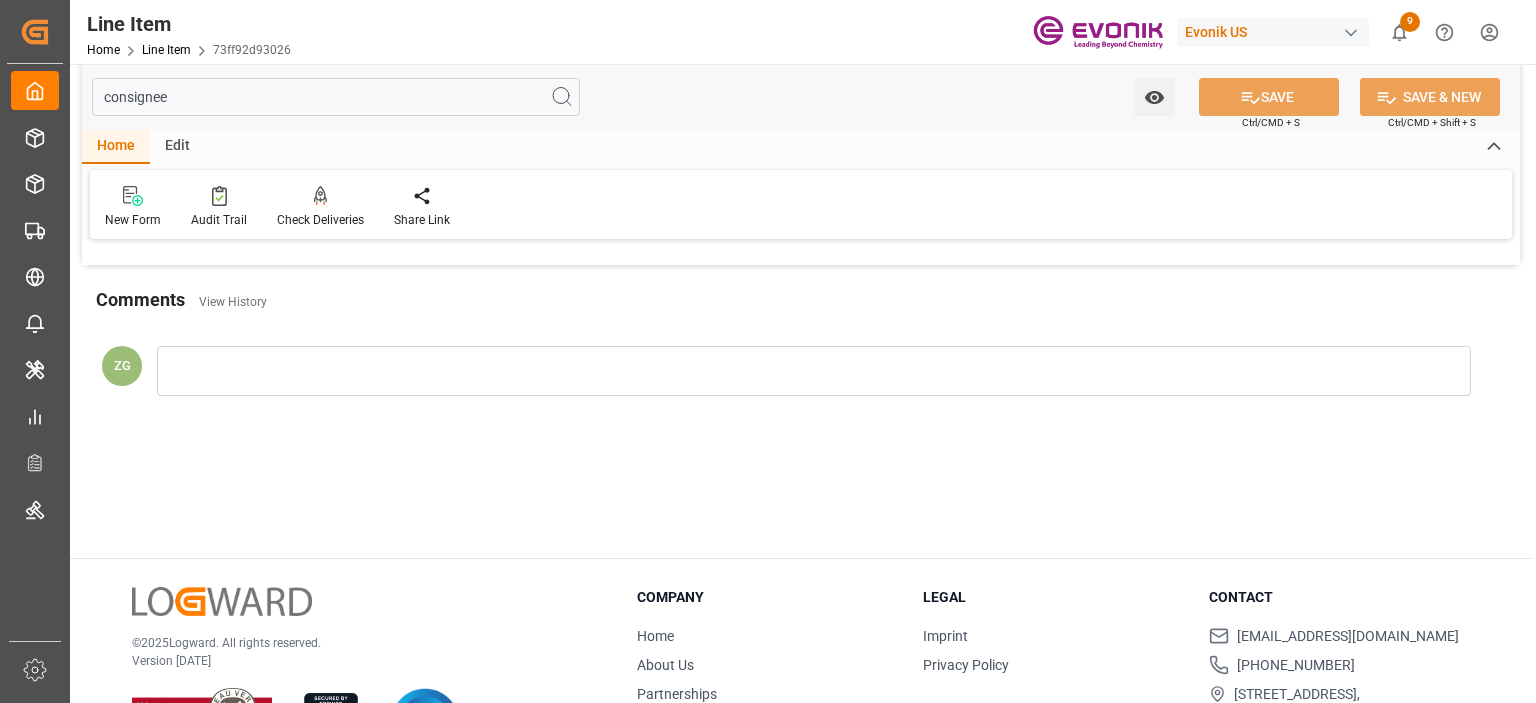 scroll, scrollTop: 0, scrollLeft: 0, axis: both 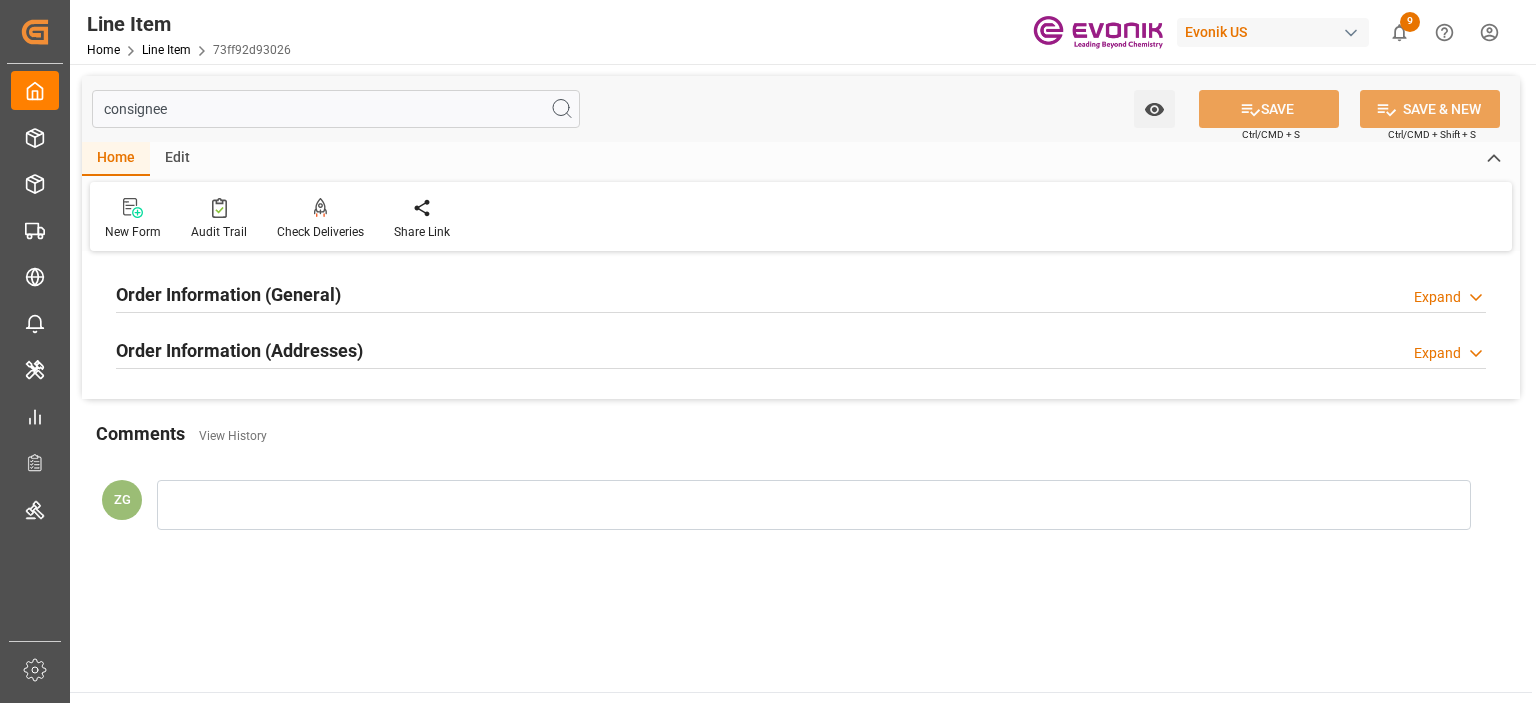 type on "consignee" 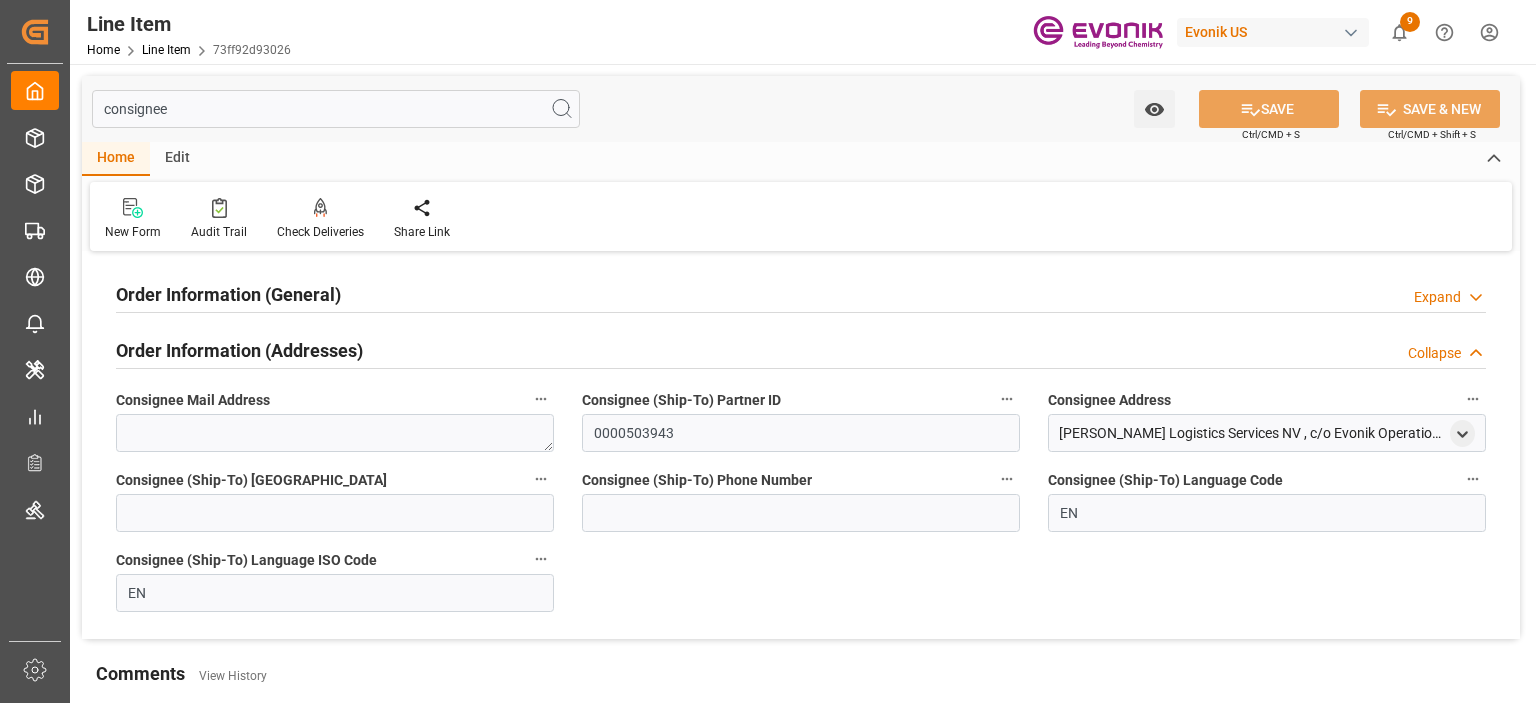 click on "Order Information (General)" at bounding box center (228, 294) 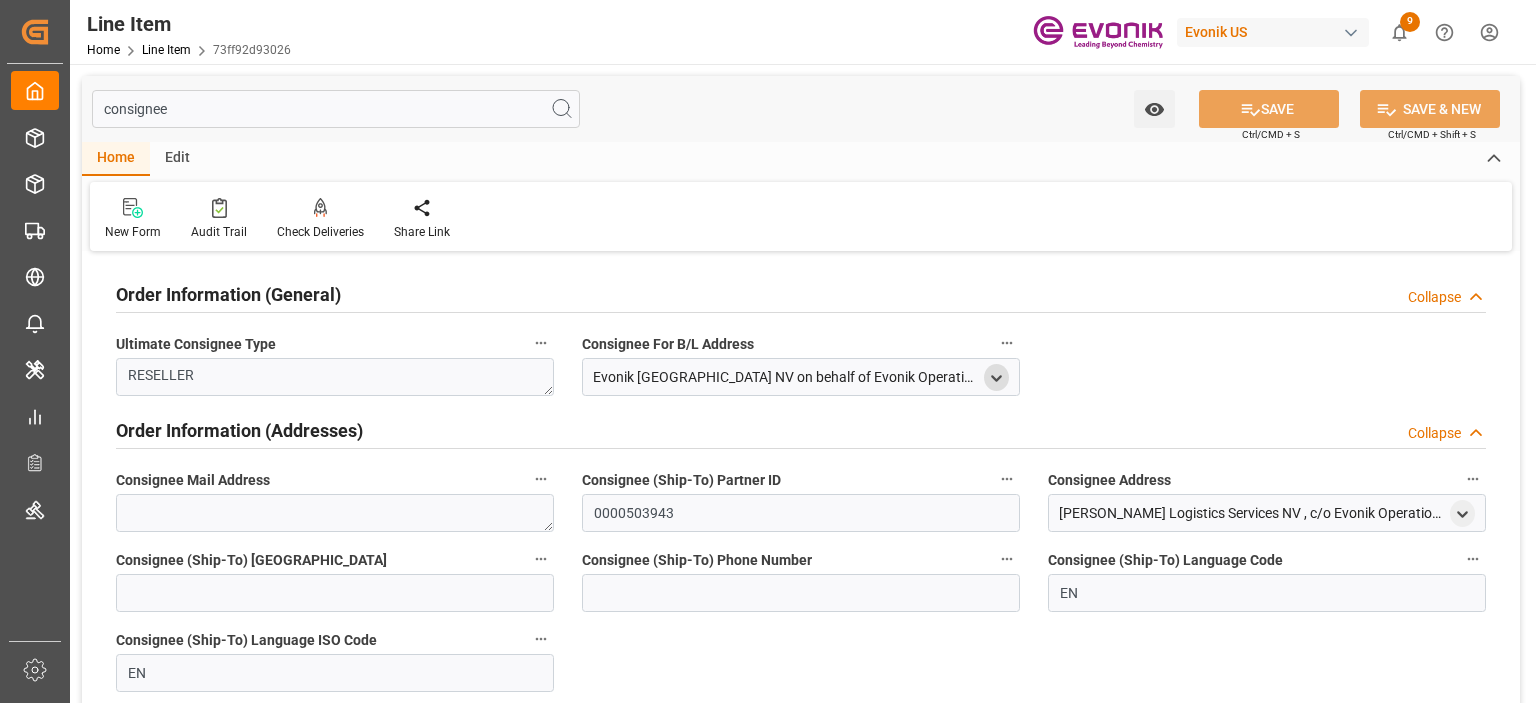 click 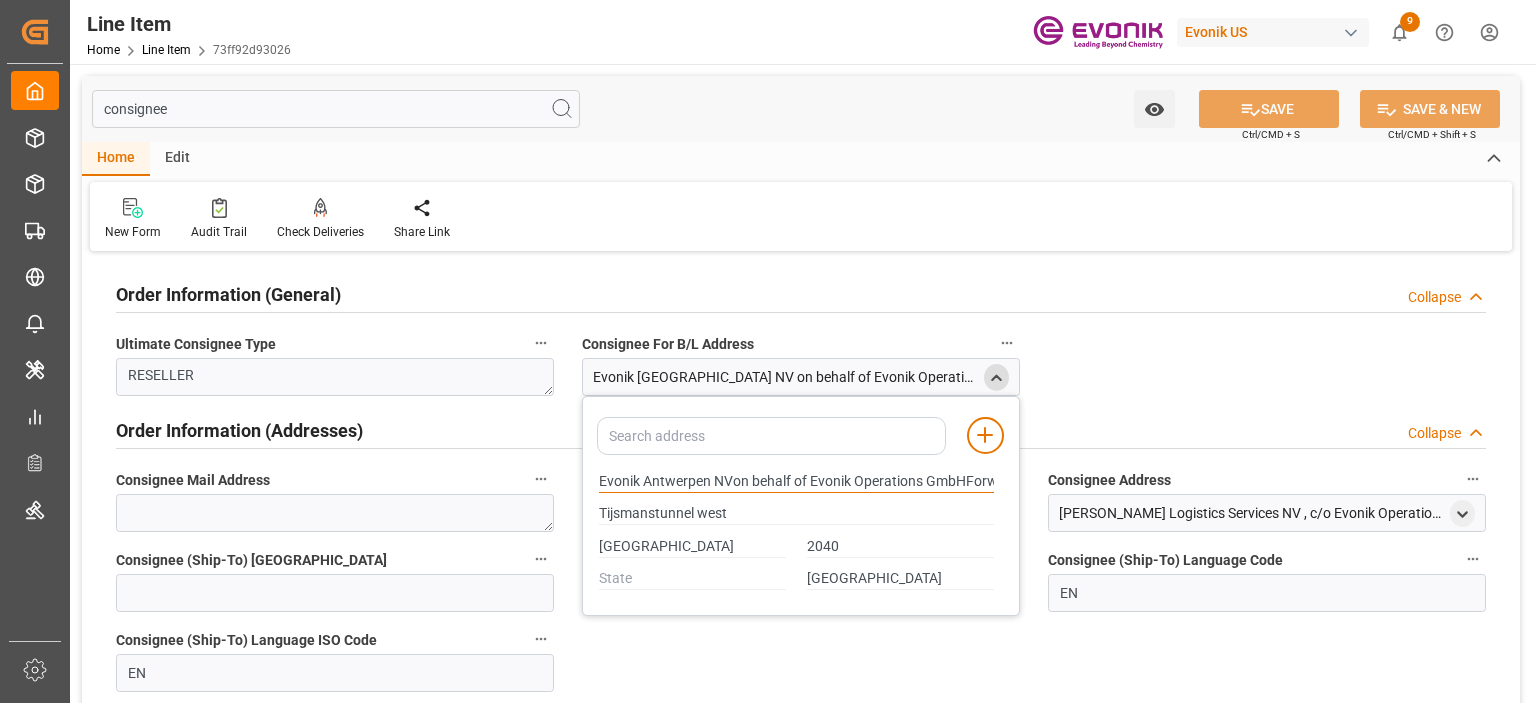 click on "Evonik Antwerpen NVon behalf of Evonik Operations GmbHForwarding Department" at bounding box center (796, 482) 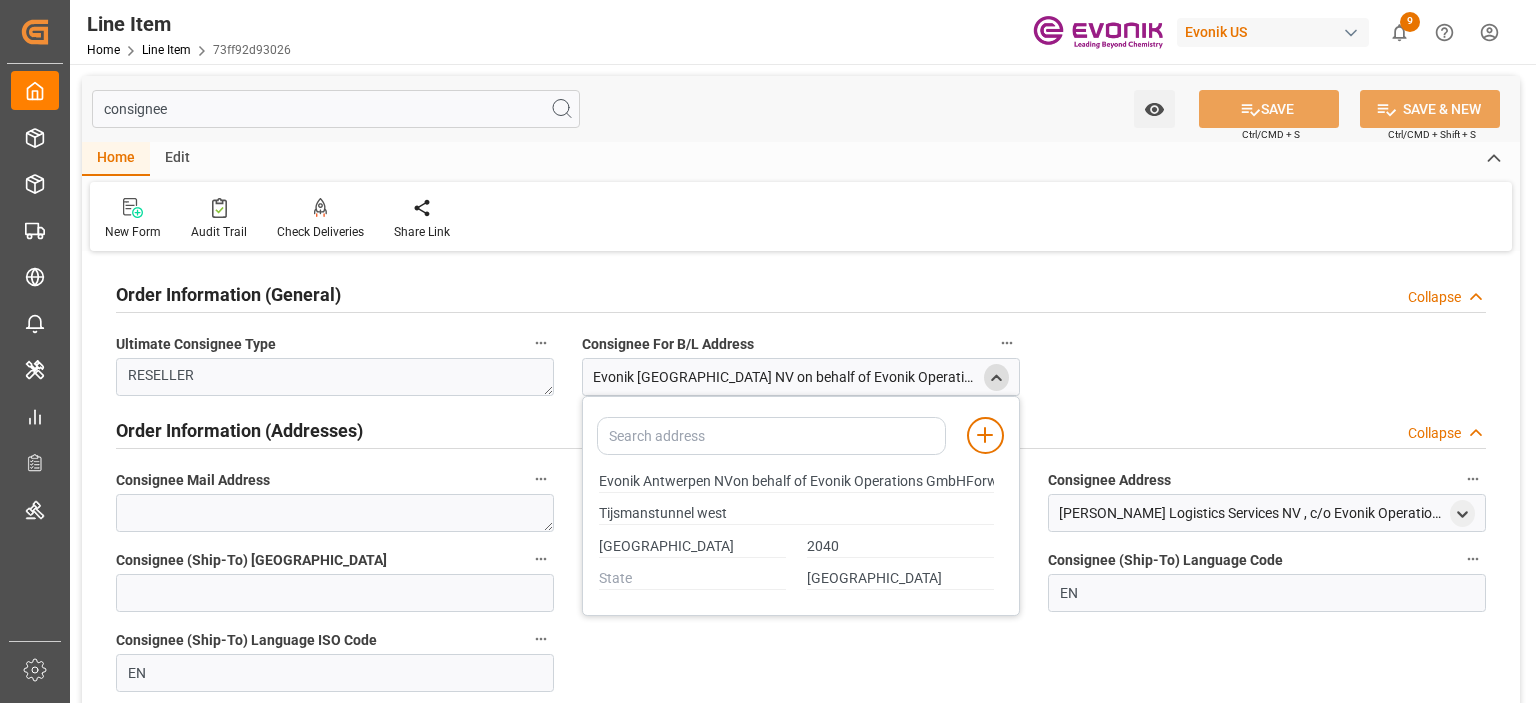 type on "Evonik Antwerpen NVon behalf of Evonik Operations GmbHForwarding Department" 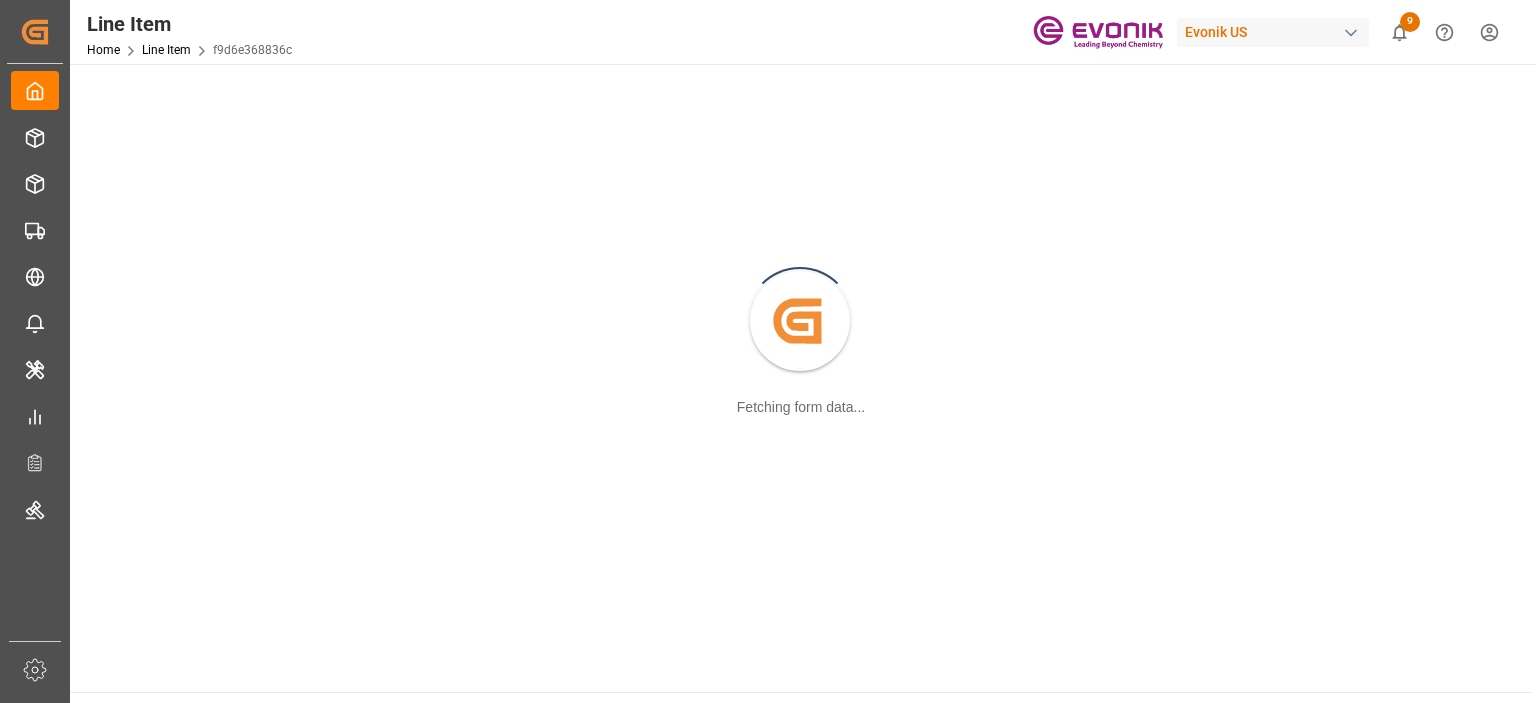 scroll, scrollTop: 0, scrollLeft: 0, axis: both 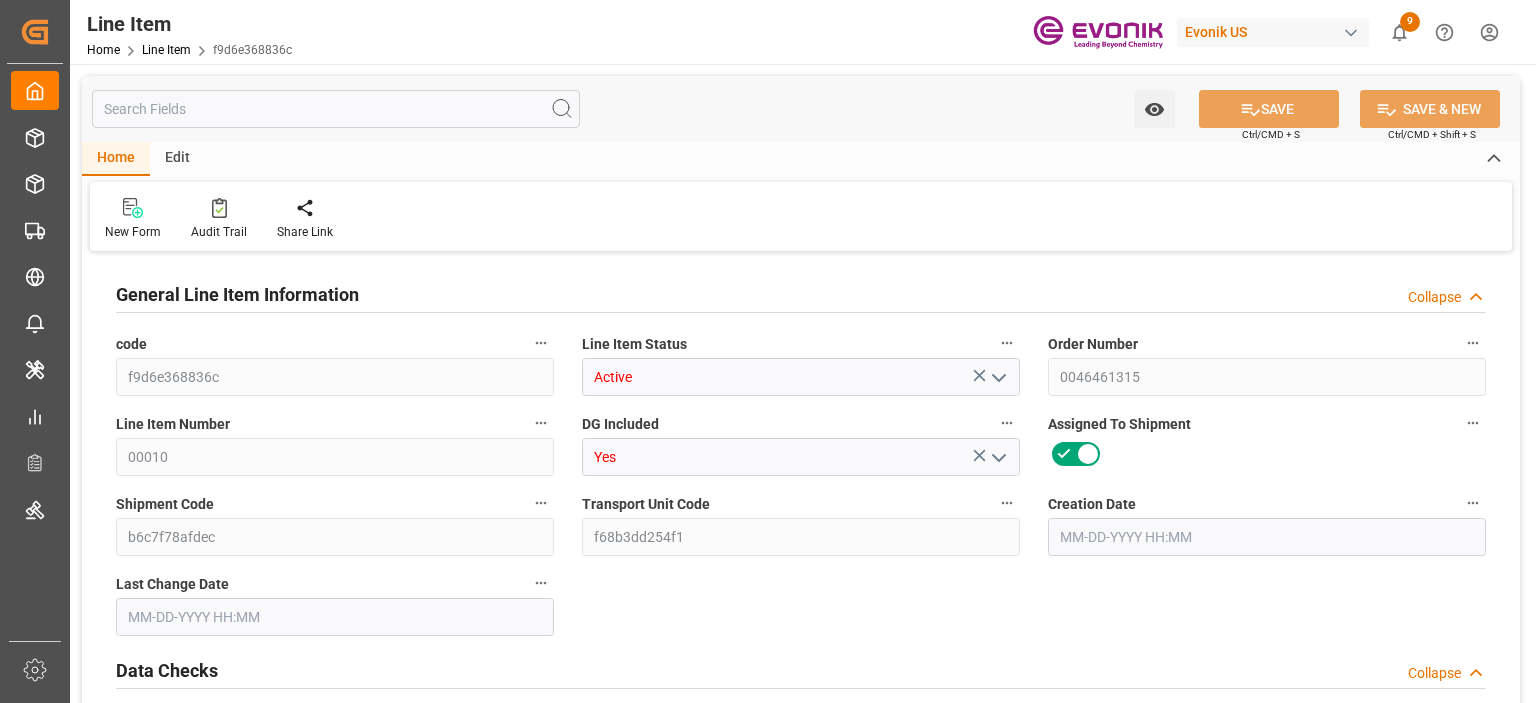 type on "20" 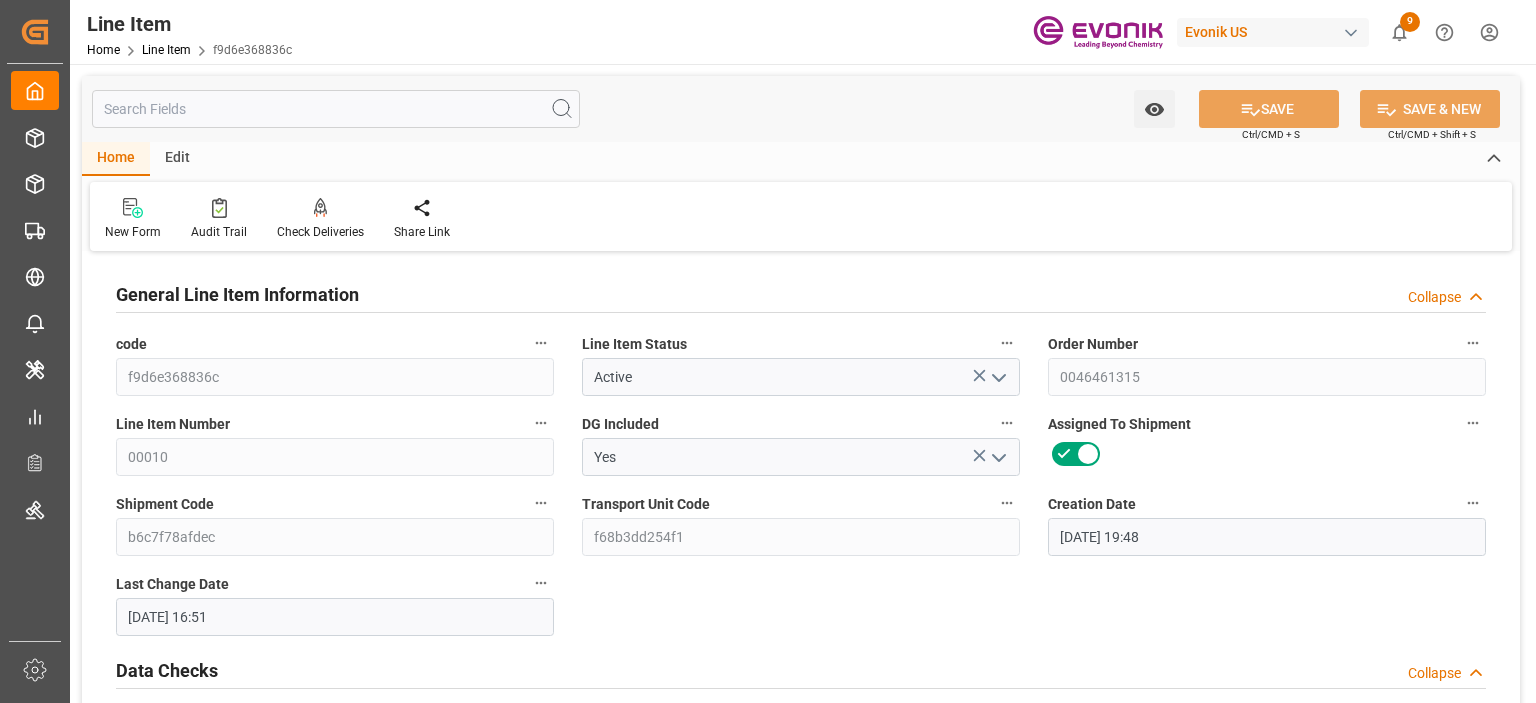 type on "[DATE] 19:48" 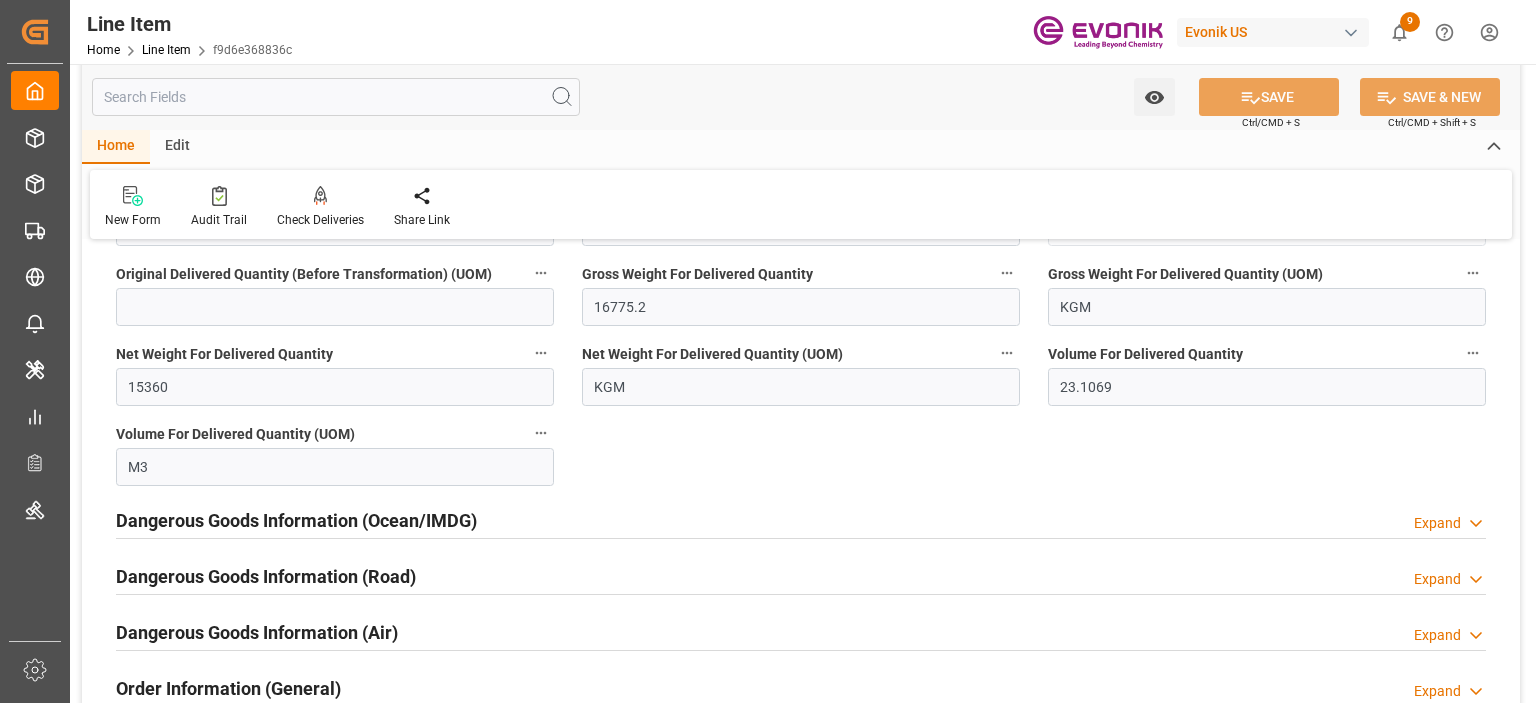 scroll, scrollTop: 2400, scrollLeft: 0, axis: vertical 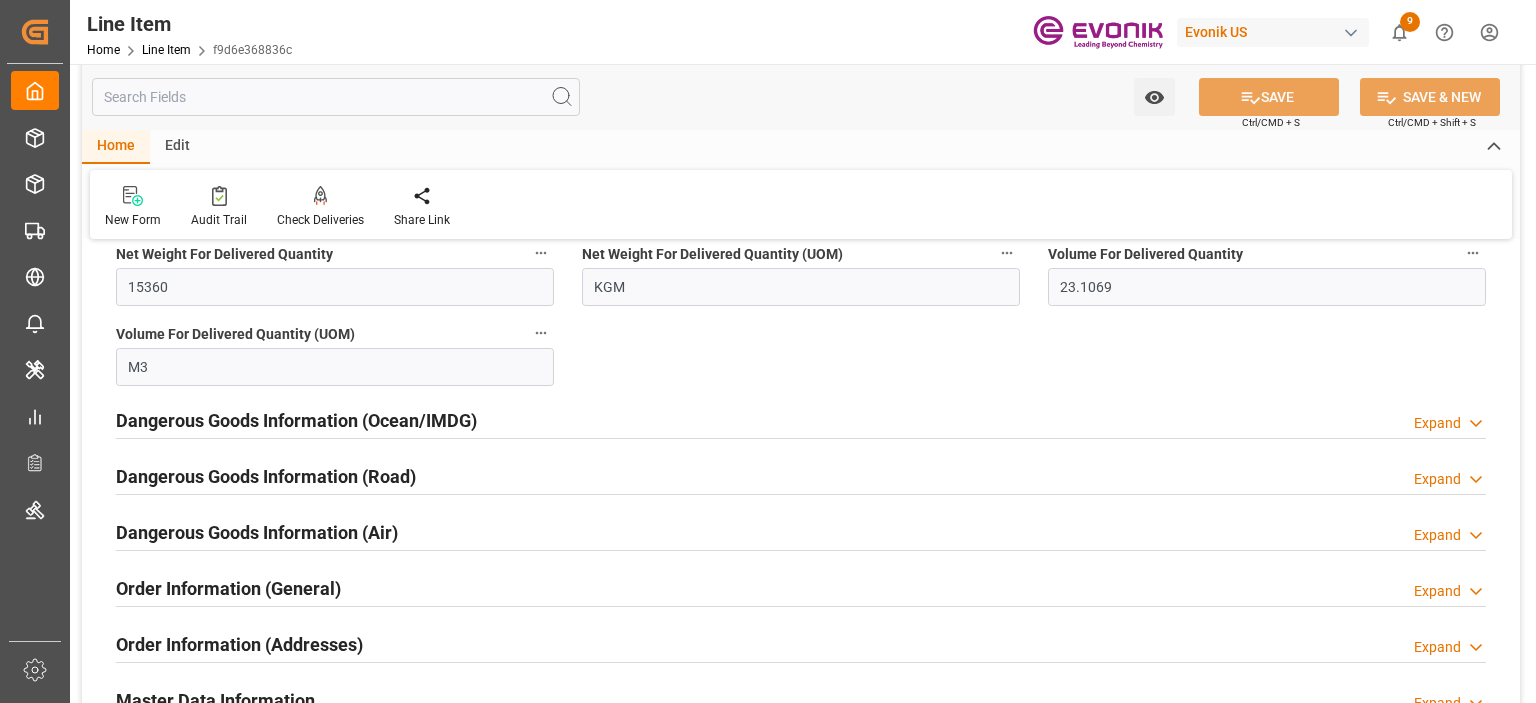 click on "Dangerous Goods Information (Ocean/IMDG)" at bounding box center [296, 420] 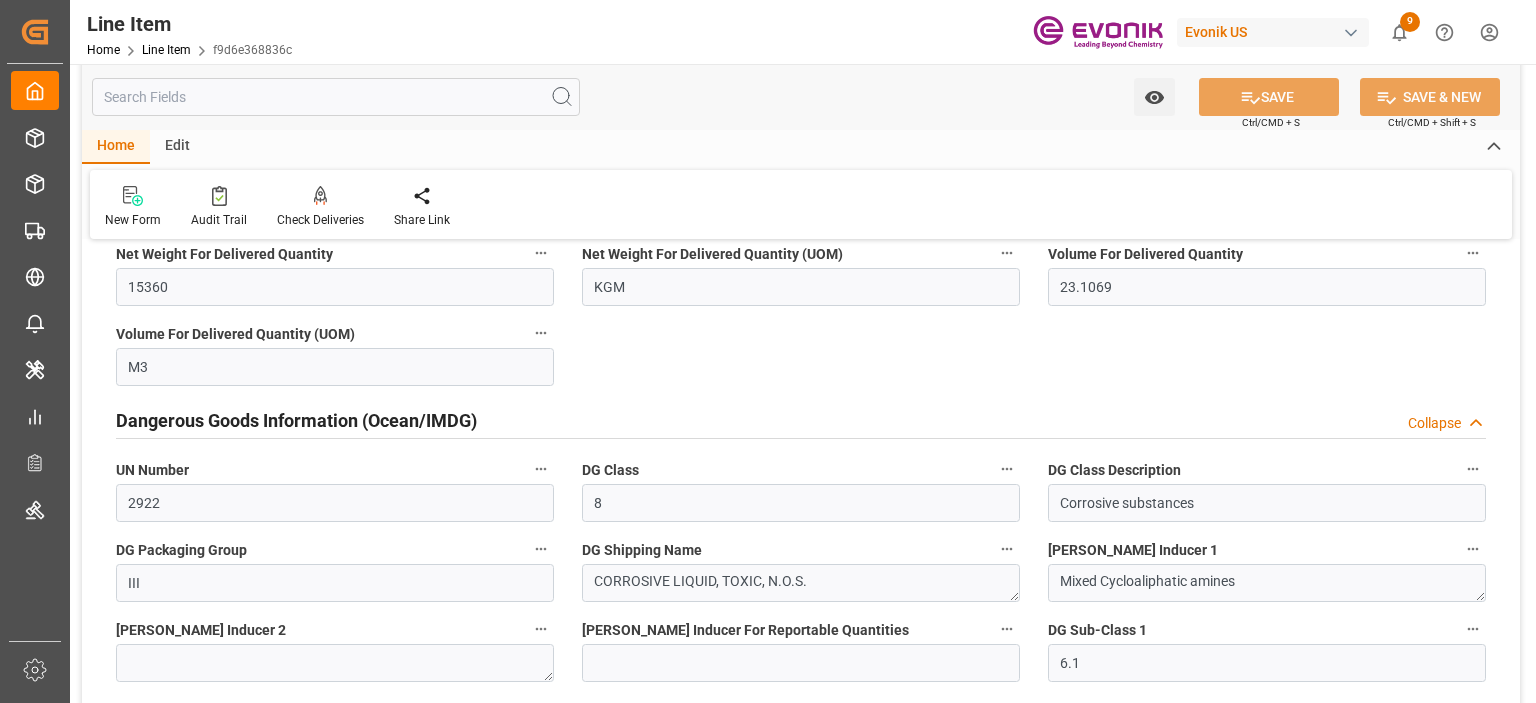 scroll, scrollTop: 2100, scrollLeft: 0, axis: vertical 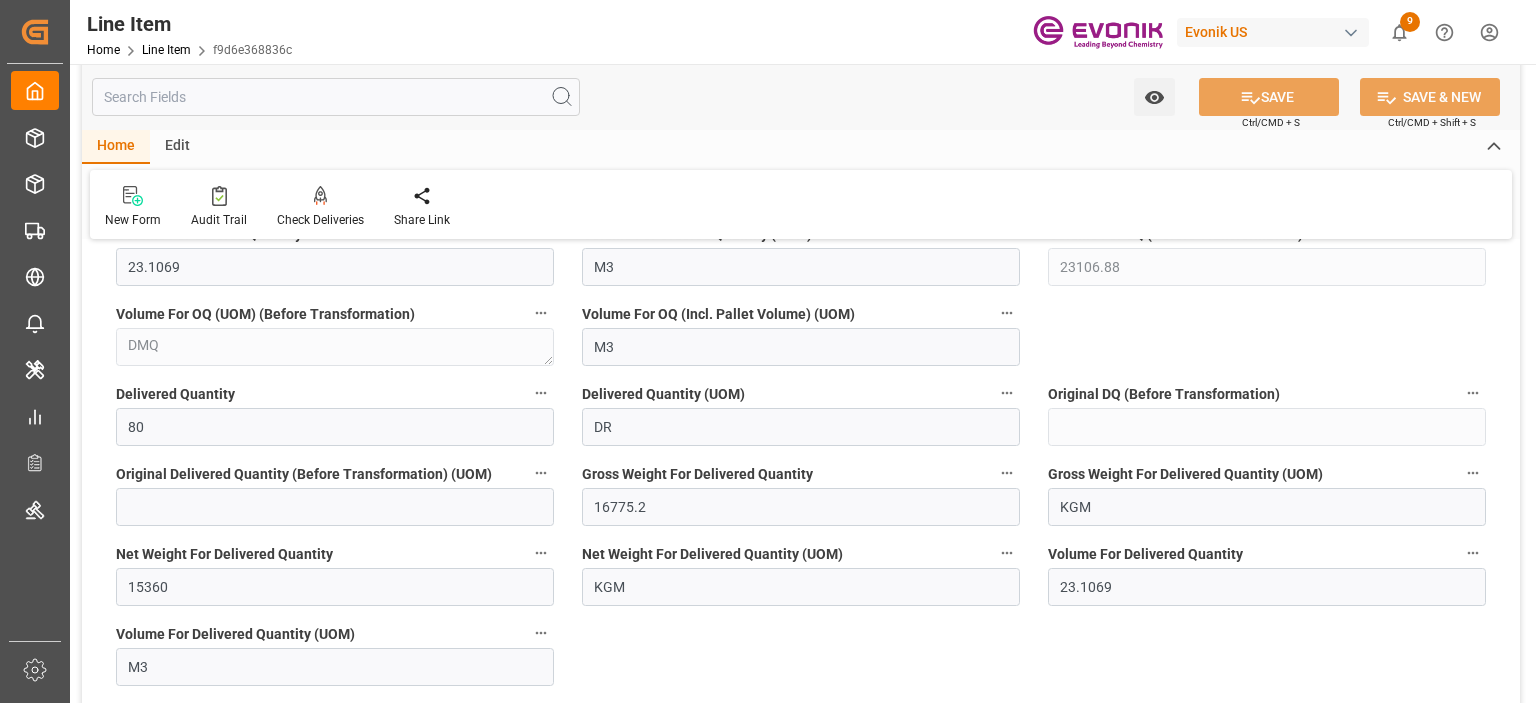 click at bounding box center (336, 97) 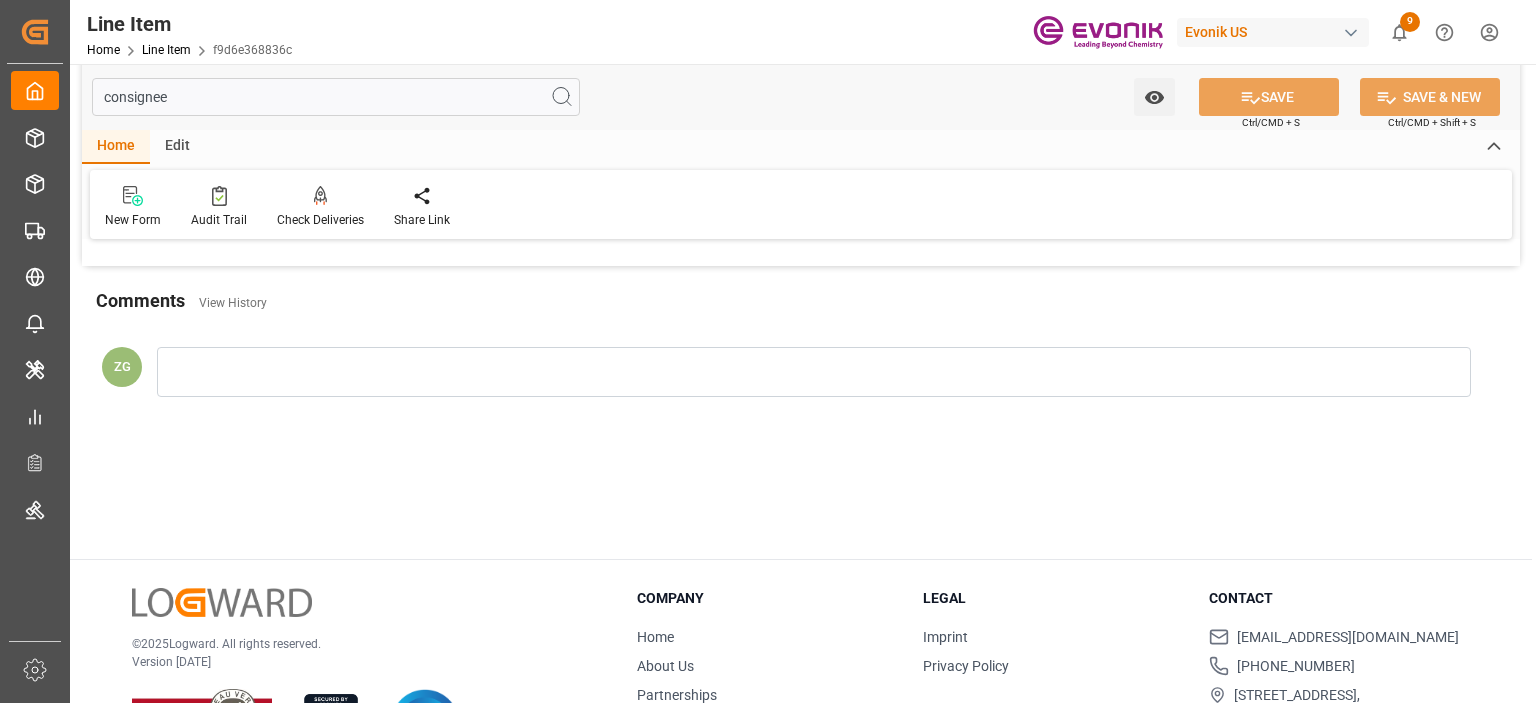scroll, scrollTop: 0, scrollLeft: 0, axis: both 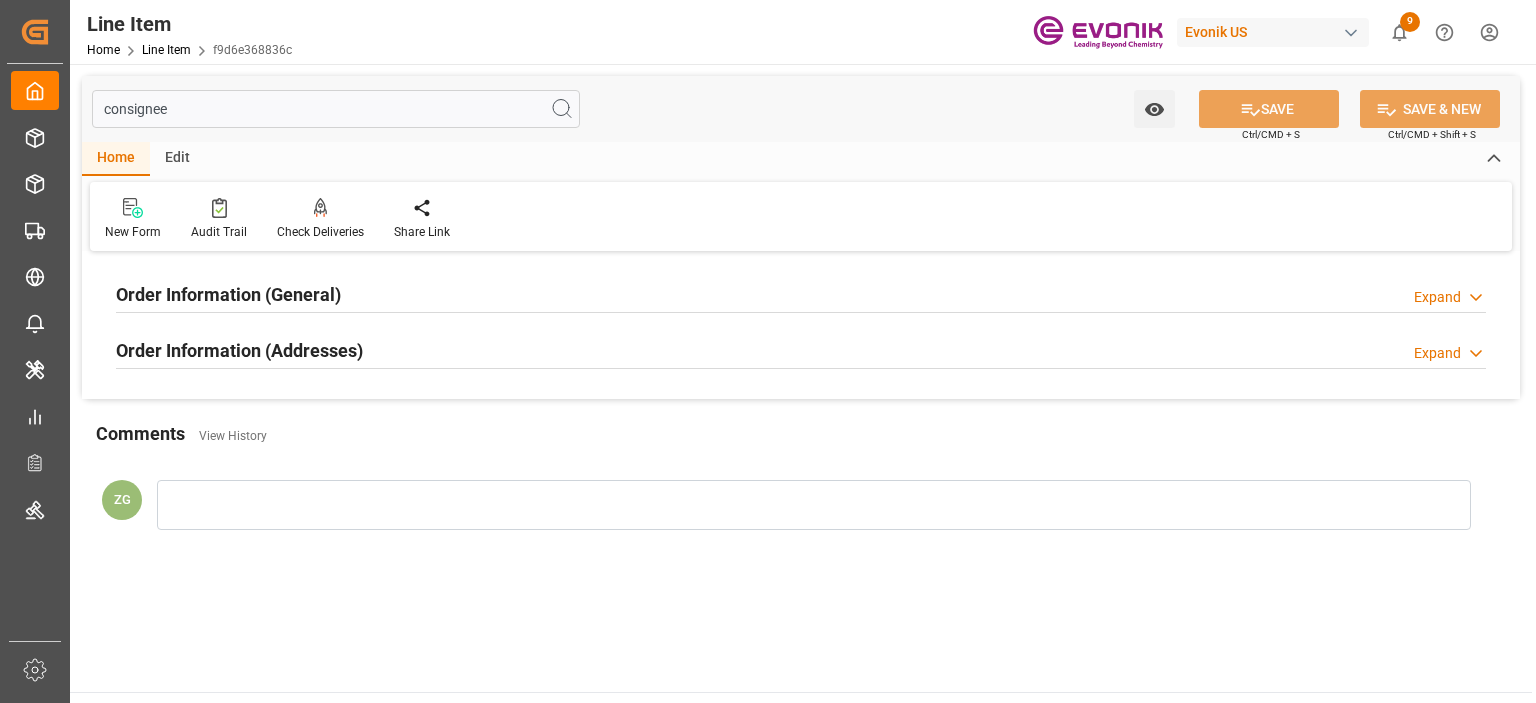 type on "consignee" 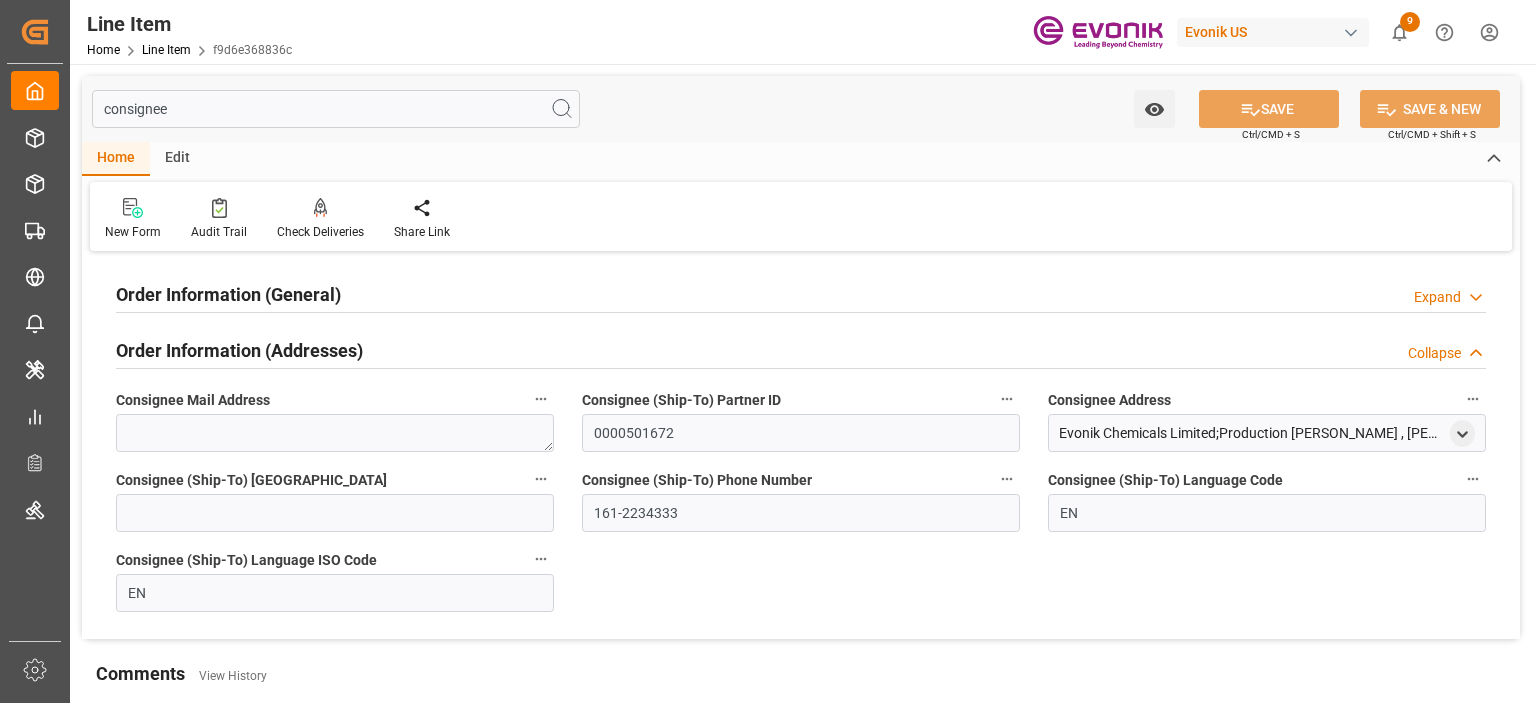click on "Order Information (General)" at bounding box center (228, 294) 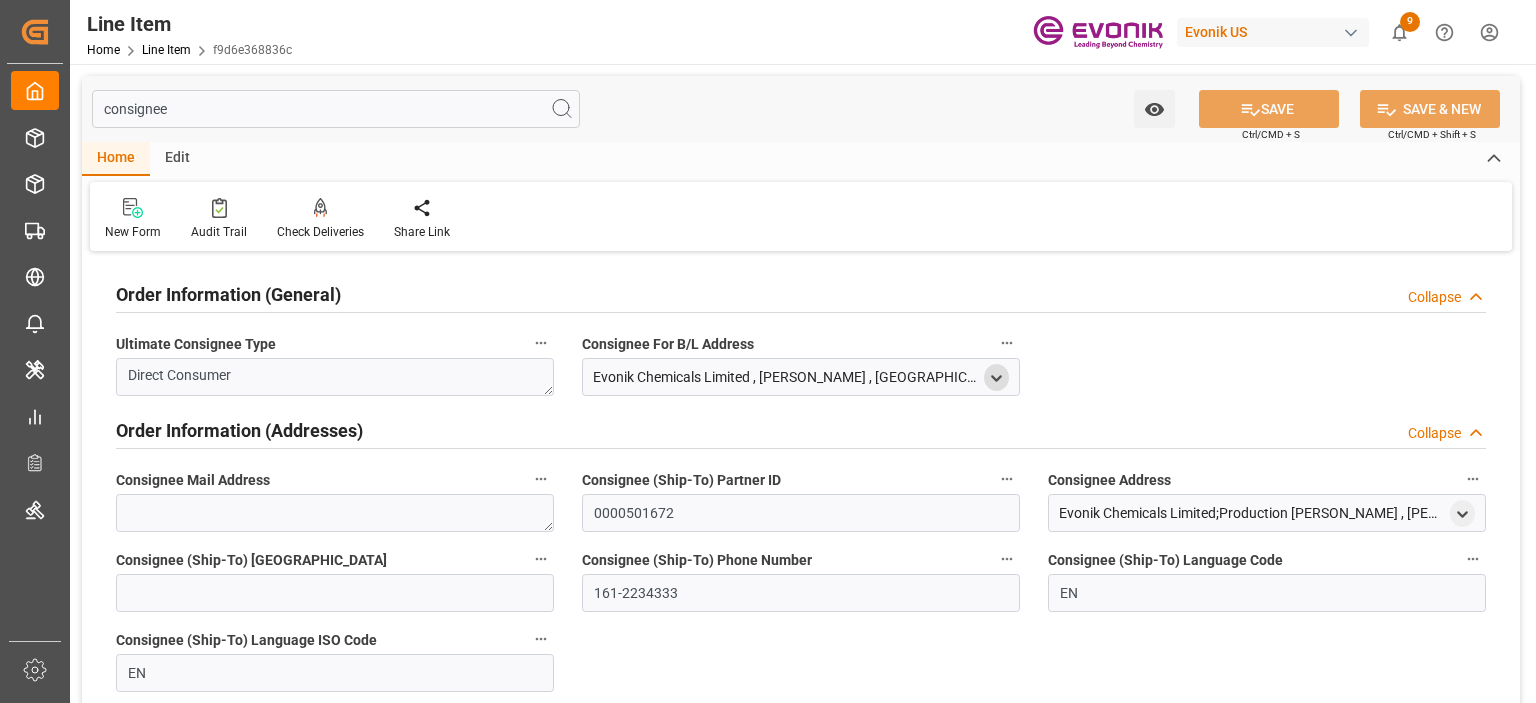 click 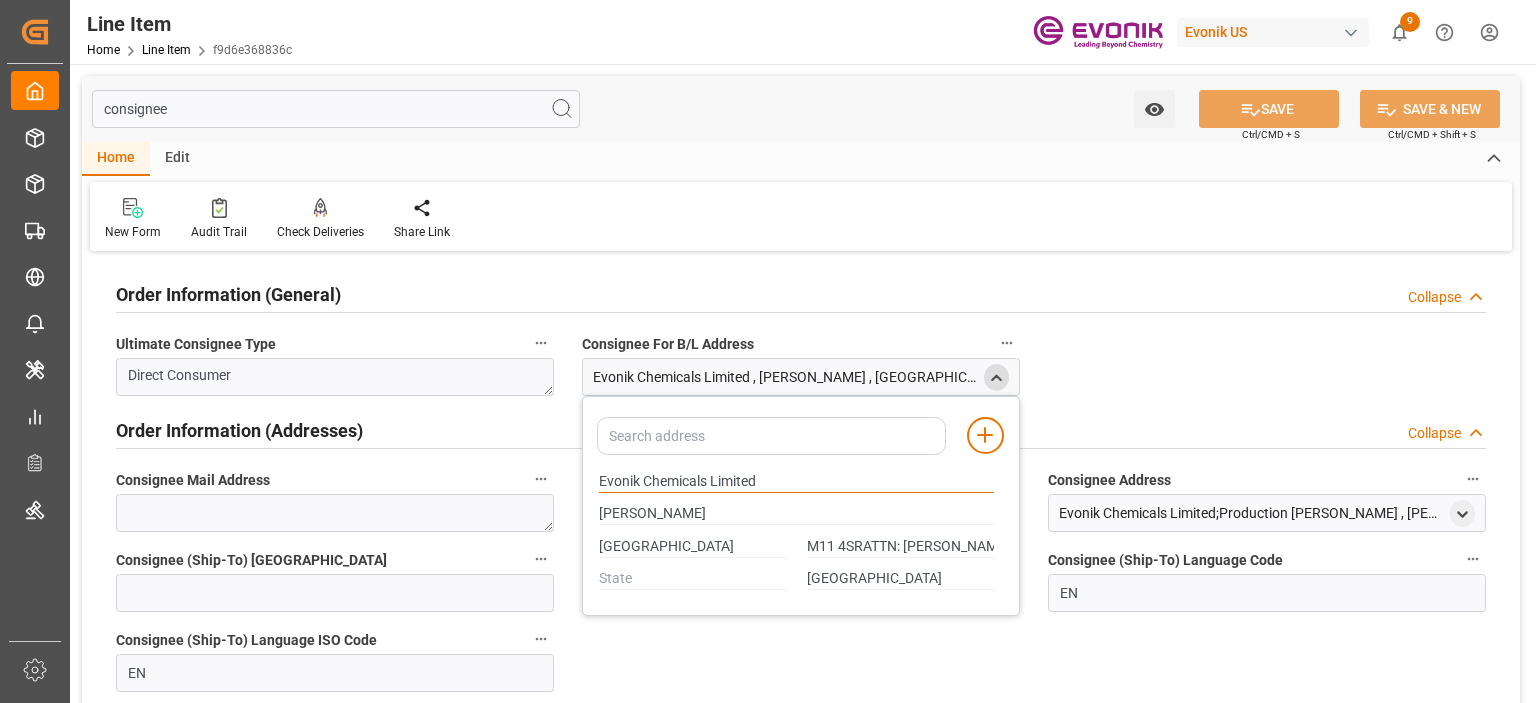 click on "Evonik Chemicals Limited" at bounding box center (796, 482) 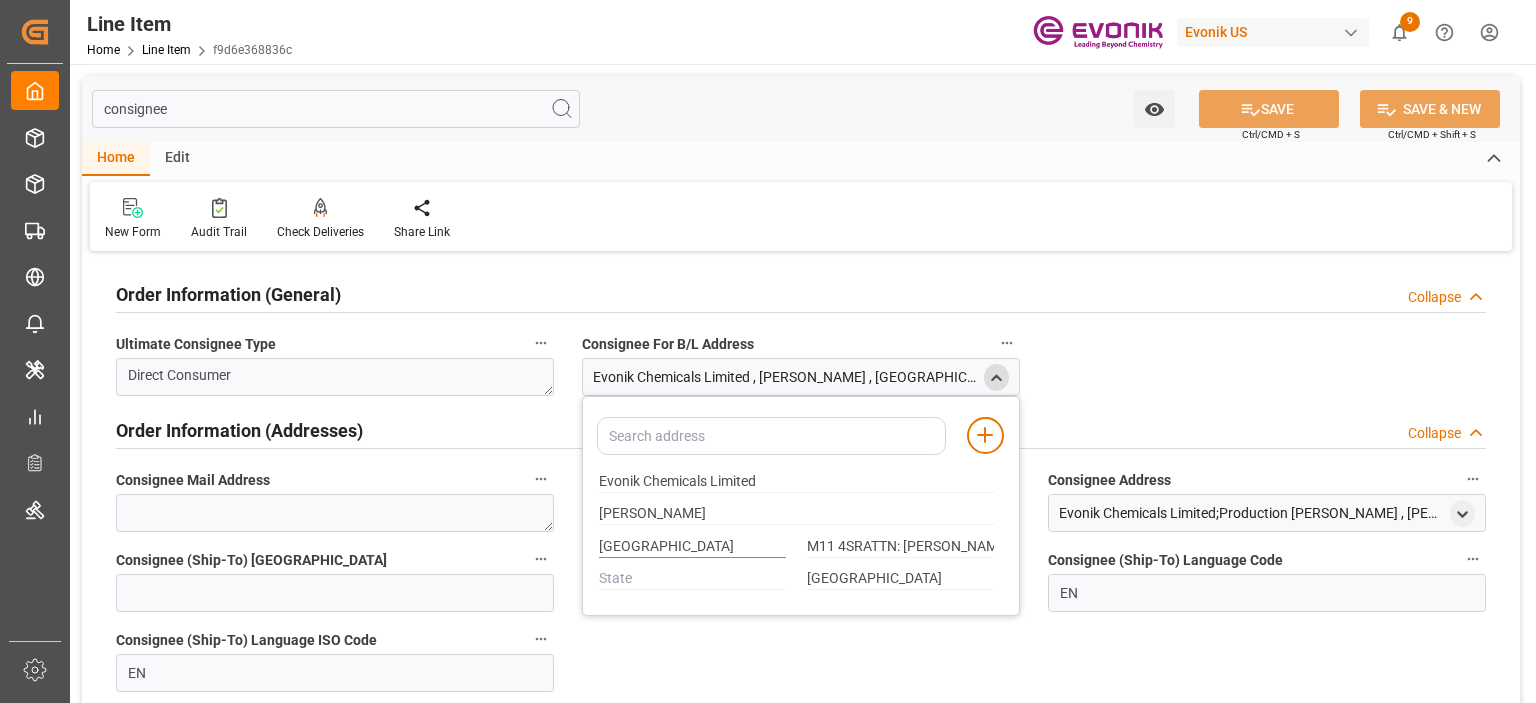click on "[GEOGRAPHIC_DATA]" at bounding box center [692, 547] 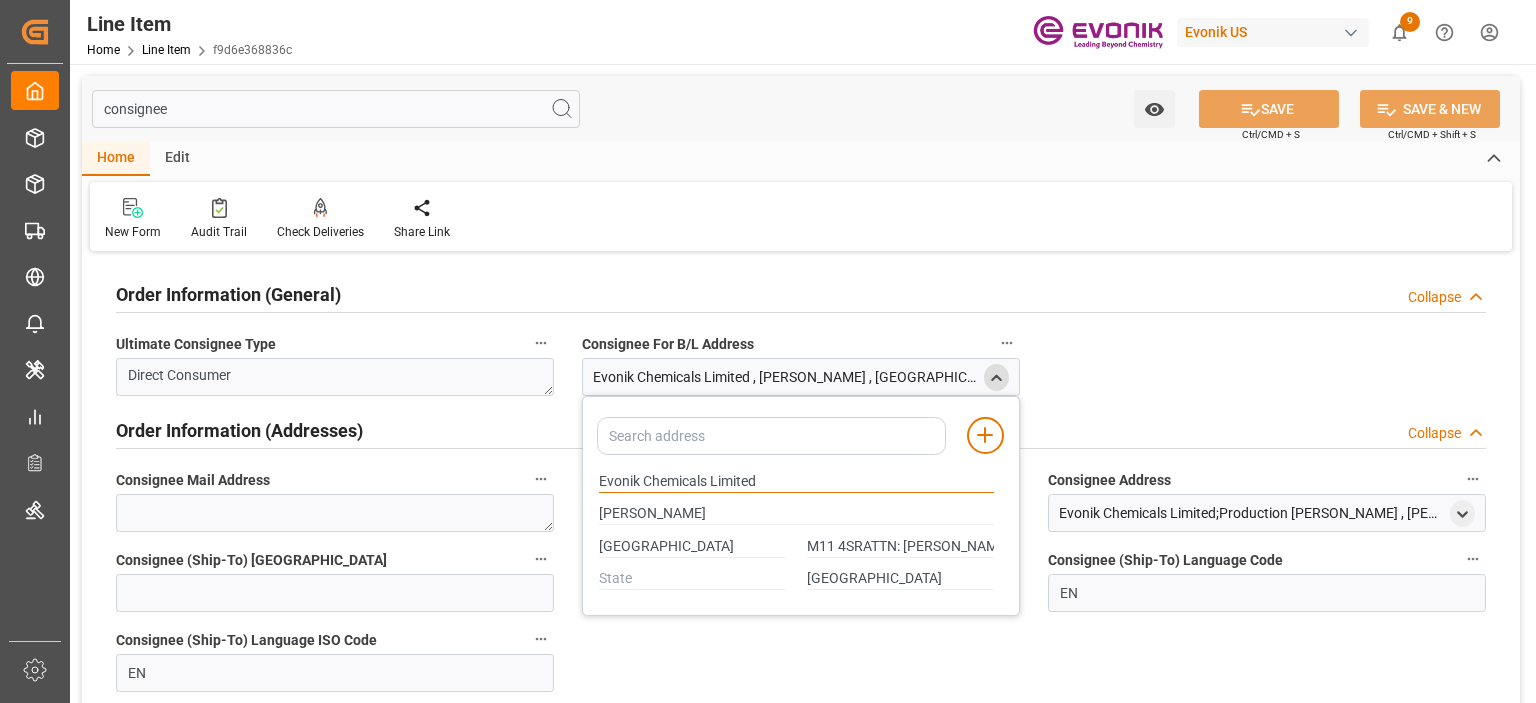 click on "Evonik Chemicals Limited" at bounding box center [796, 482] 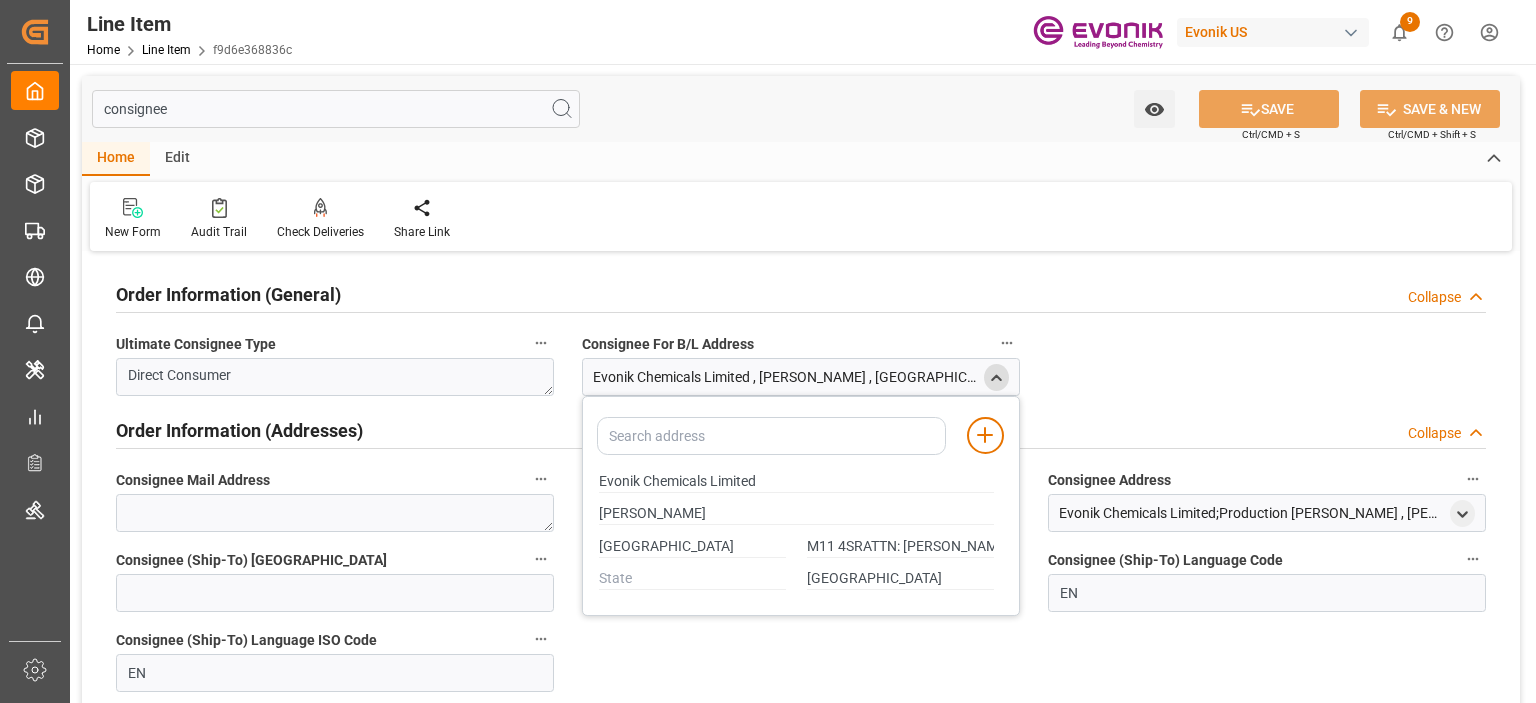 type on "M11 4SRATTN: [PERSON_NAME]" 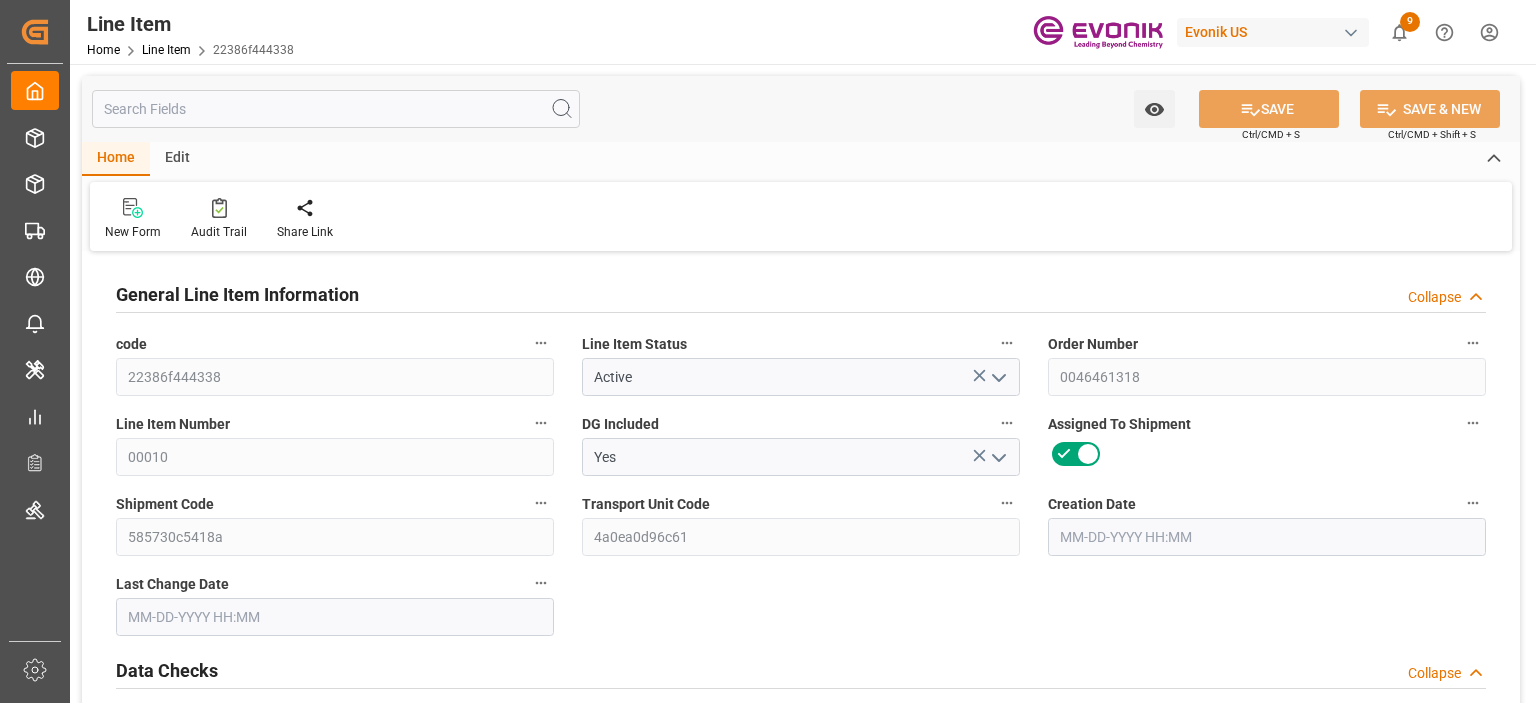 type on "[DATE] 19:50" 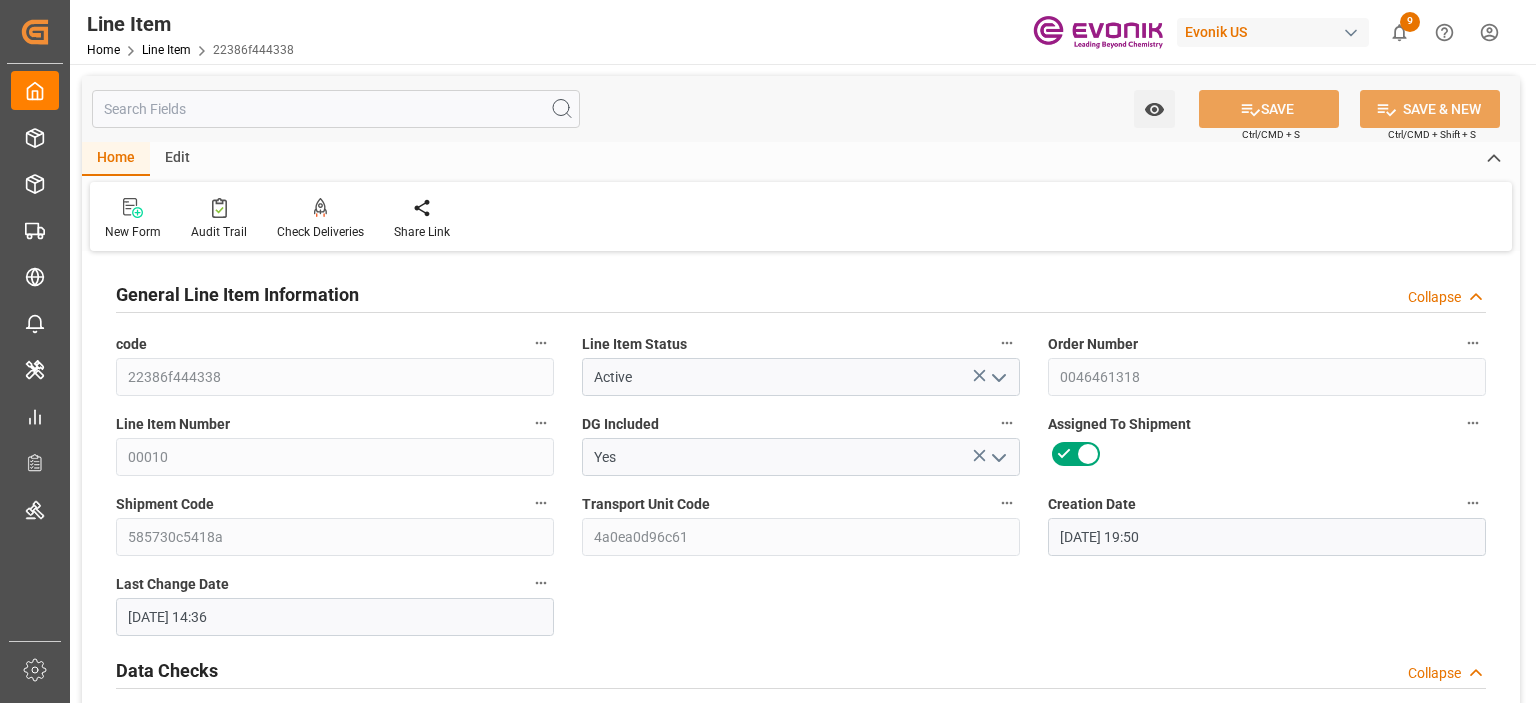 scroll, scrollTop: 0, scrollLeft: 0, axis: both 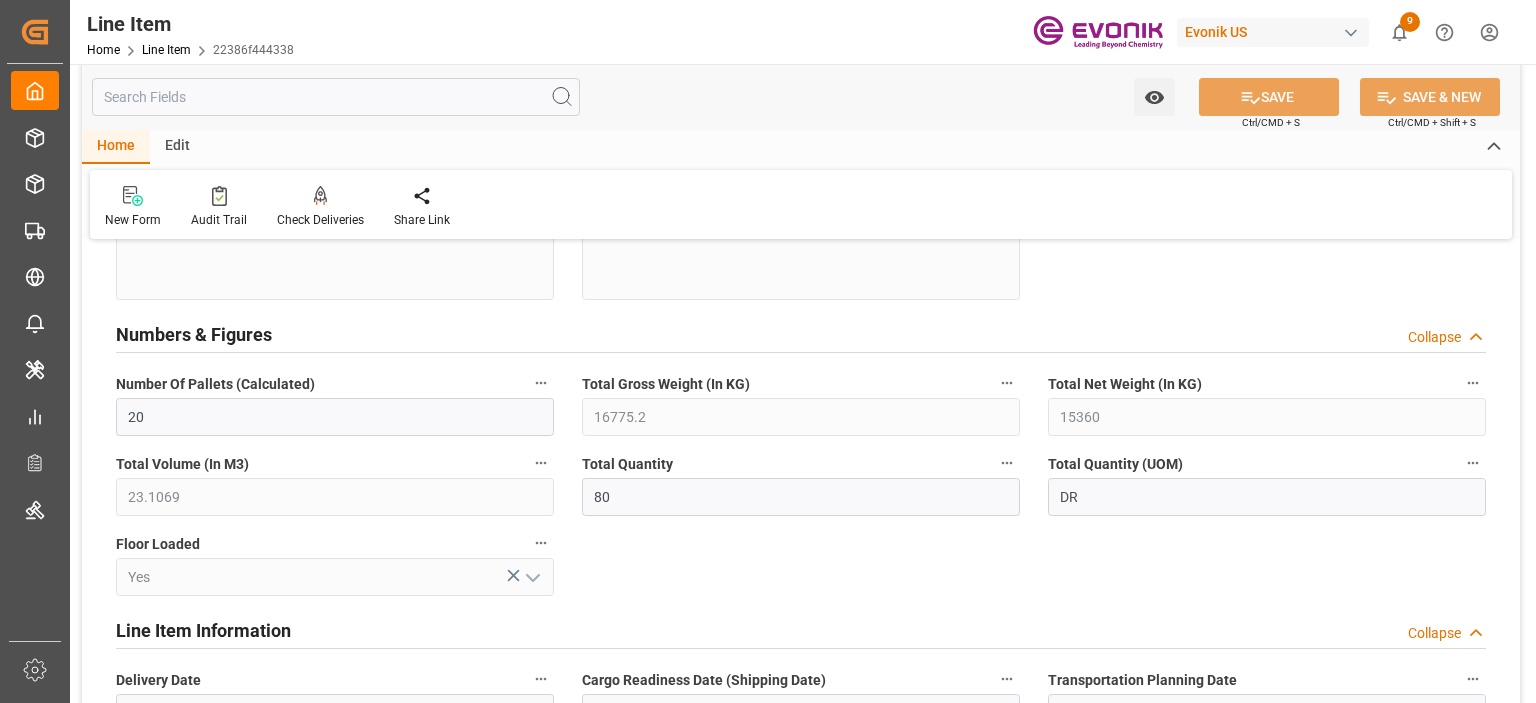 click at bounding box center [336, 97] 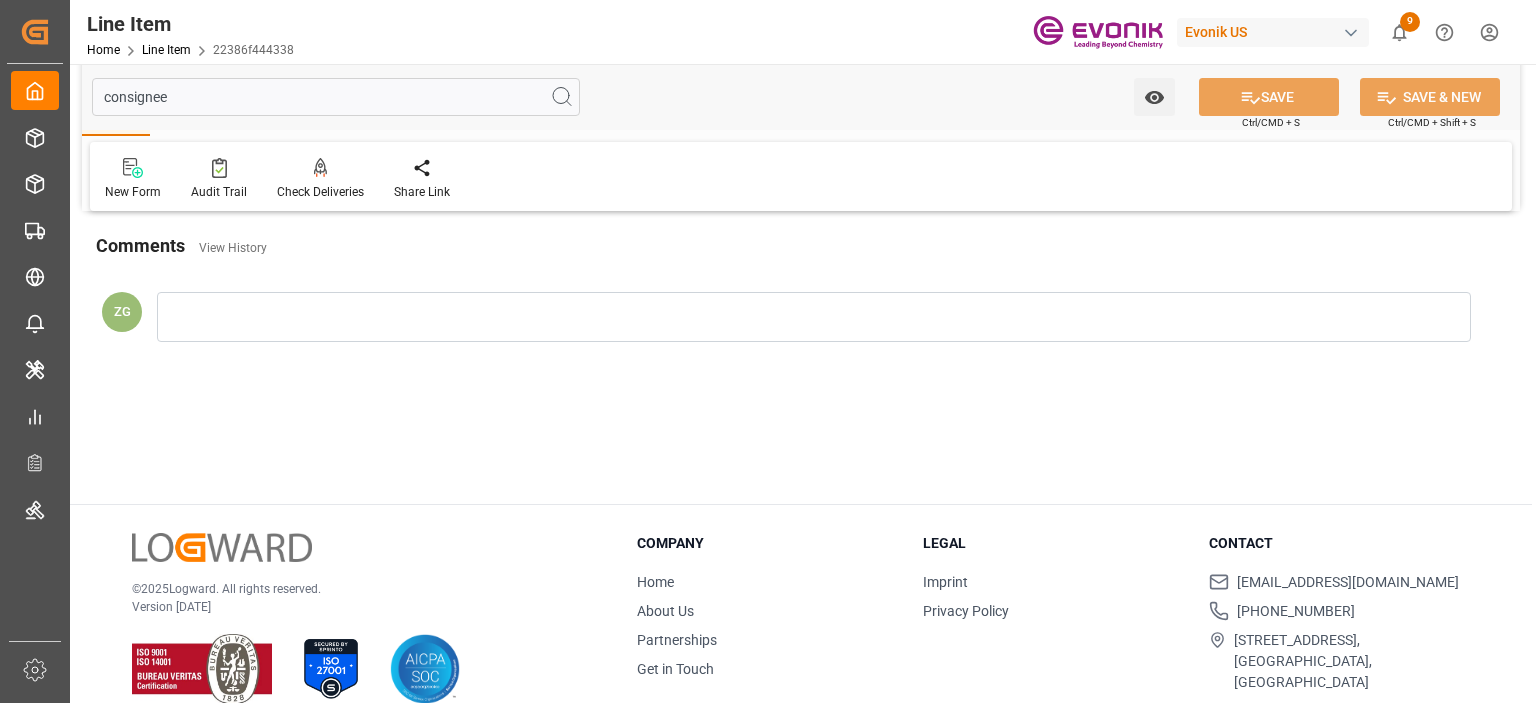scroll, scrollTop: 0, scrollLeft: 0, axis: both 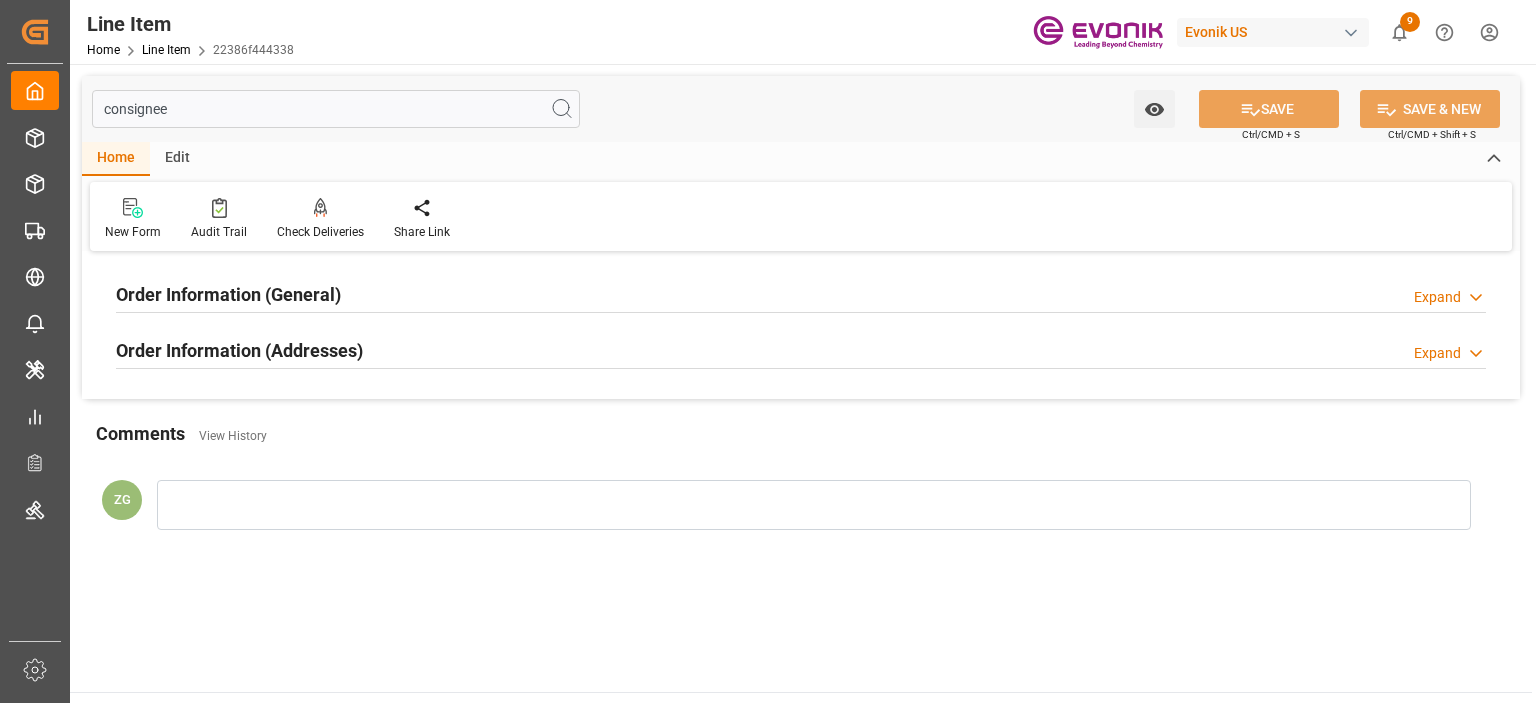 type on "consignee" 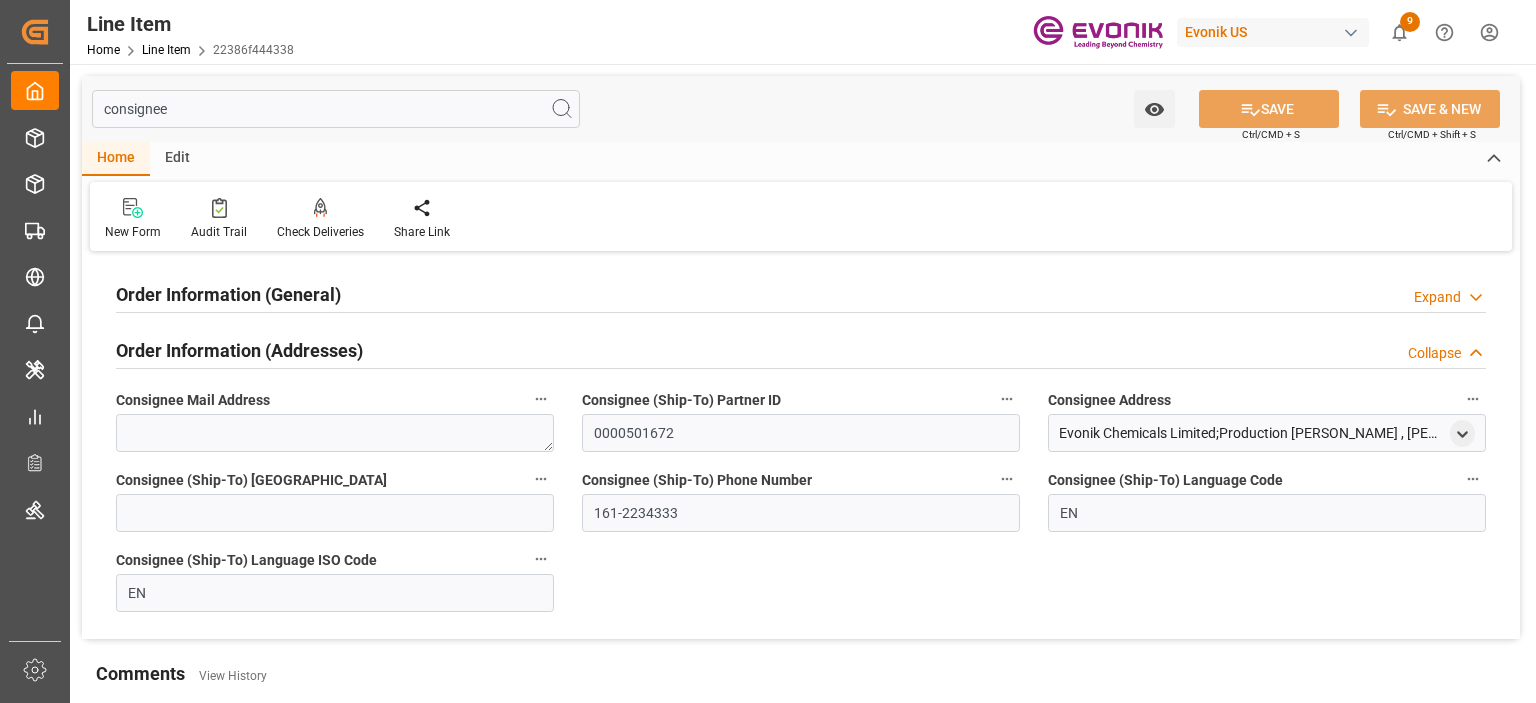 click on "Order Information (General) Expand" at bounding box center [801, 295] 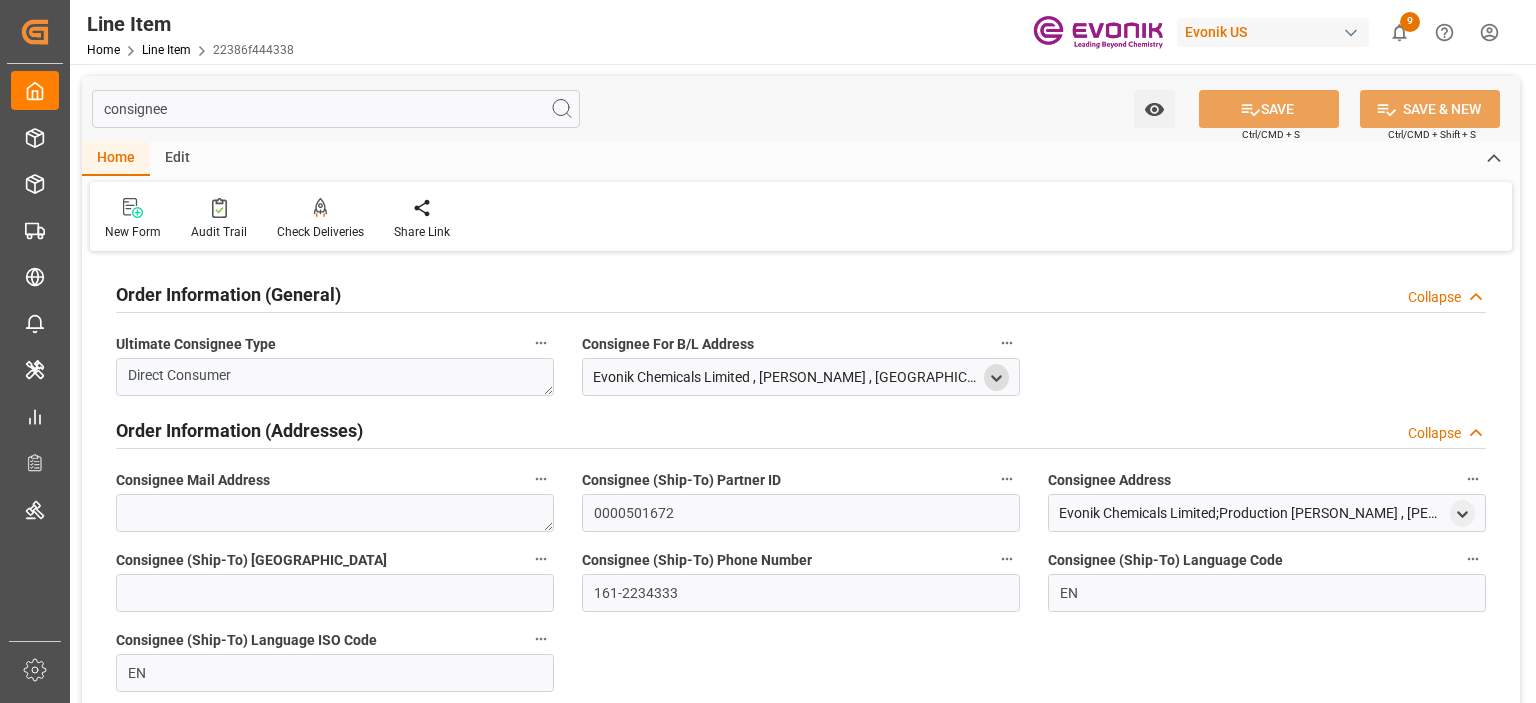 click 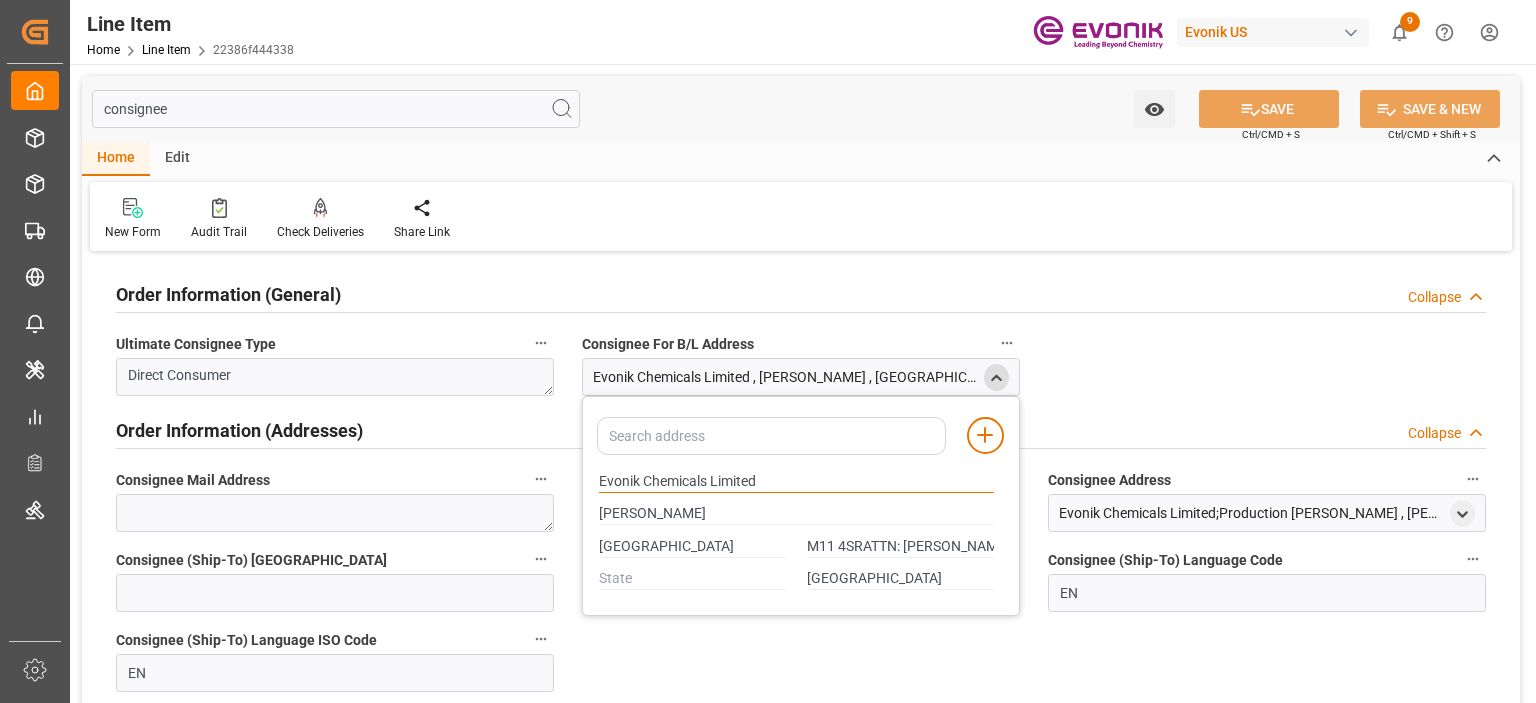 drag, startPoint x: 599, startPoint y: 479, endPoint x: 707, endPoint y: 478, distance: 108.00463 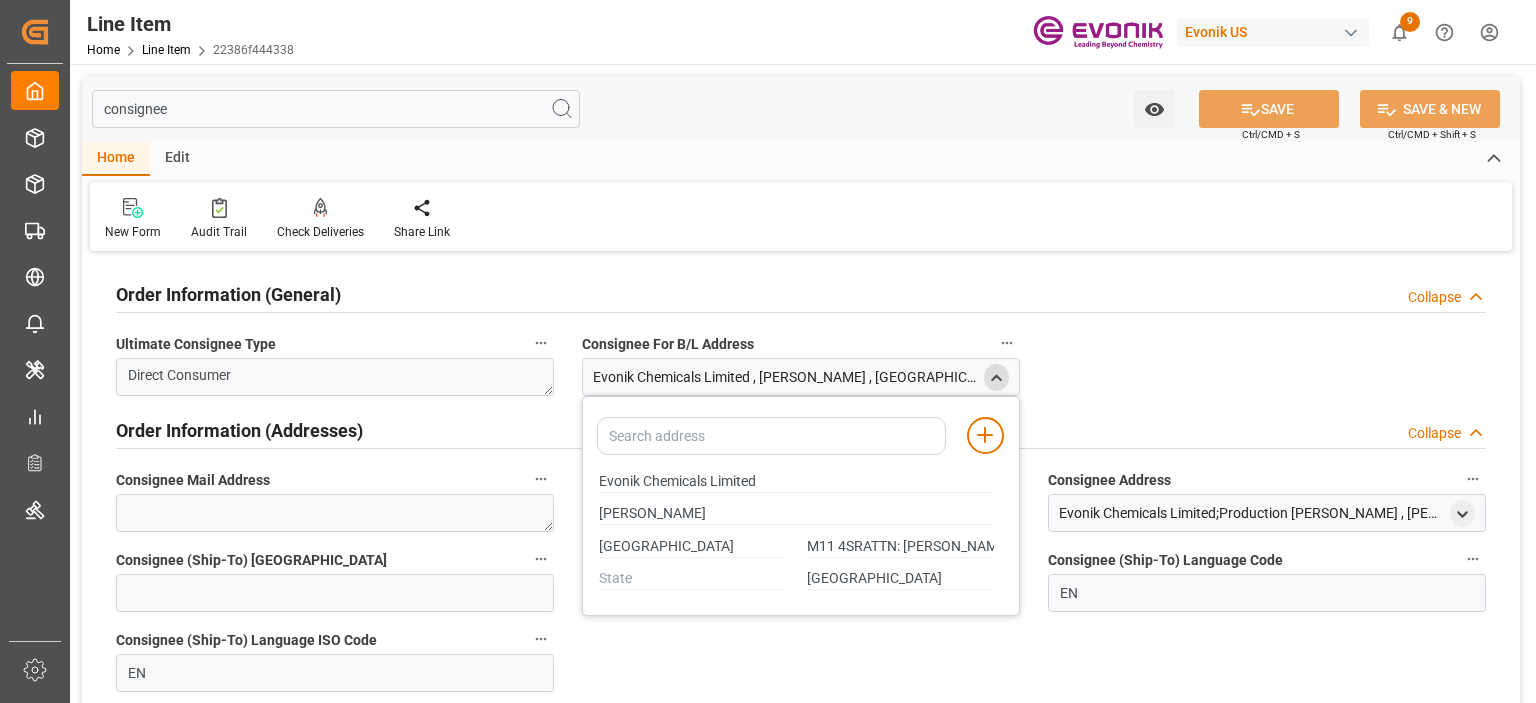 type on "M11 4SRATTN: [PERSON_NAME]" 